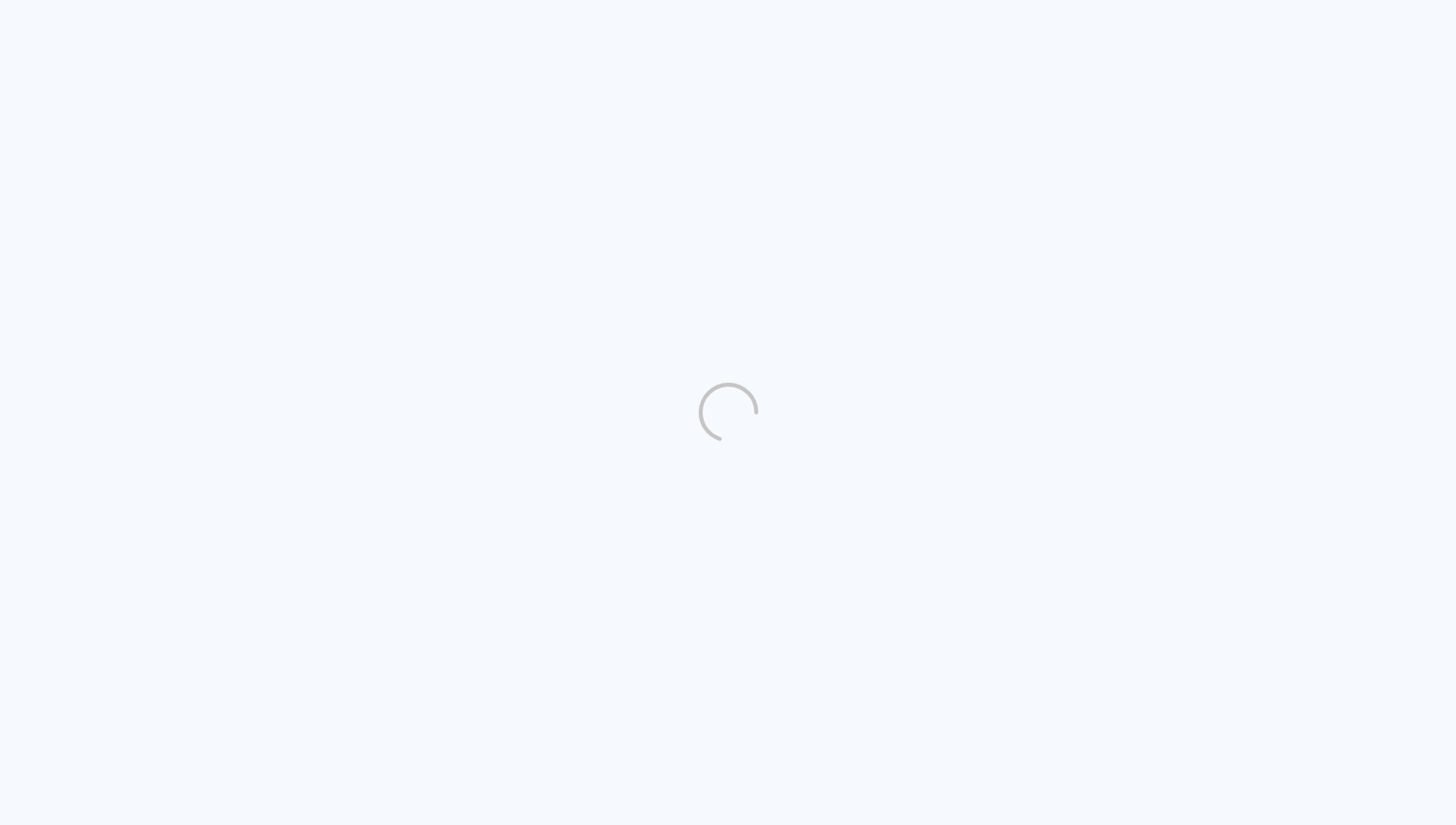 scroll, scrollTop: 0, scrollLeft: 0, axis: both 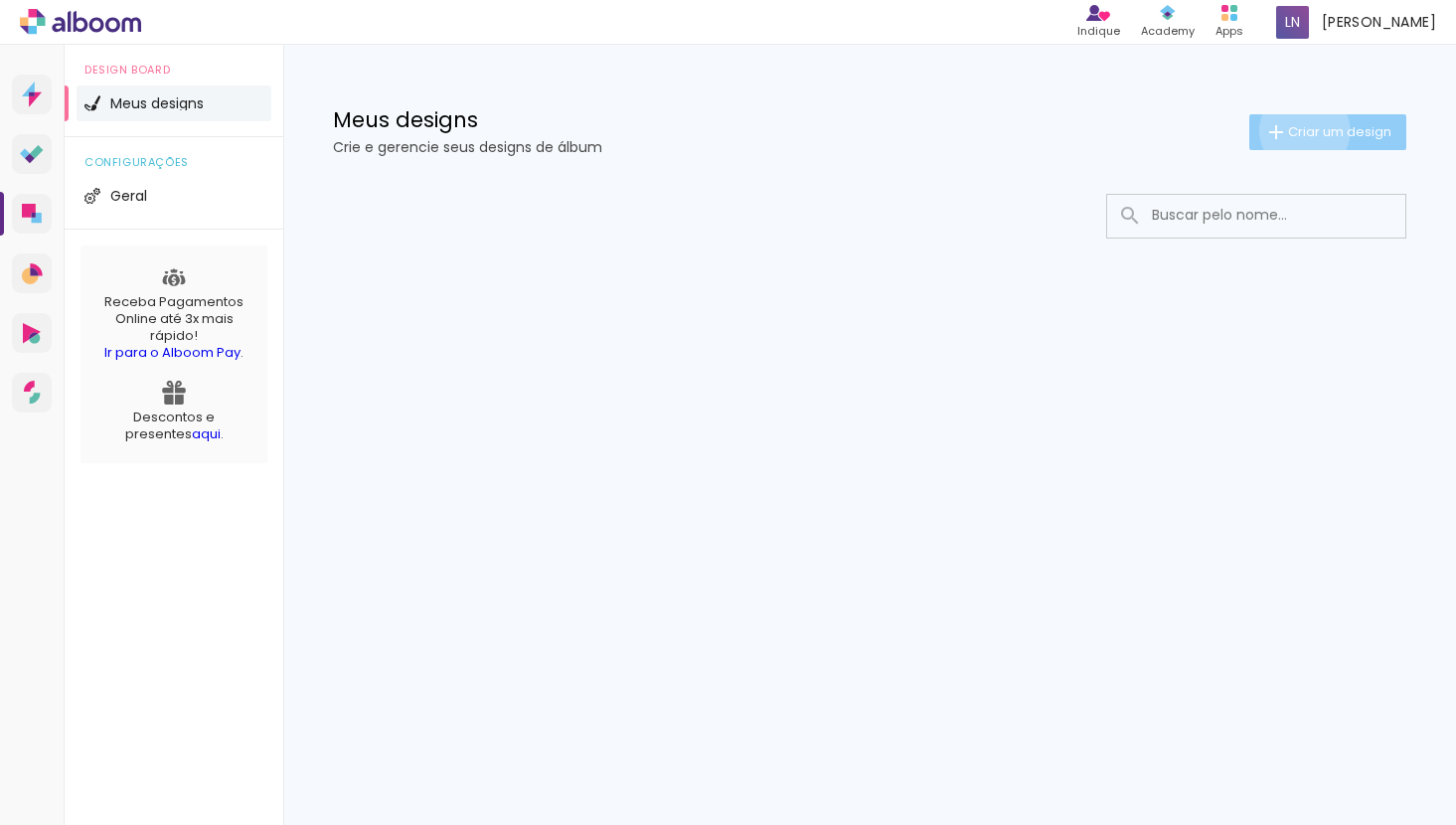 click on "Criar um design" 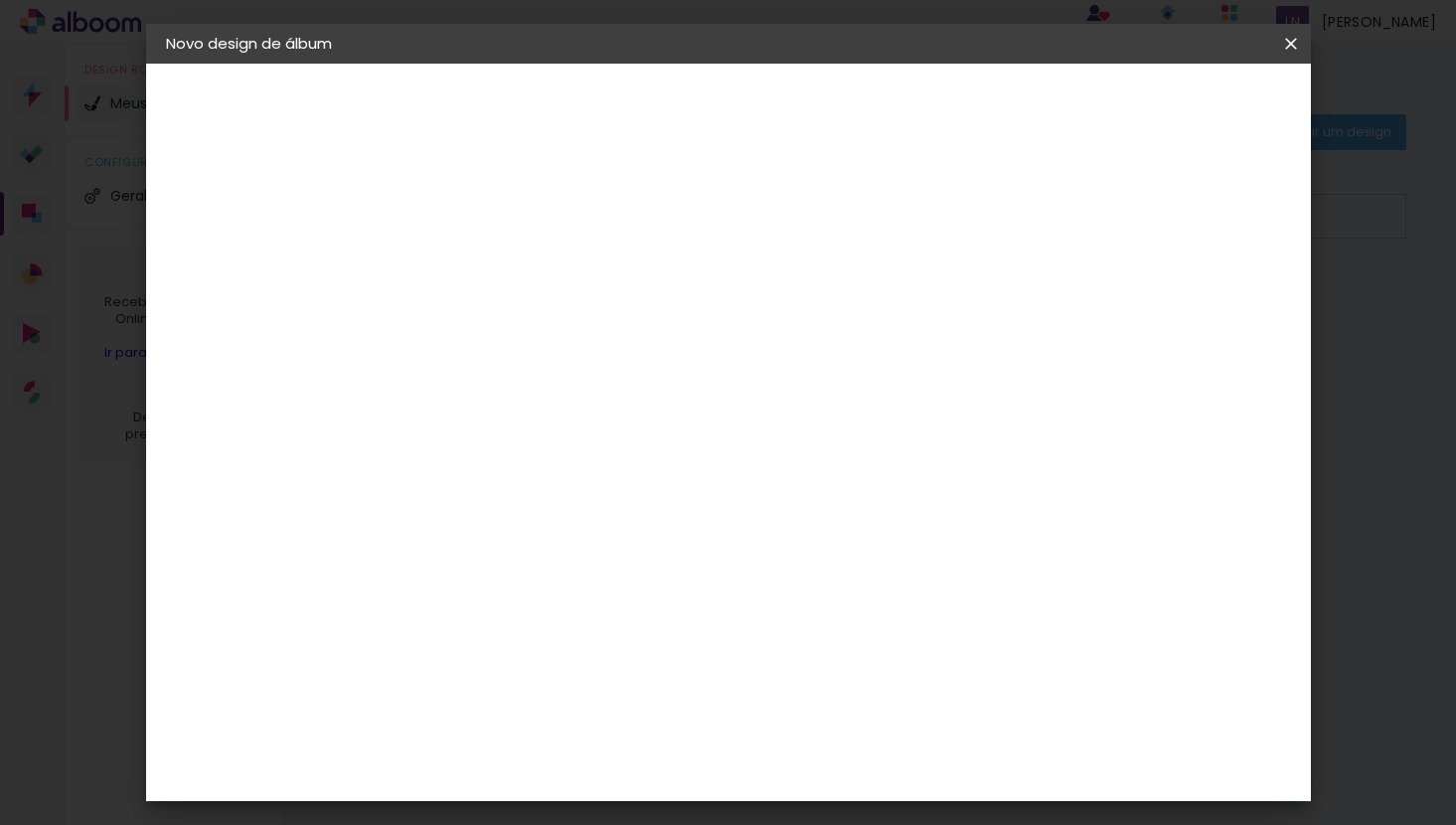 click at bounding box center (491, 266) 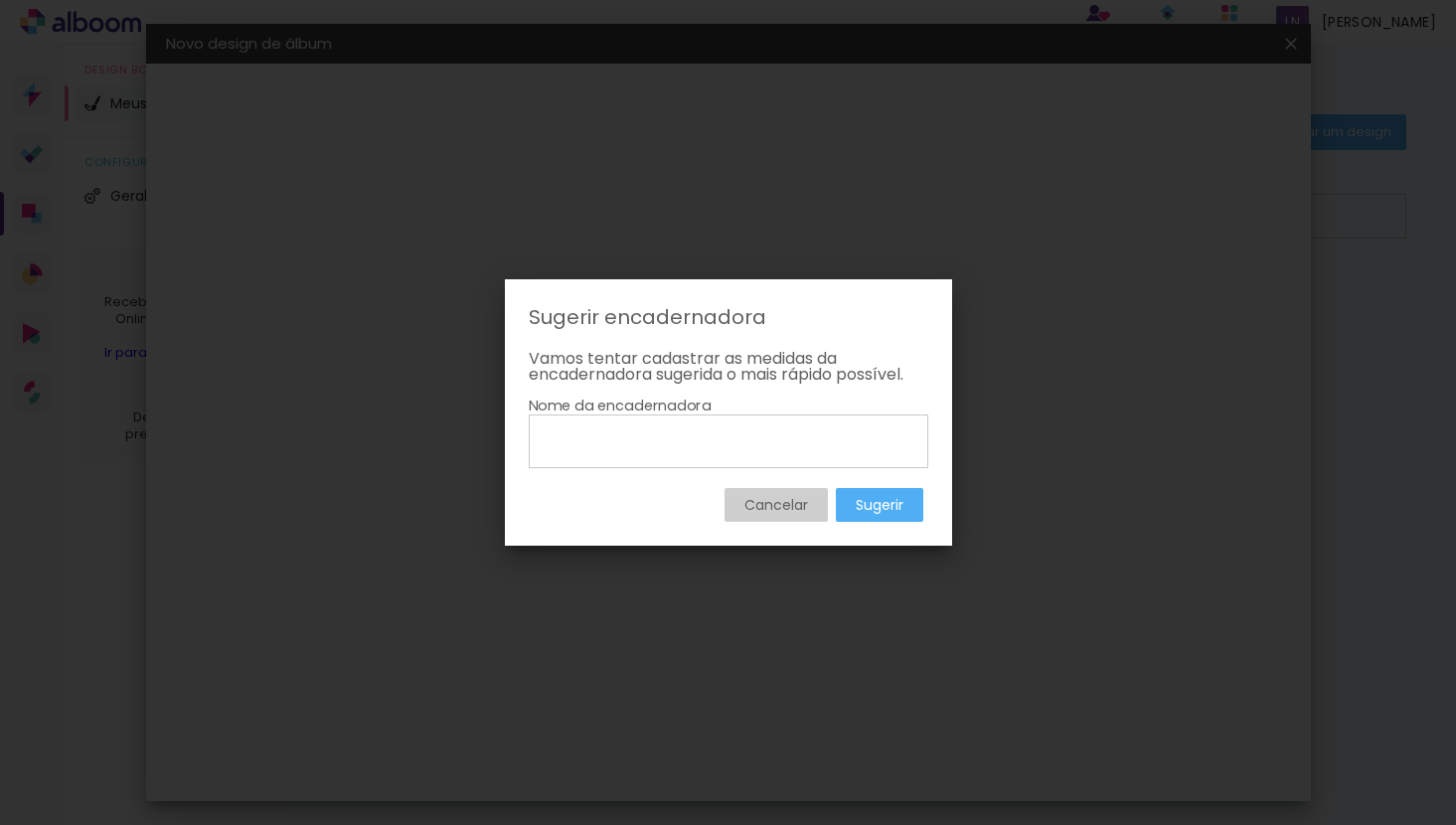 click on "Cancelar" at bounding box center [0, 0] 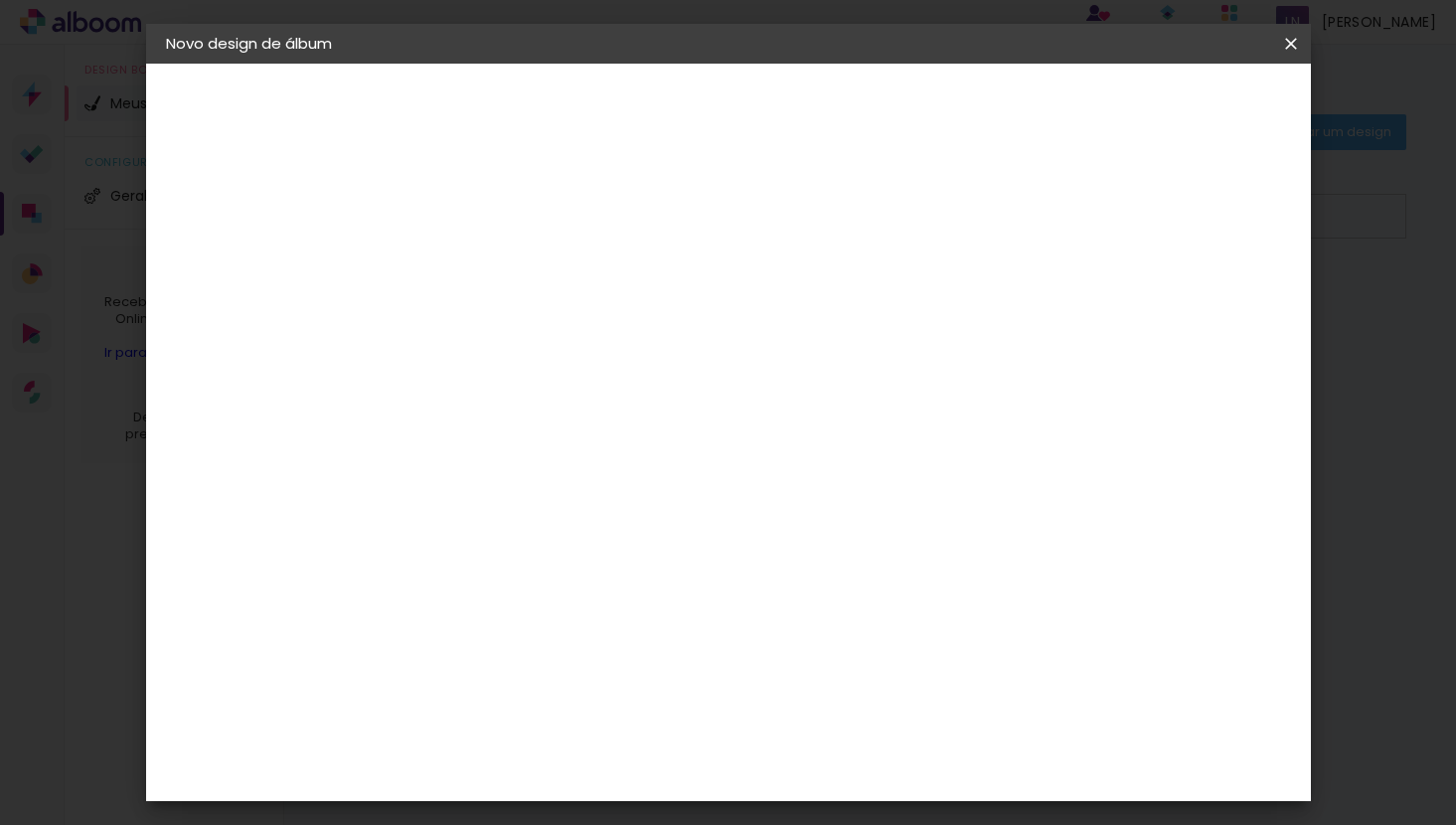 scroll, scrollTop: 1873, scrollLeft: 0, axis: vertical 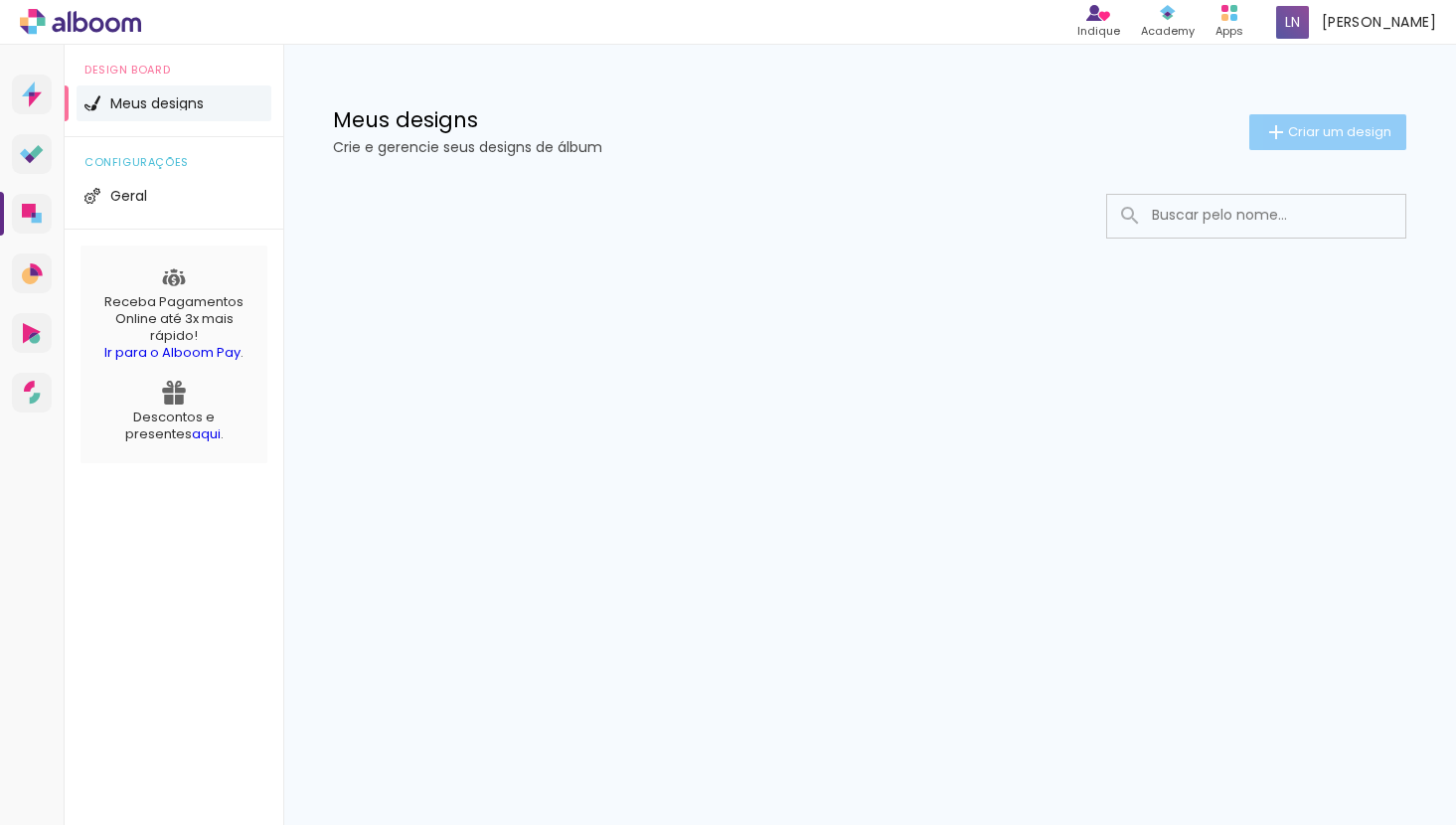 click on "Criar um design" 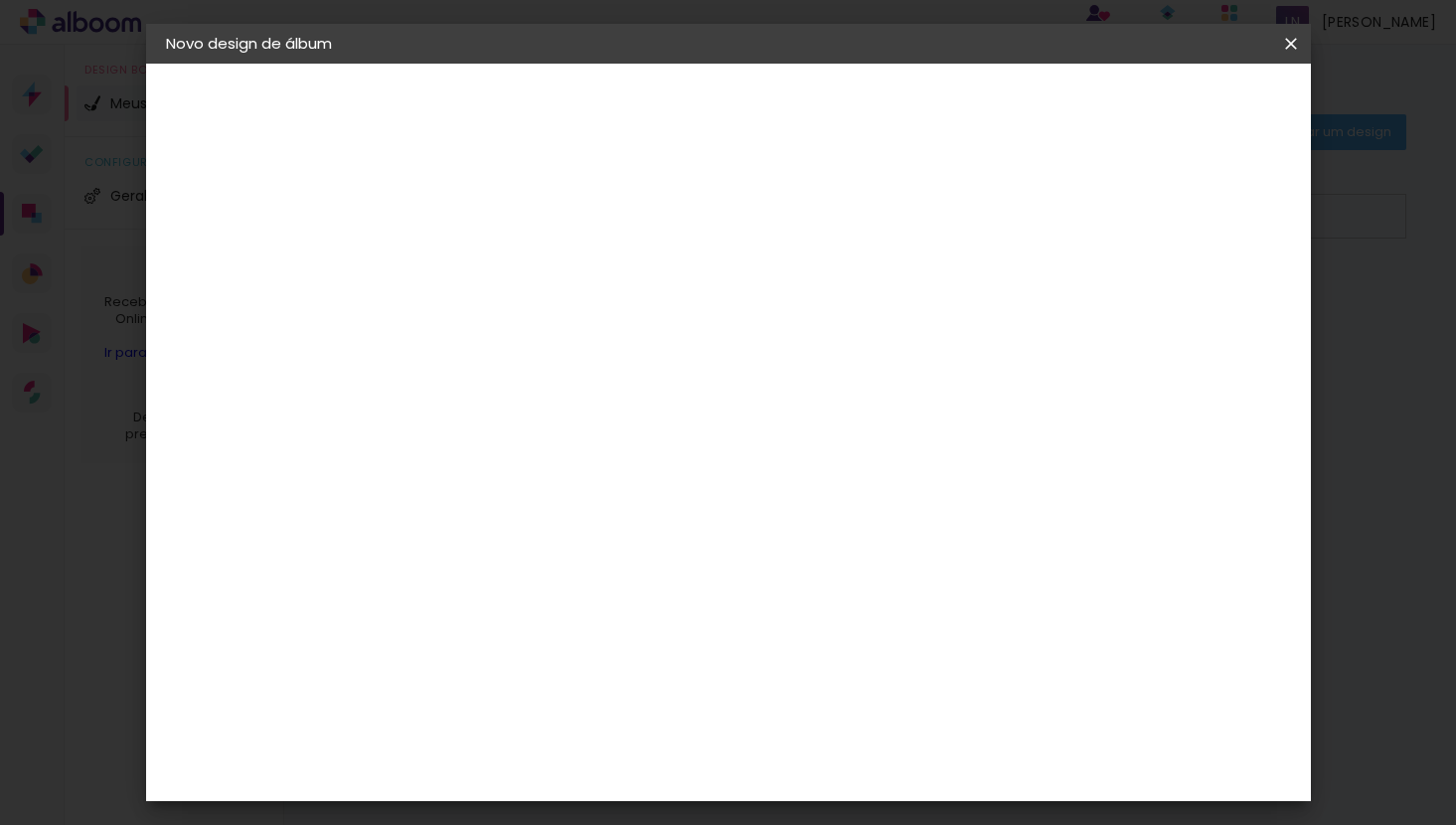 click at bounding box center (491, 266) 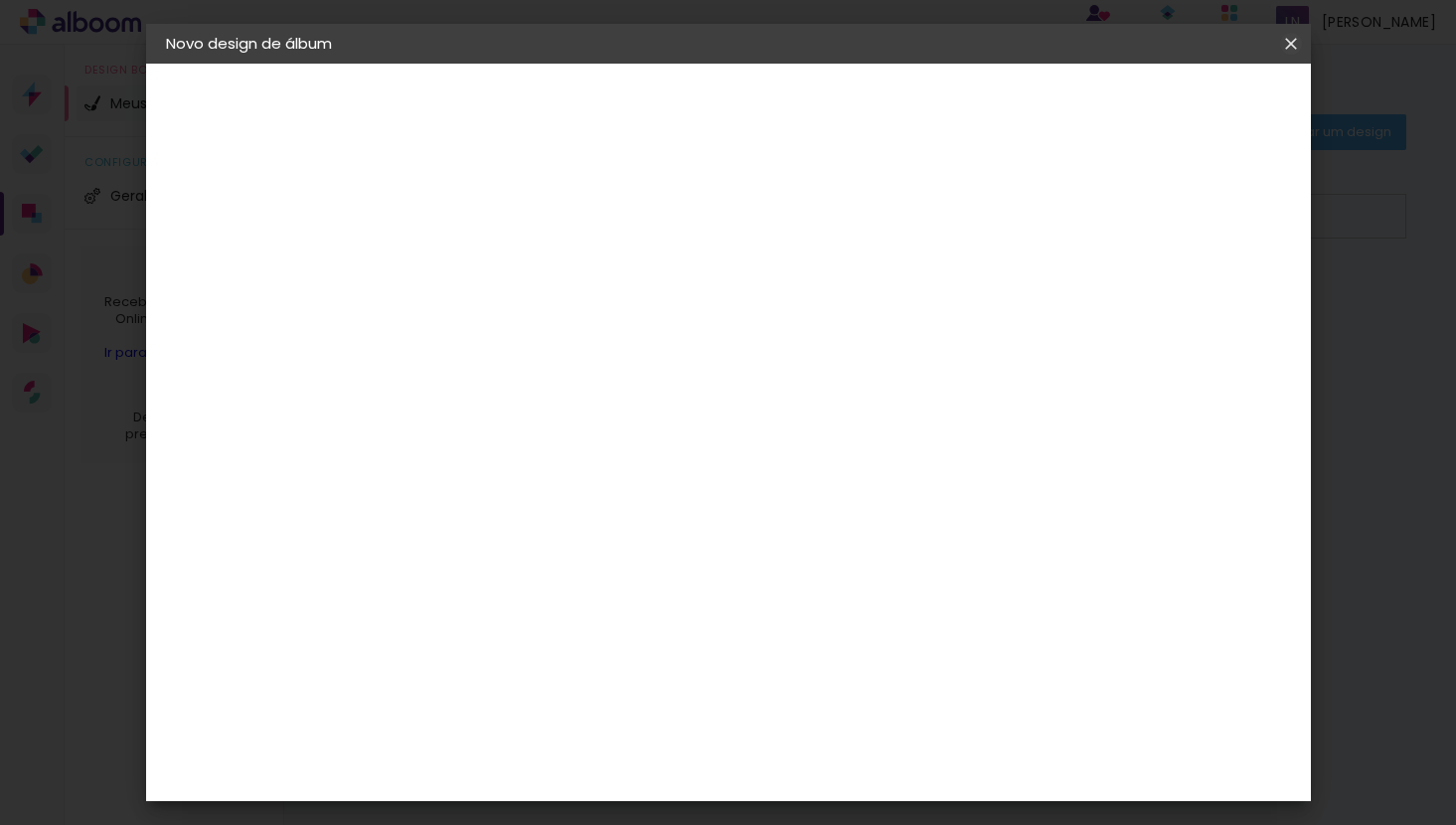 click at bounding box center [0, 0] 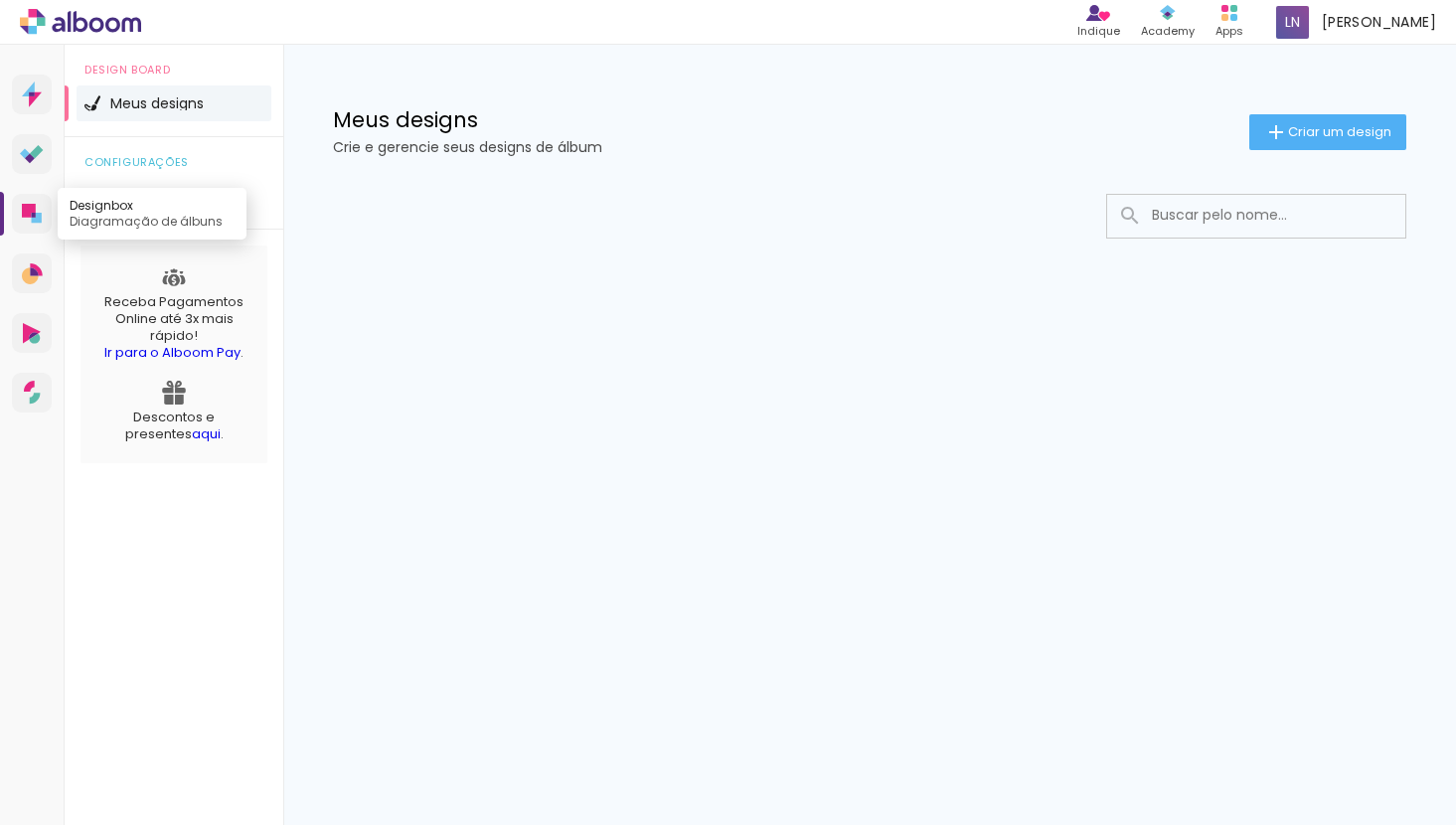 click 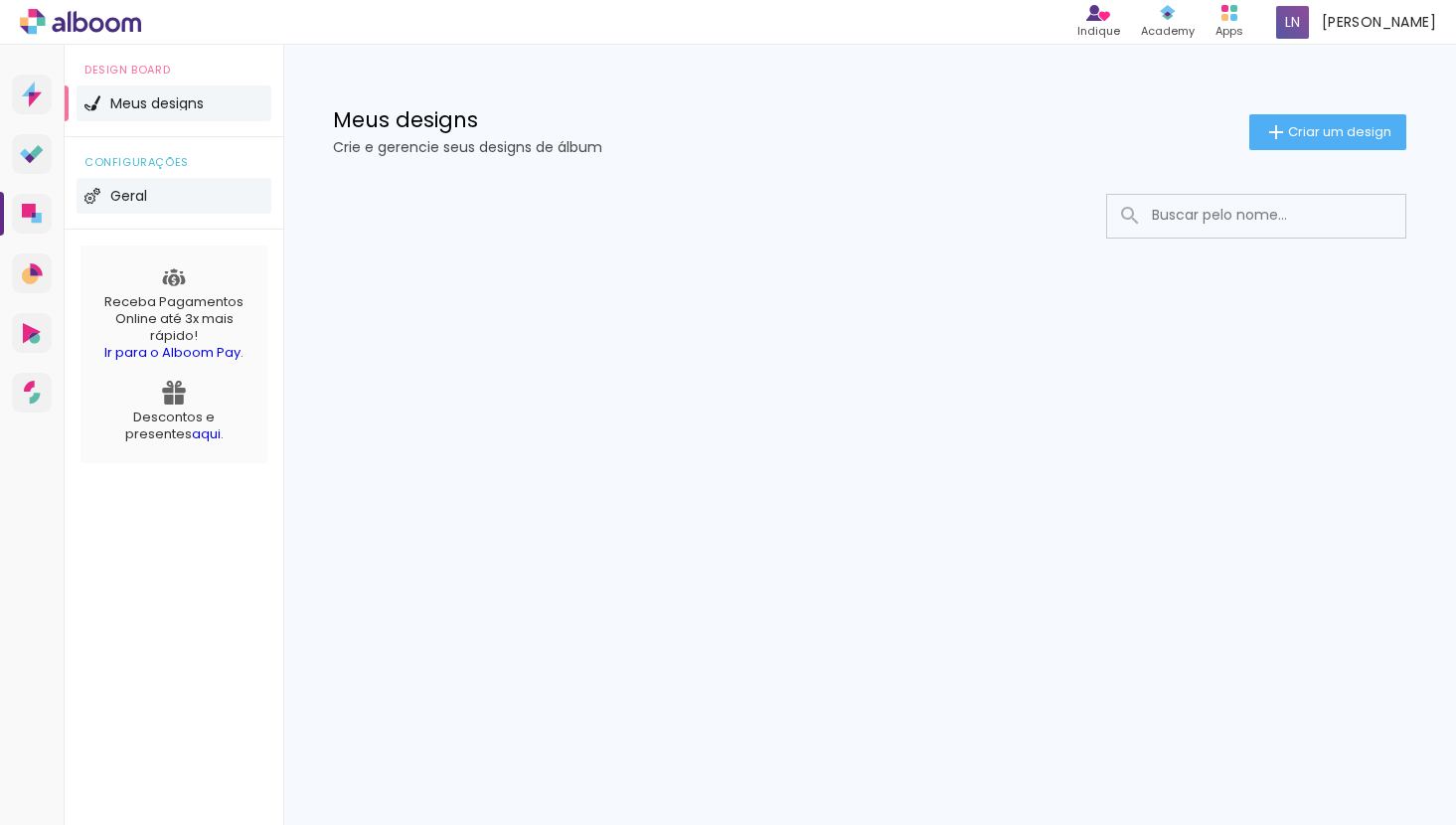 click on "Geral" at bounding box center [128, 196] 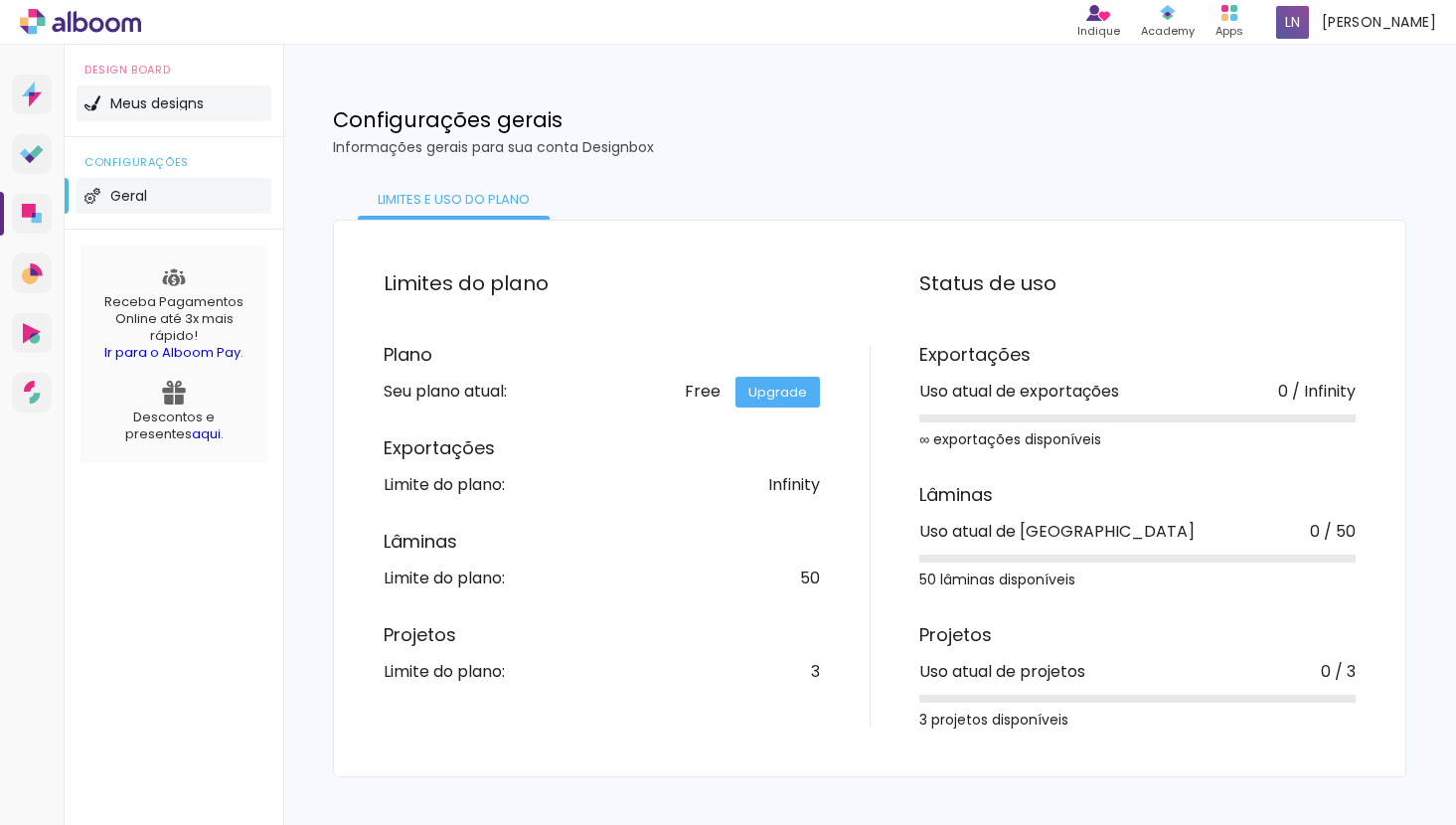 click on "Meus designs" at bounding box center [157, 103] 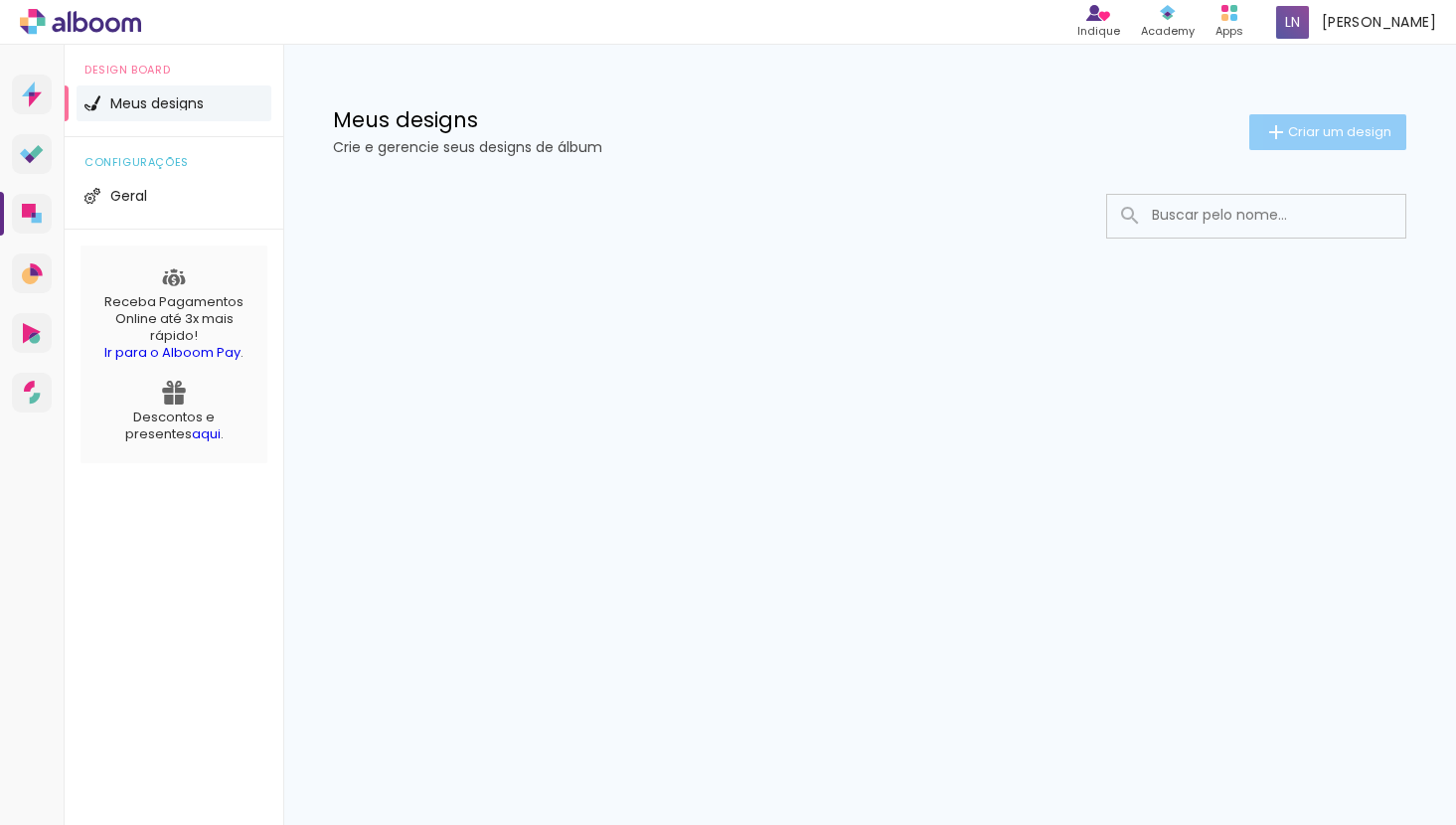 click on "Criar um design" 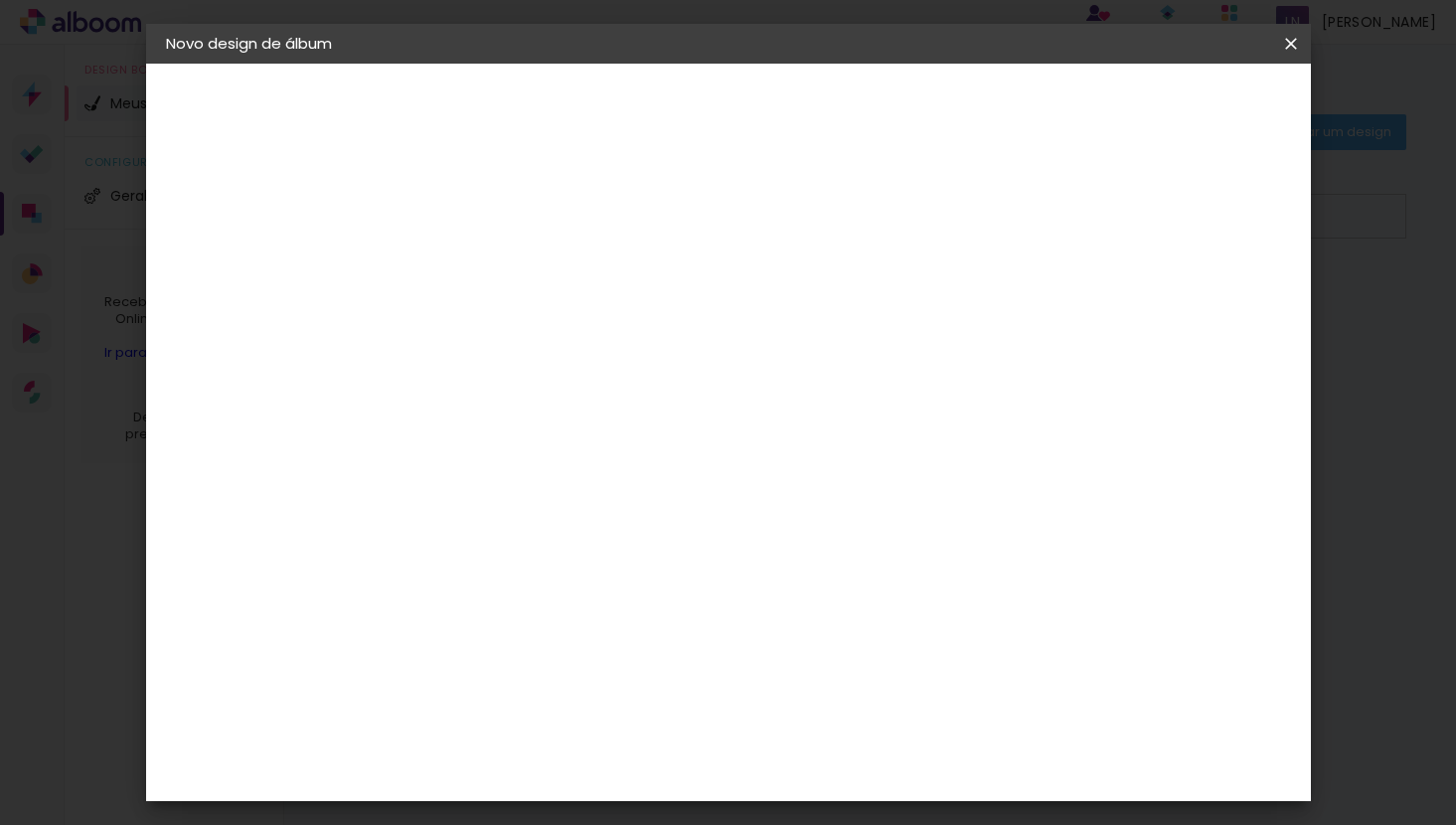click at bounding box center (491, 266) 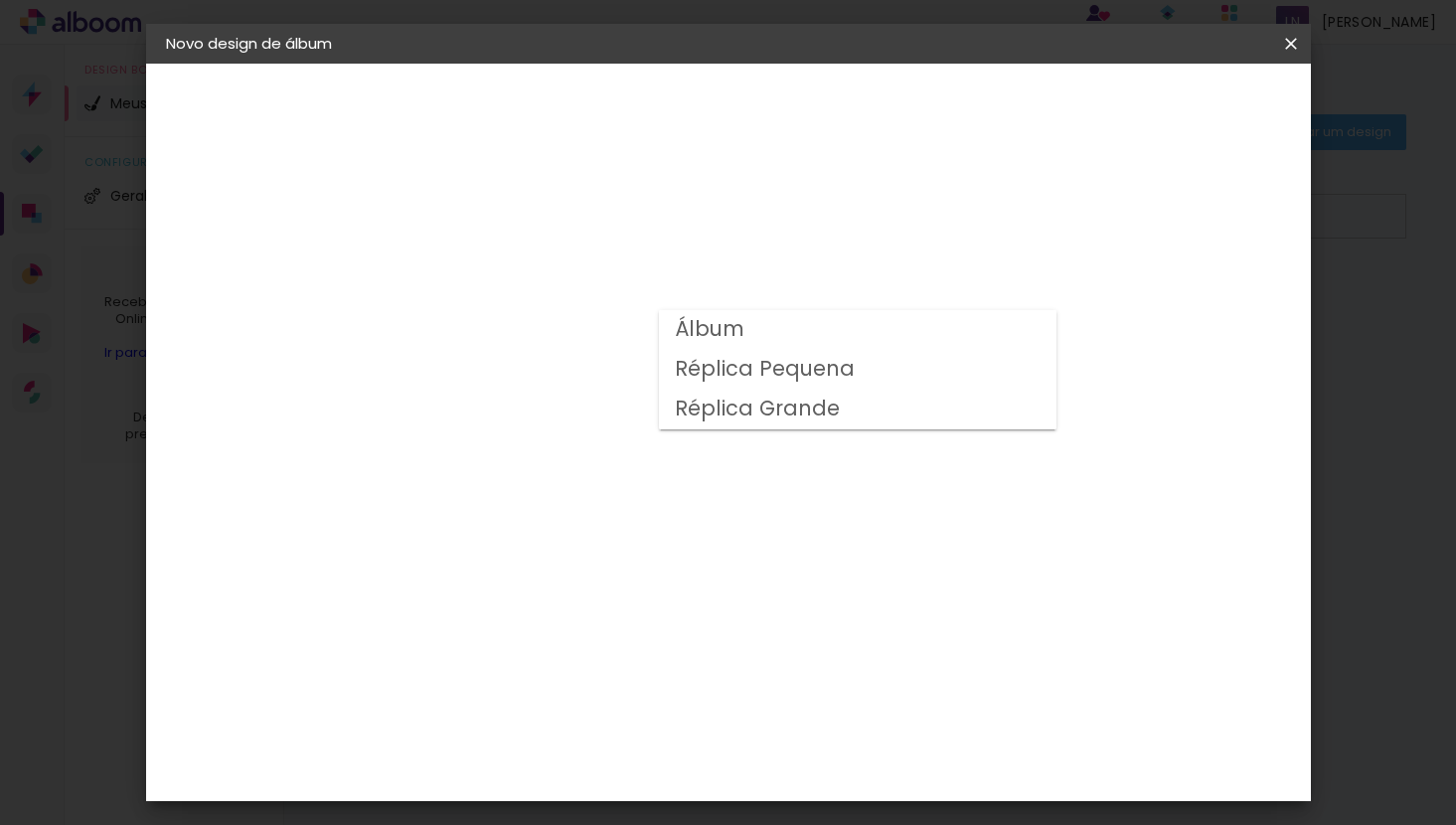 click on "Réplica Grande" at bounding box center (0, 0) 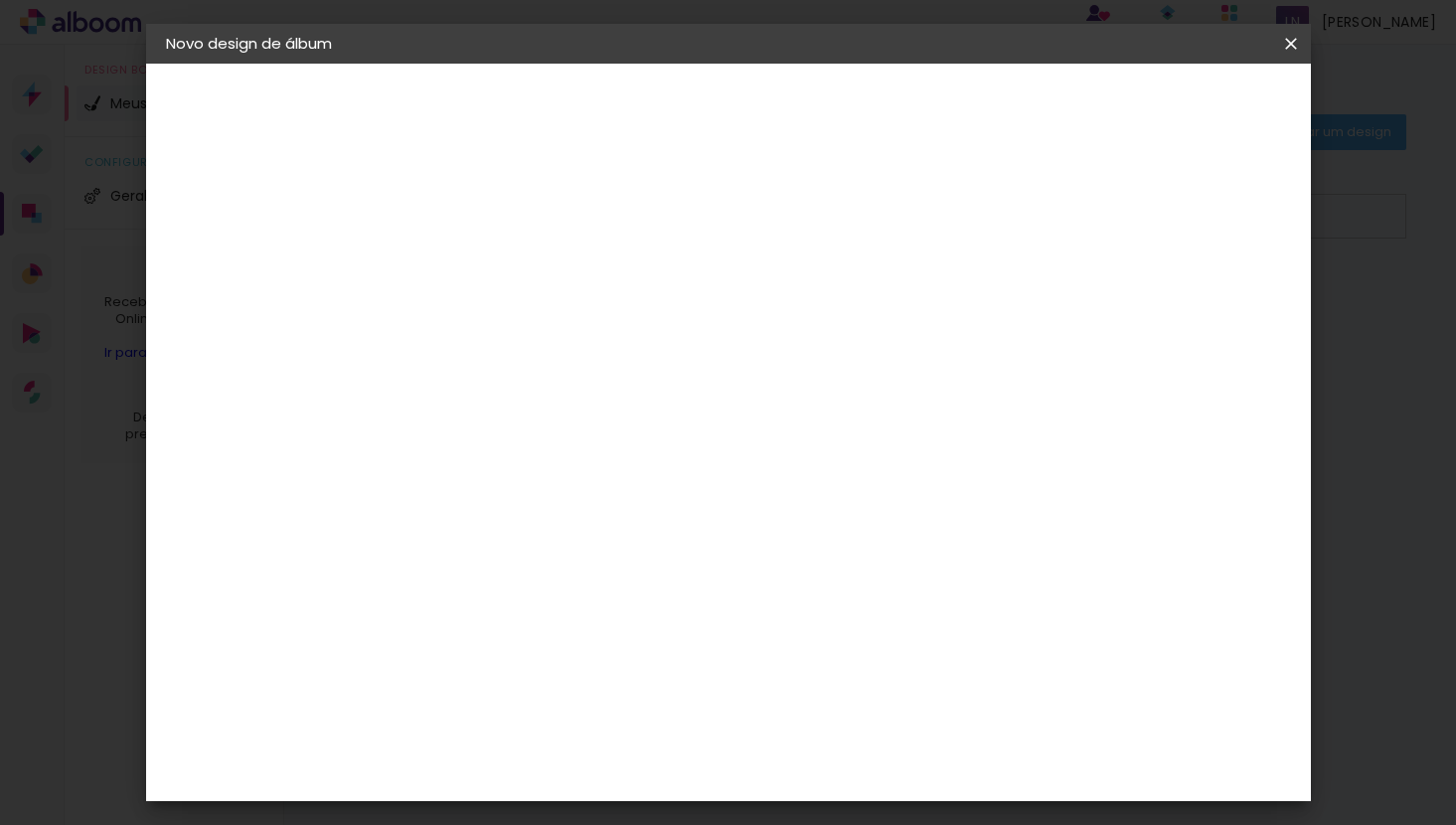 click on "Réplica Grande" at bounding box center (612, 326) 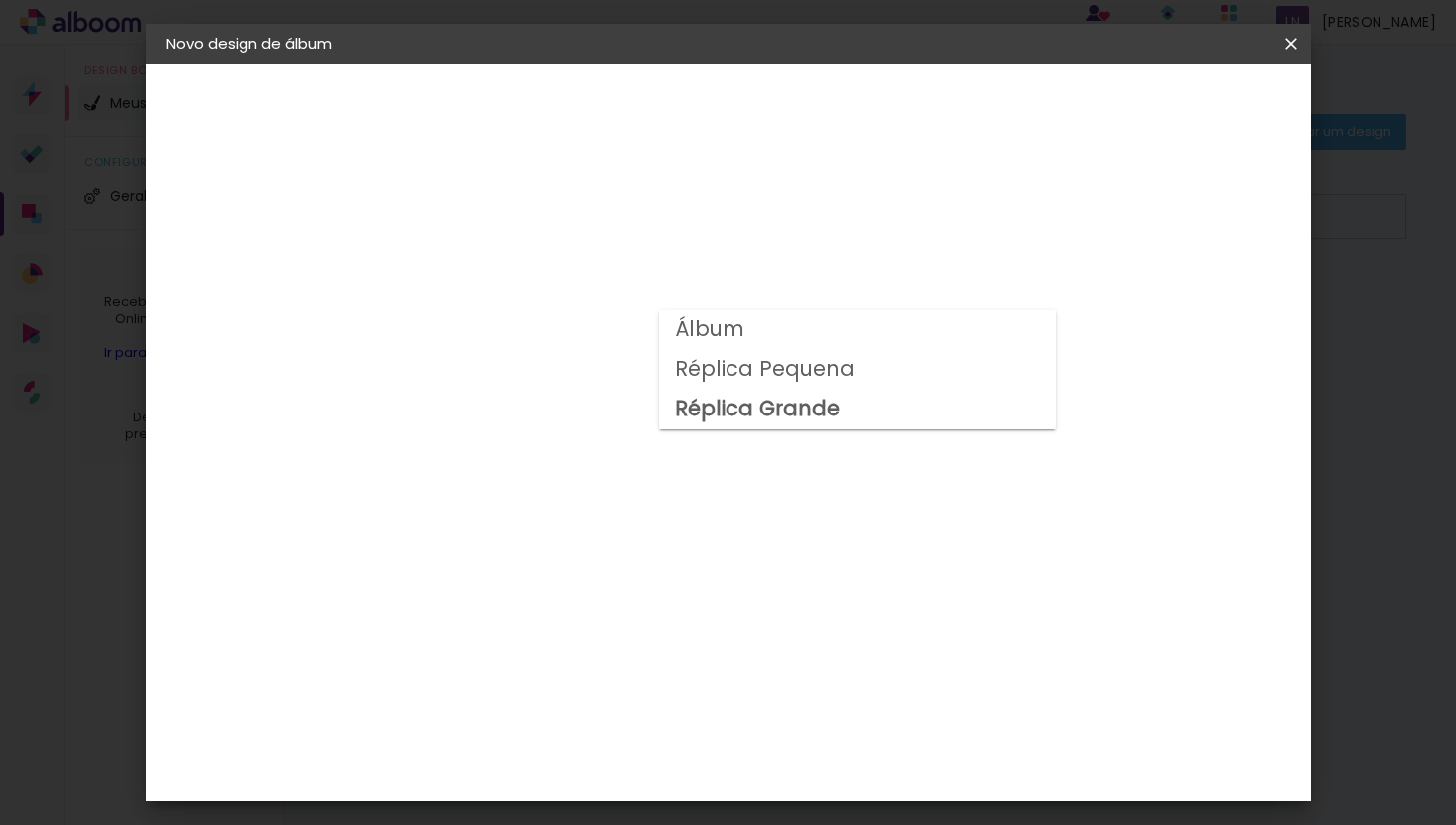click on "Álbum" at bounding box center (0, 0) 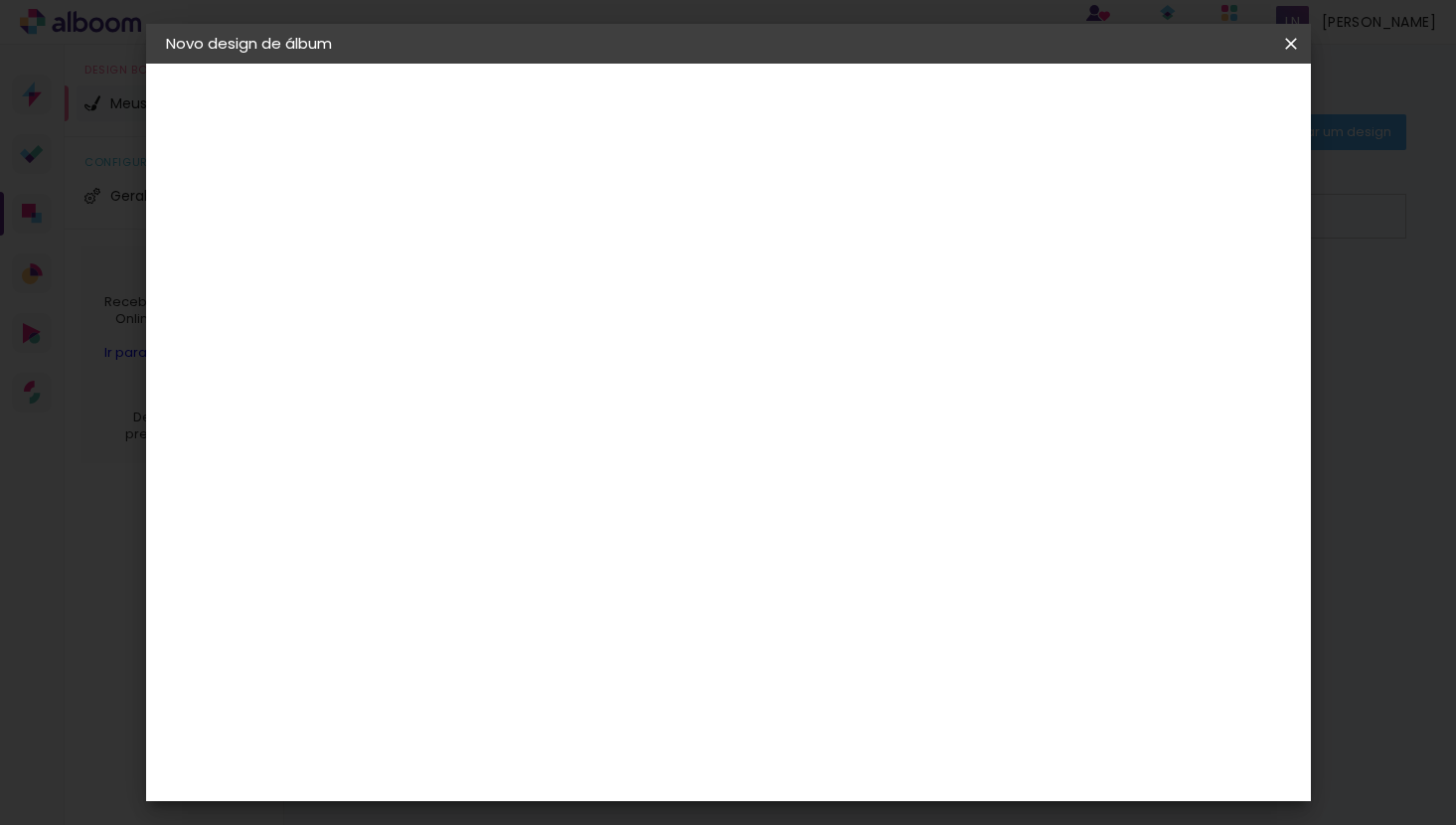 scroll, scrollTop: 167, scrollLeft: 0, axis: vertical 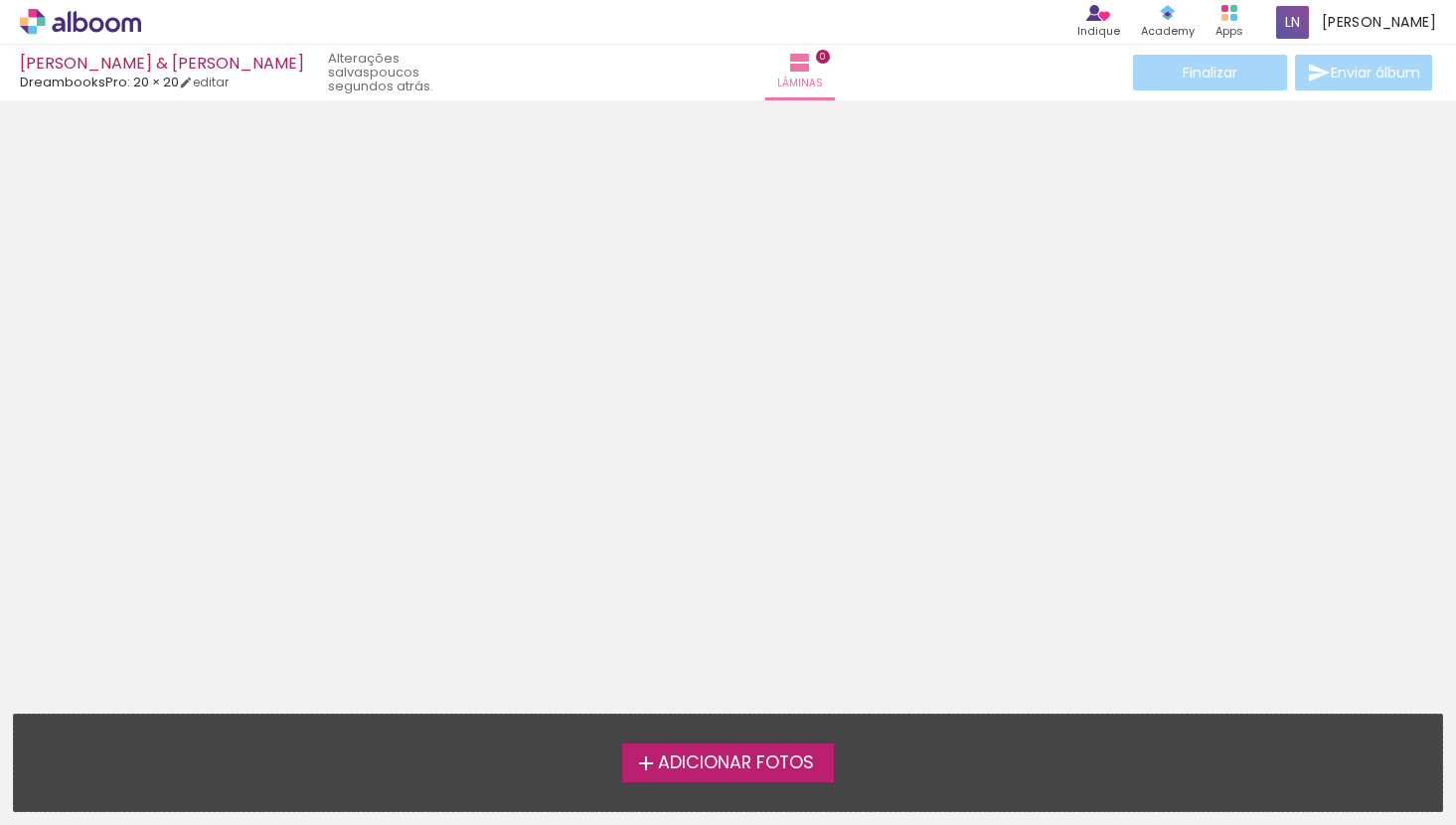 click on "Adicionar Fotos" at bounding box center (735, 763) 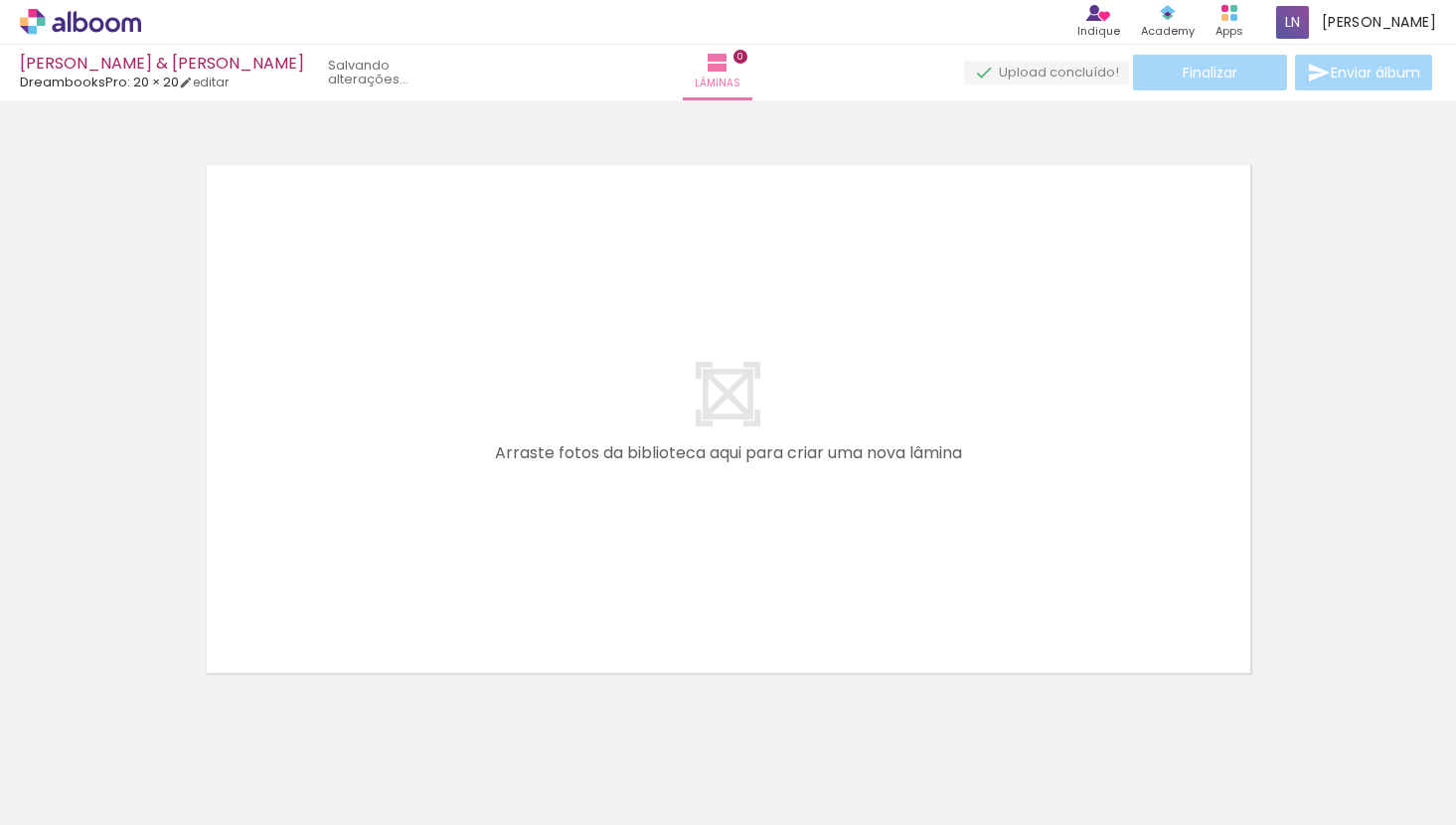 scroll, scrollTop: 25, scrollLeft: 0, axis: vertical 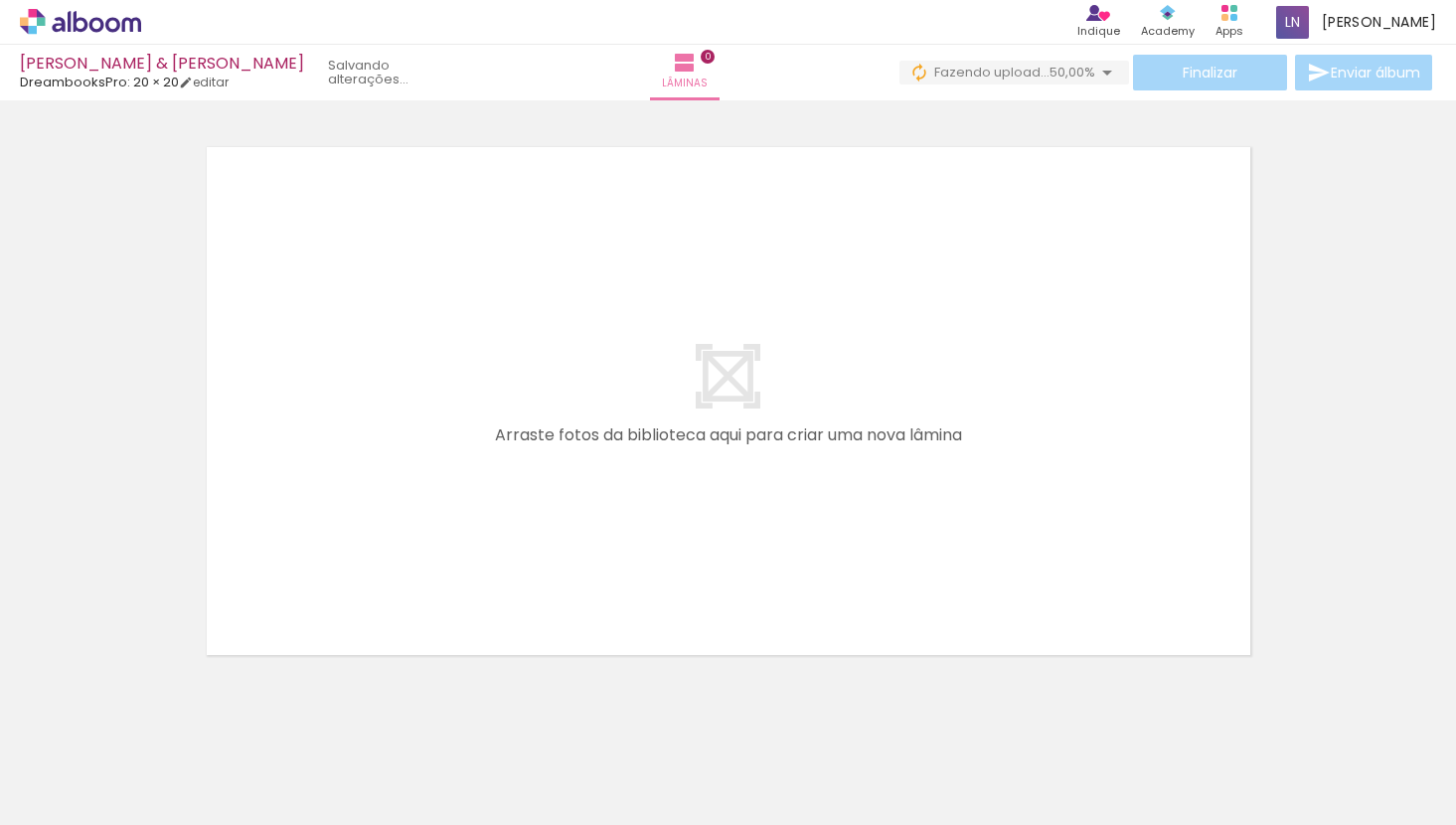 drag, startPoint x: 760, startPoint y: 267, endPoint x: 735, endPoint y: 309, distance: 48.8774 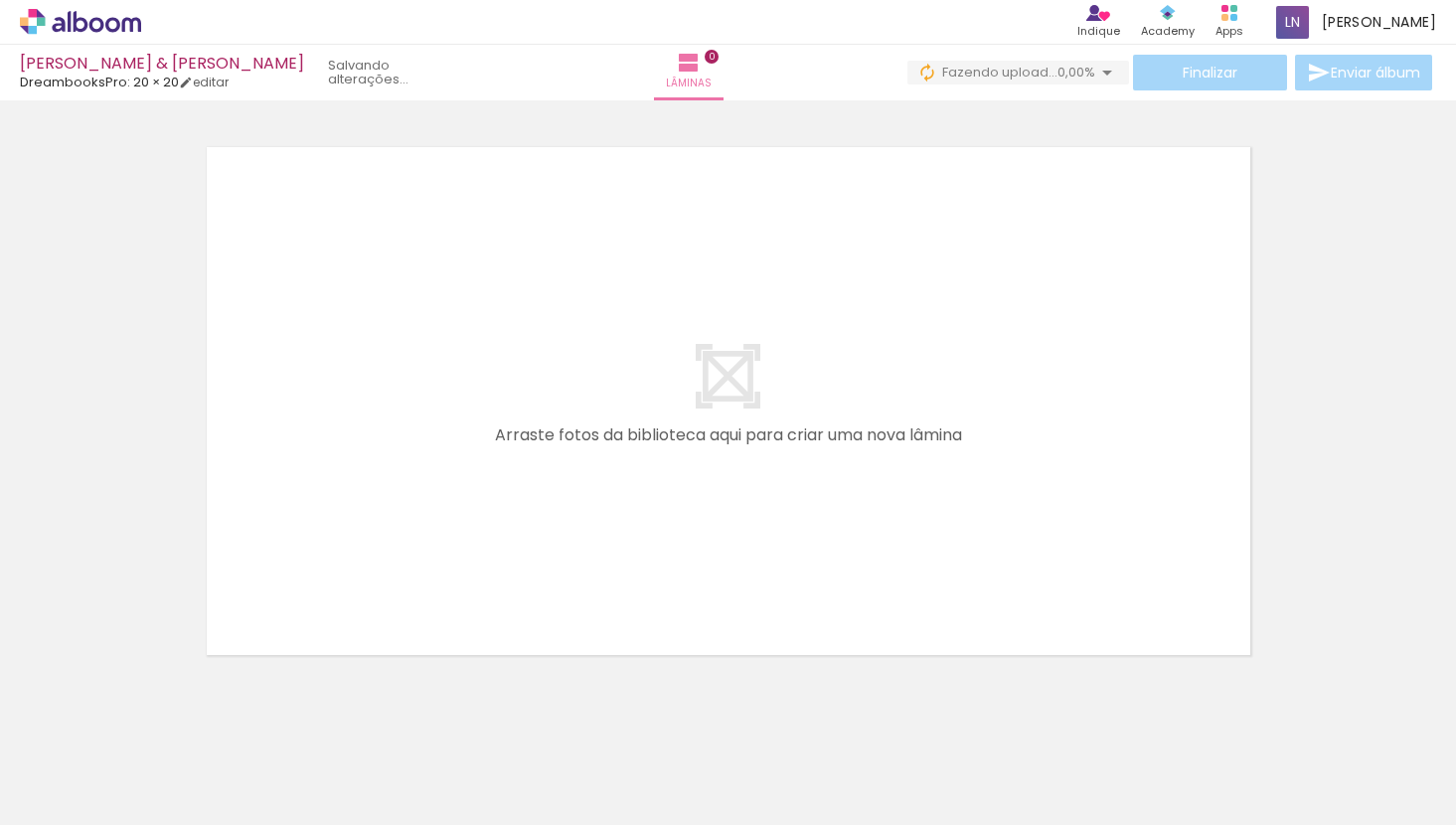 click at bounding box center [728, 401] 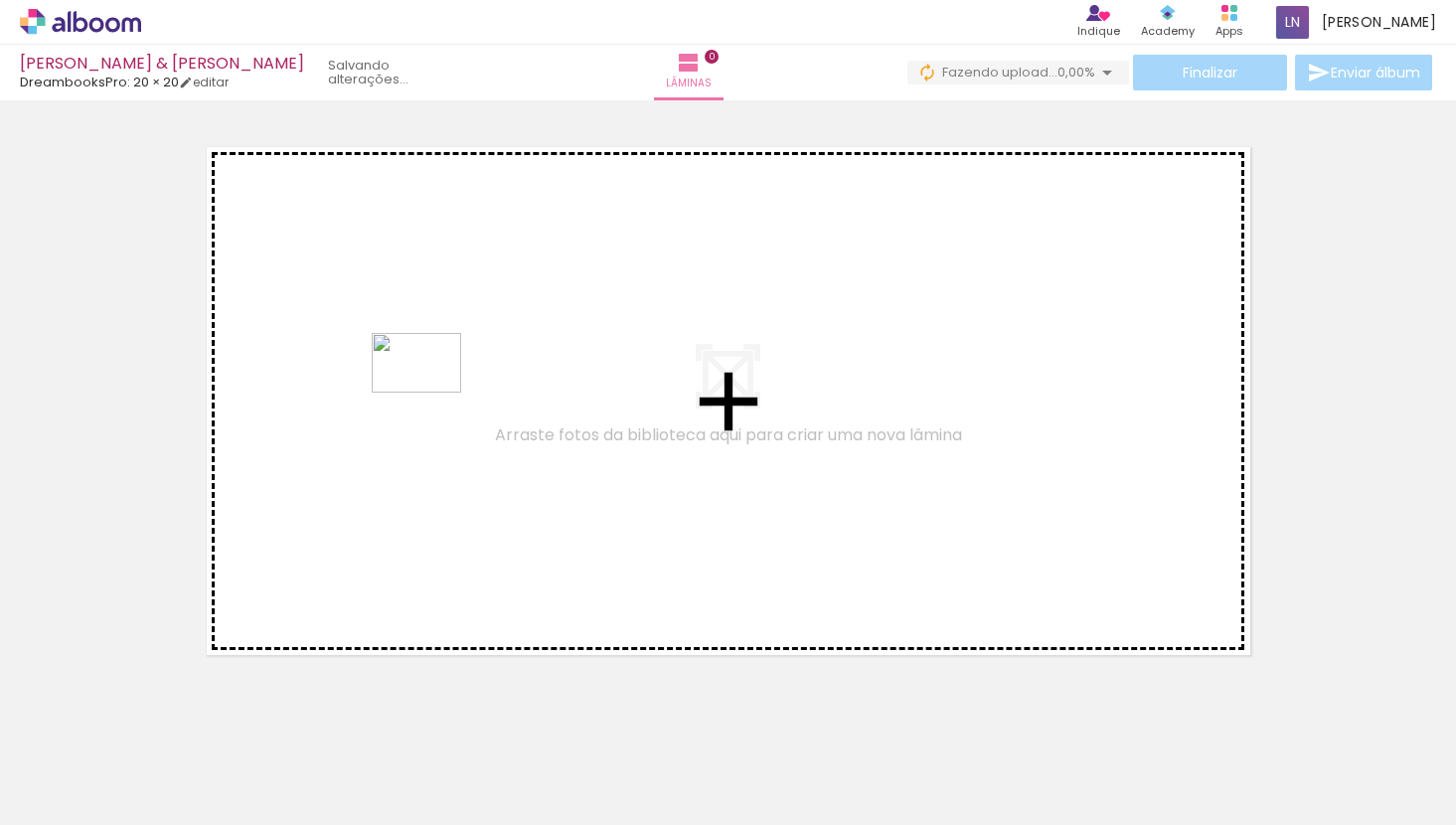 drag, startPoint x: 316, startPoint y: 782, endPoint x: 431, endPoint y: 393, distance: 405.6427 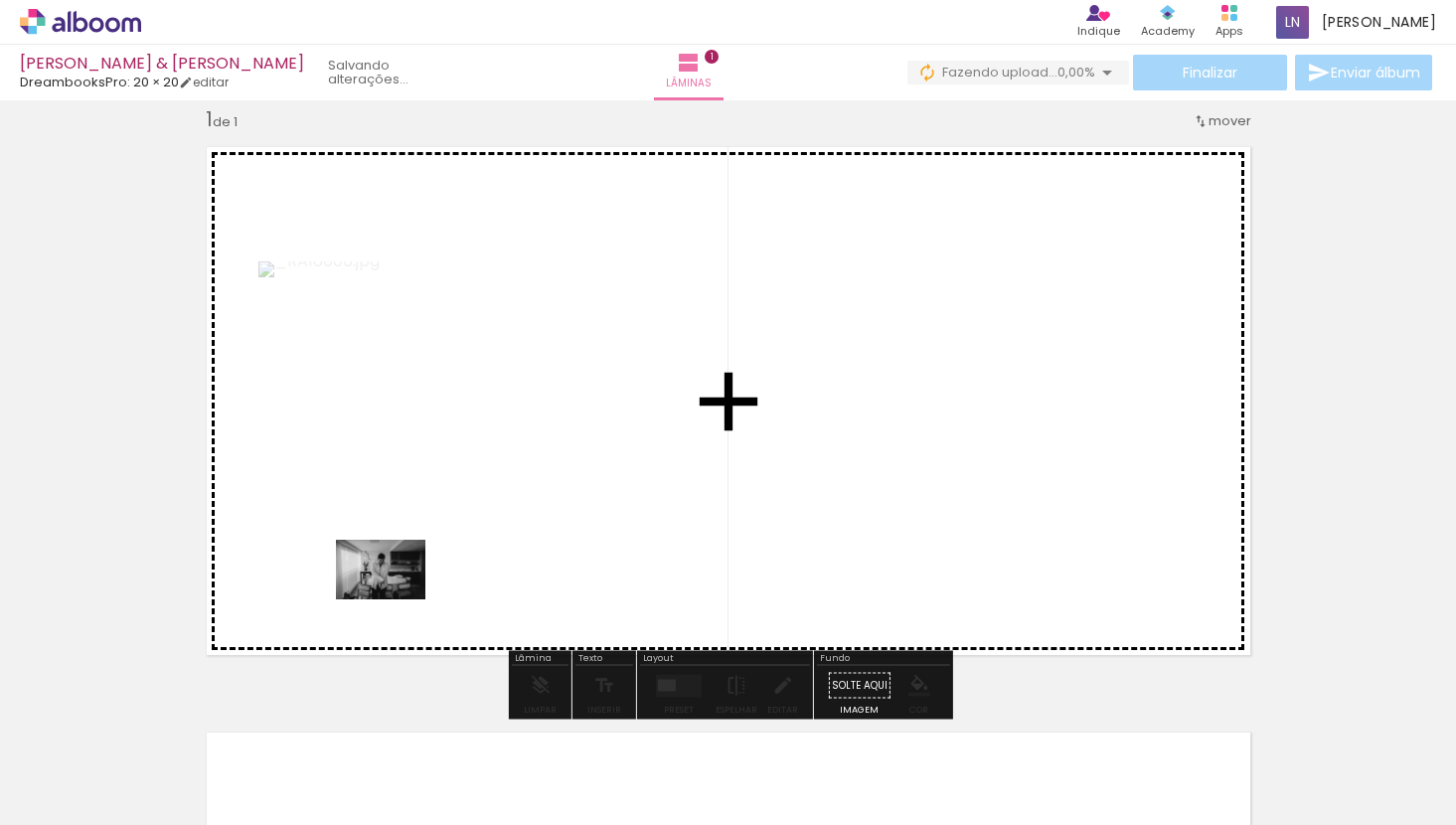 drag, startPoint x: 210, startPoint y: 765, endPoint x: 396, endPoint y: 599, distance: 249.30303 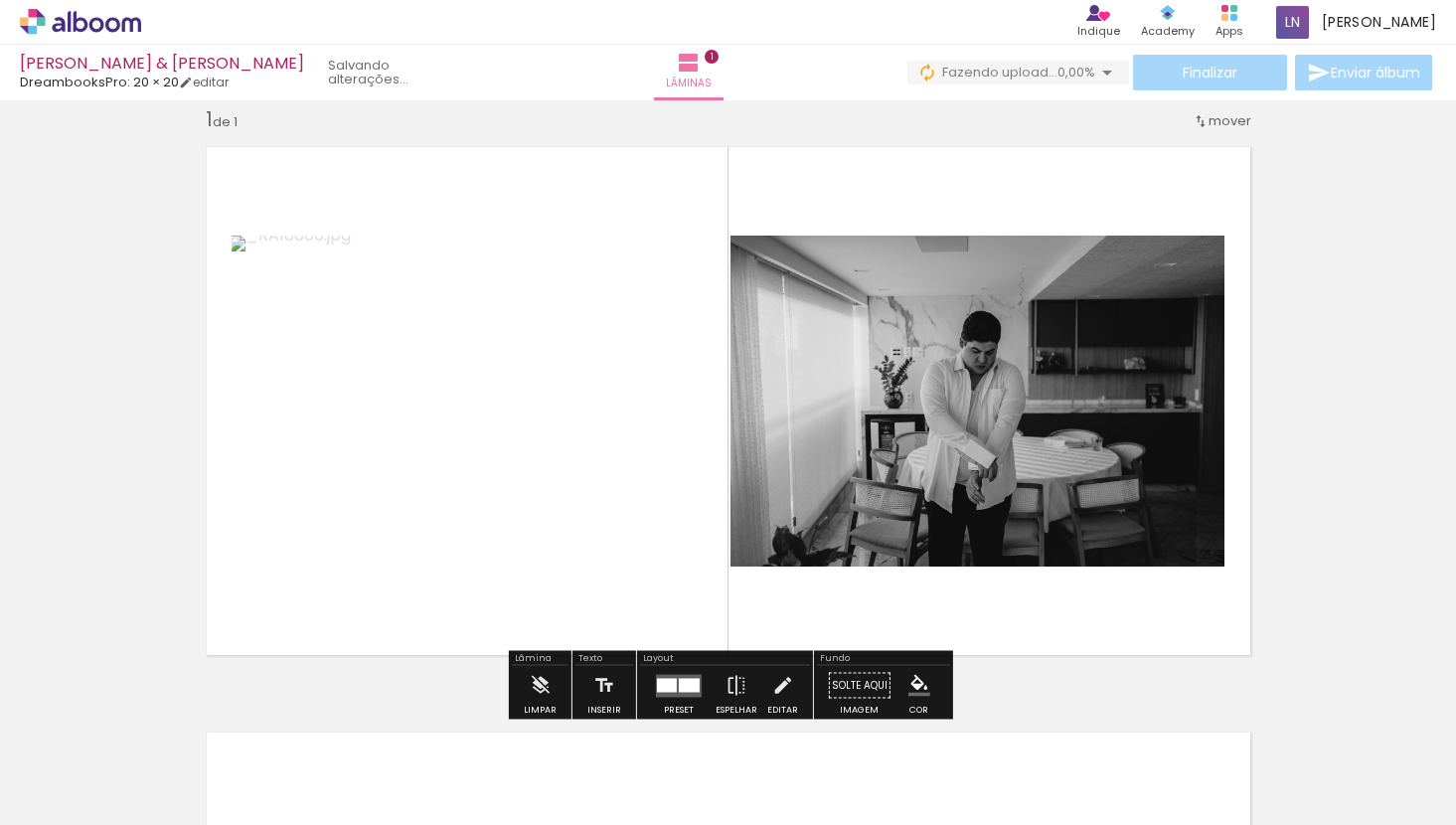 click at bounding box center (679, 685) 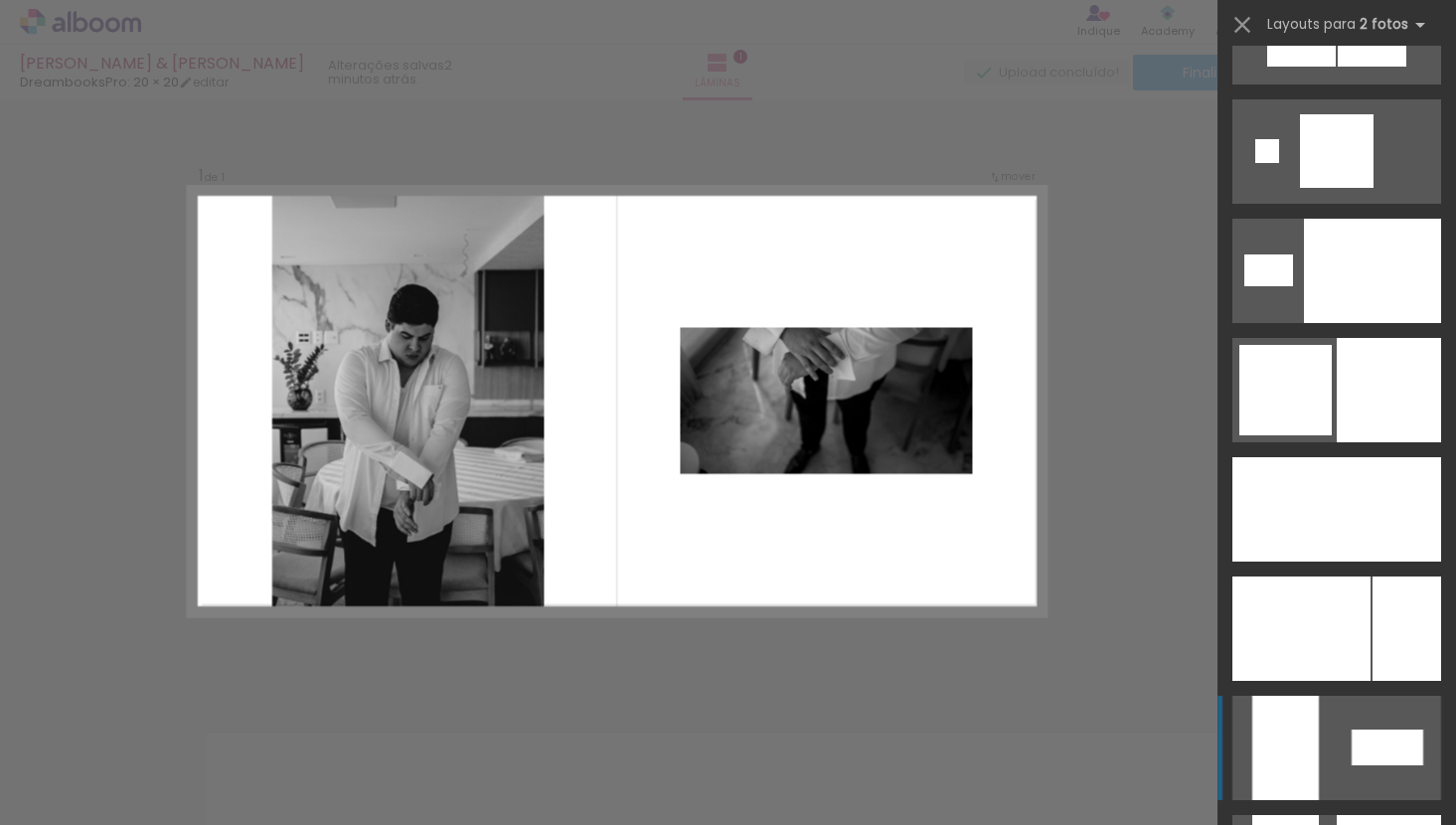 scroll, scrollTop: 6389, scrollLeft: 0, axis: vertical 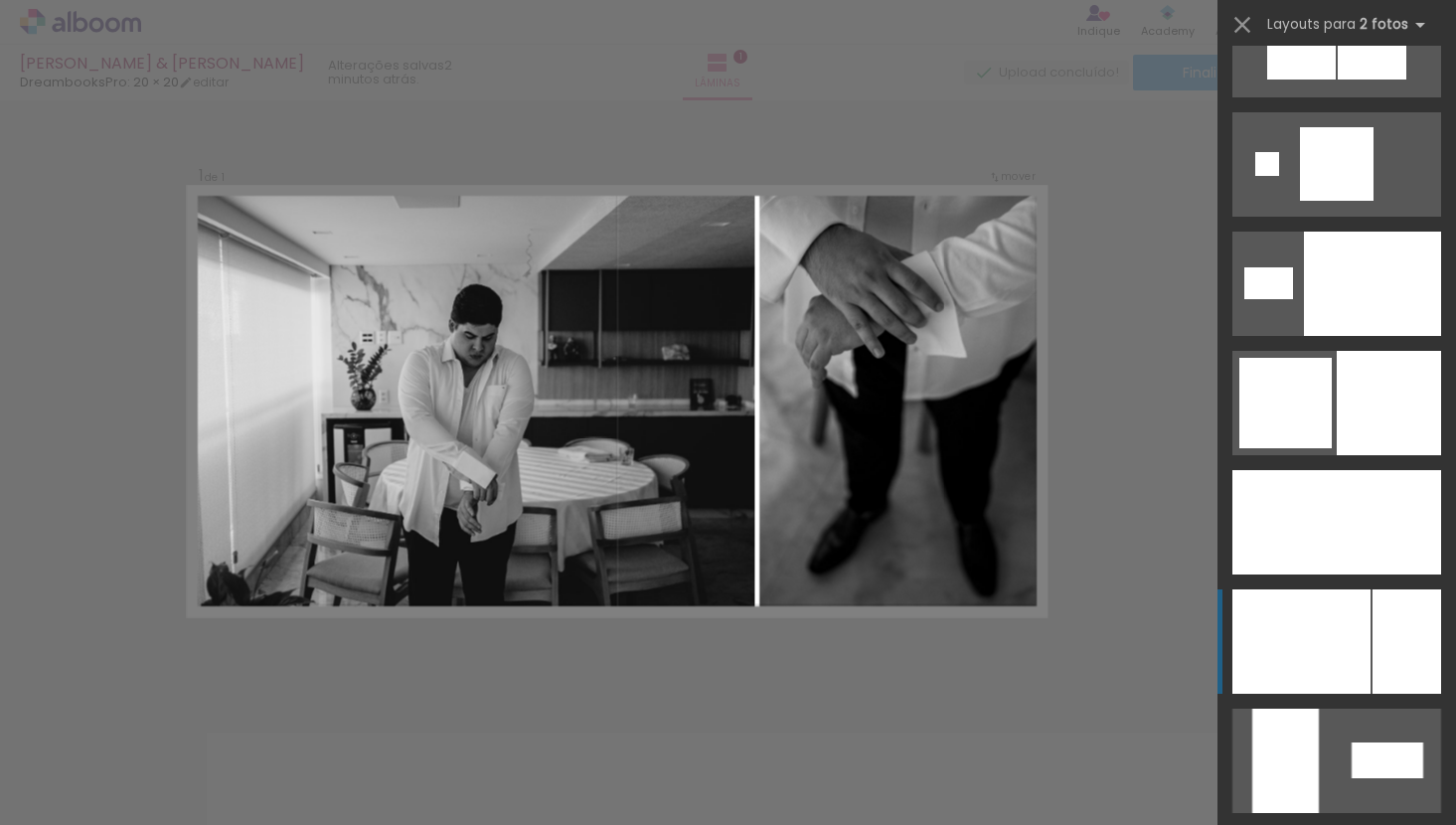 click at bounding box center [1301, 641] 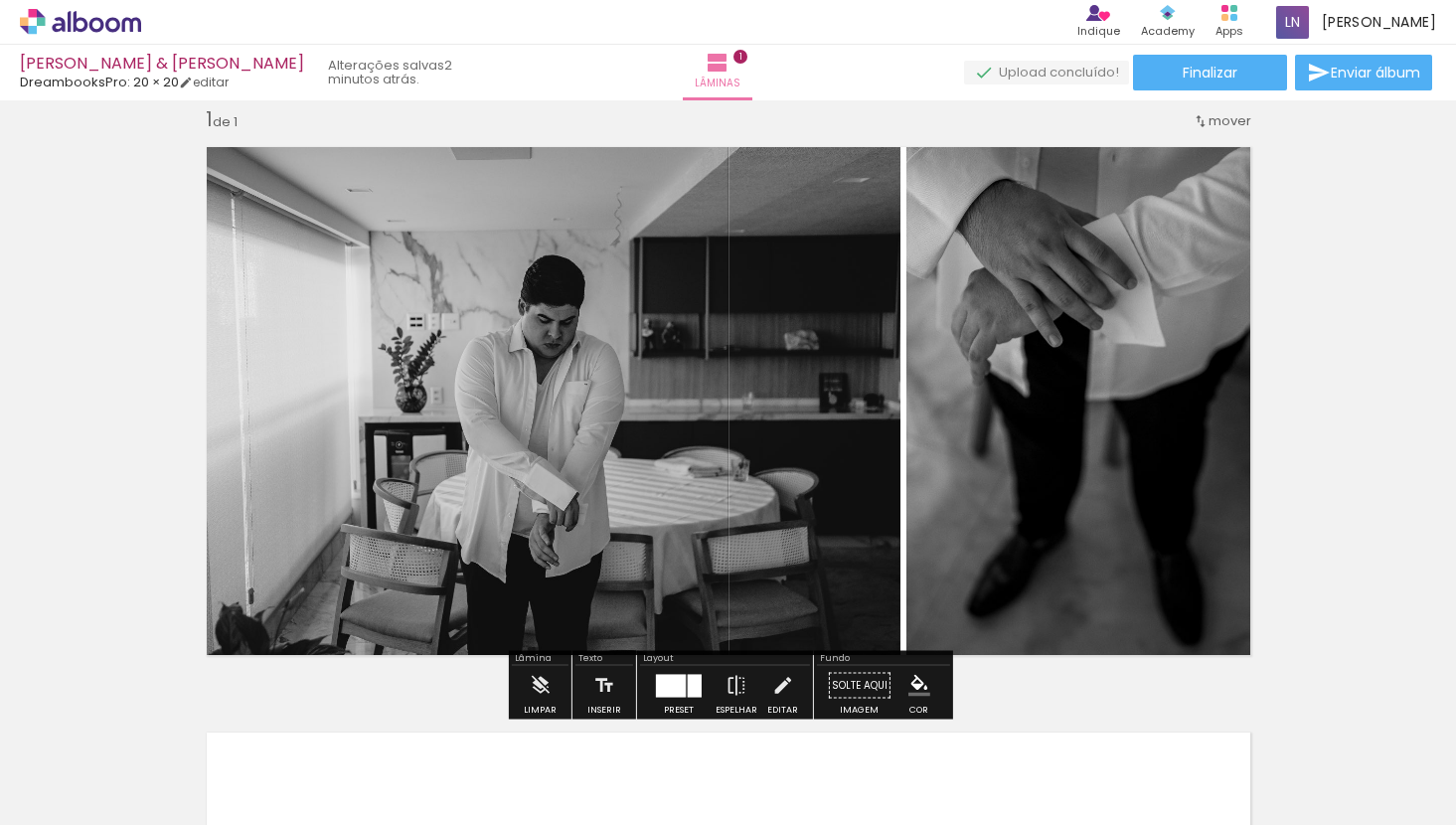 click on "Inserir lâmina 1  de 1" at bounding box center (728, 668) 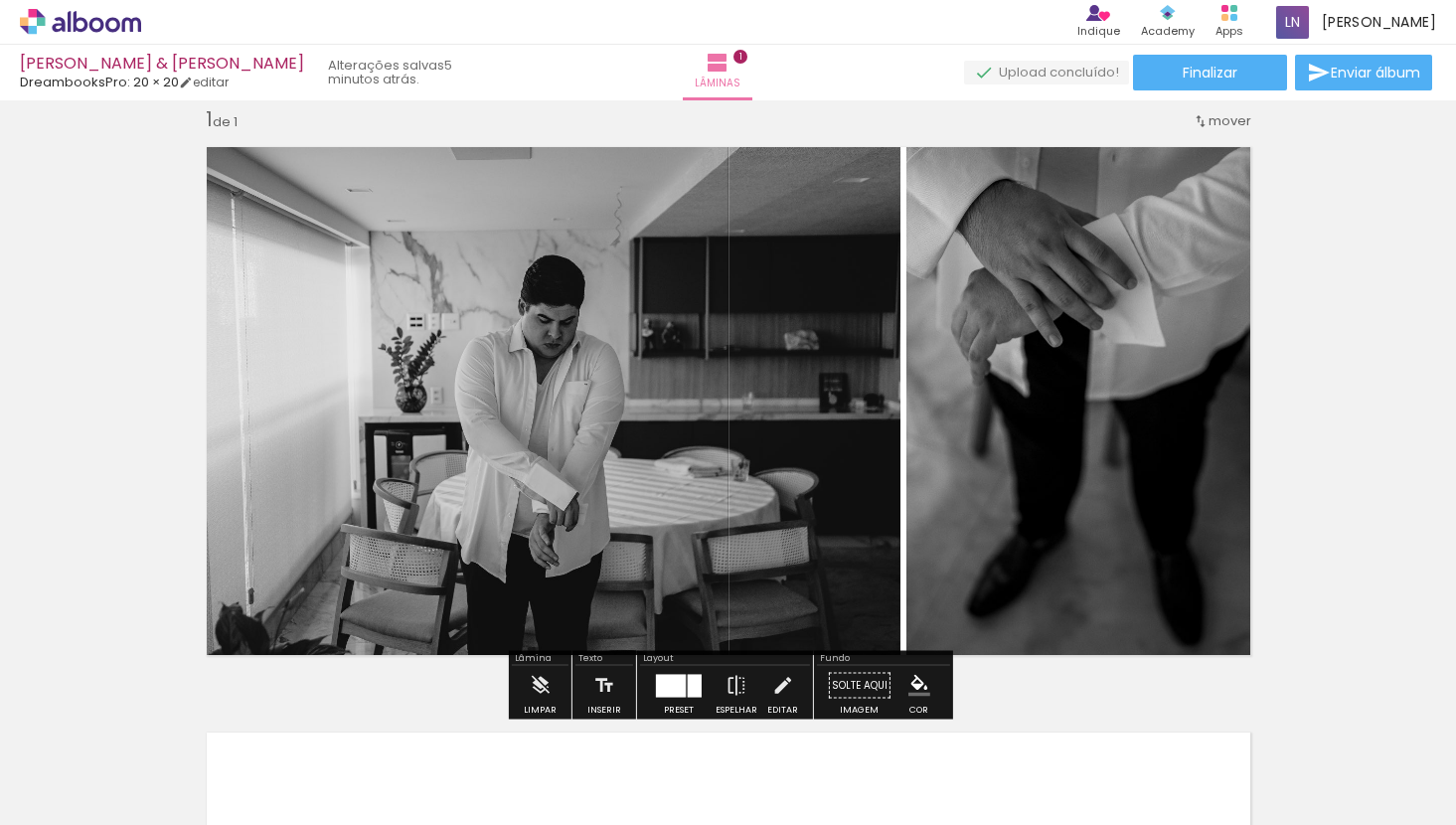click at bounding box center [199, 758] 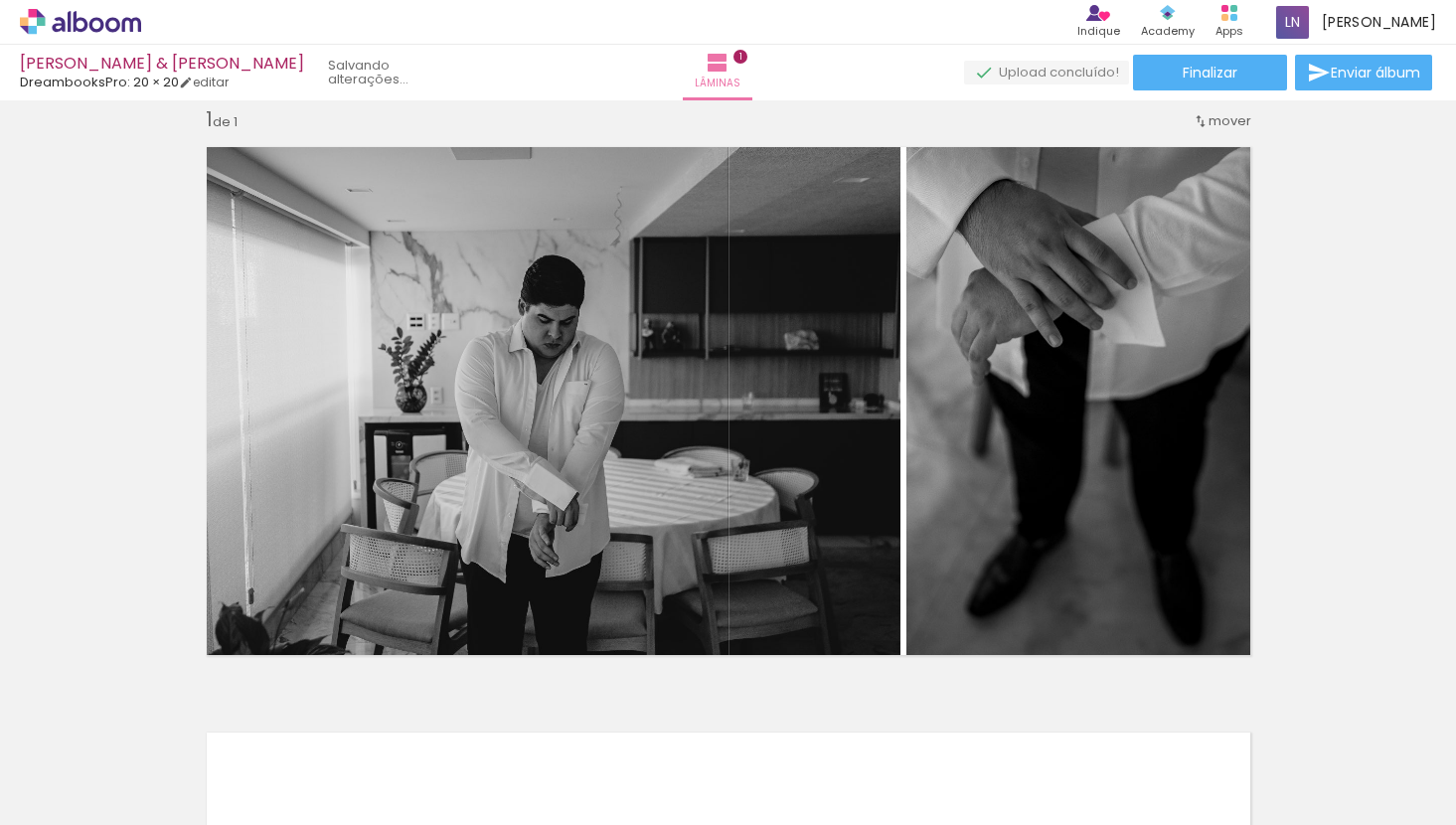 scroll, scrollTop: 0, scrollLeft: 0, axis: both 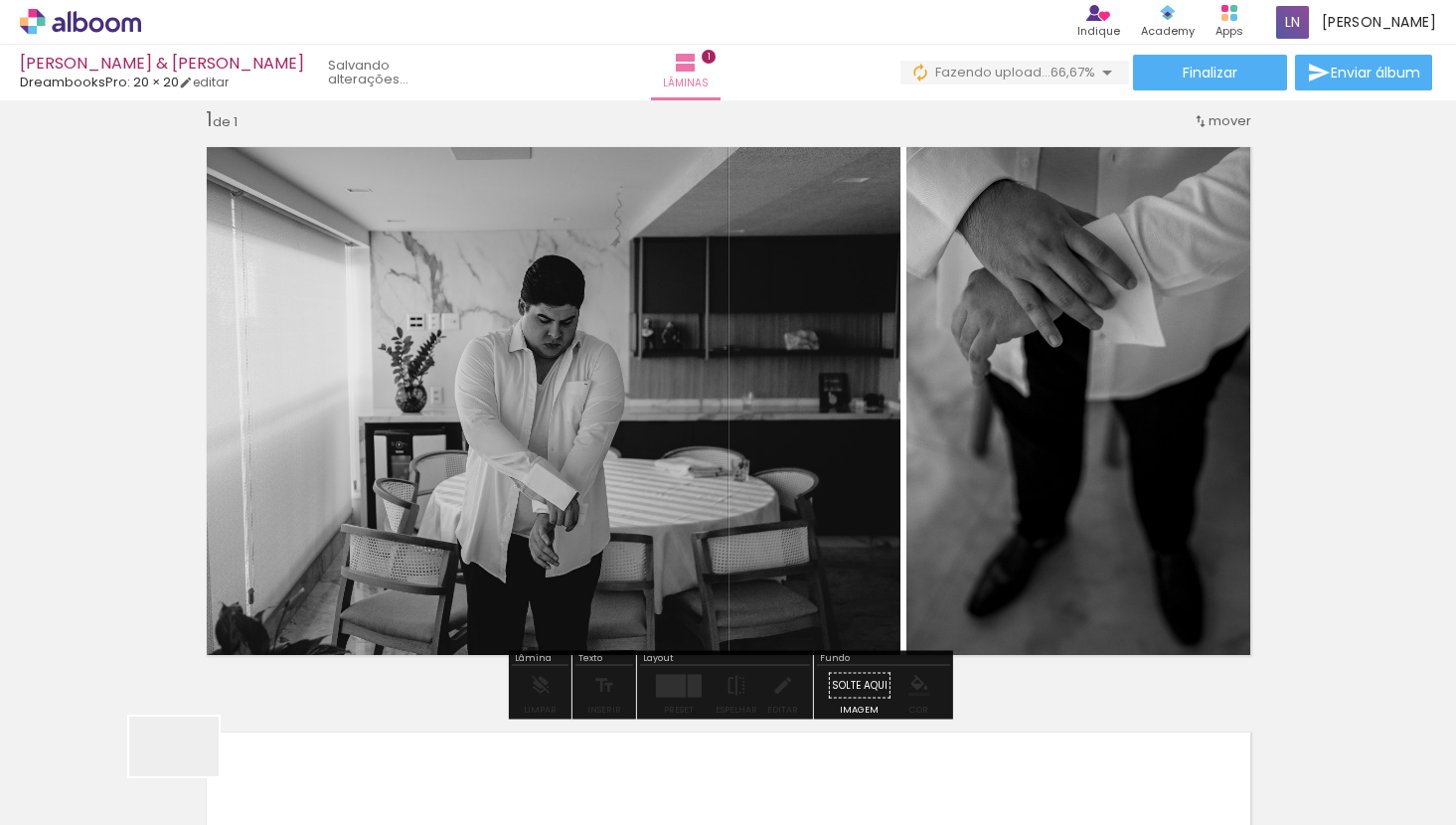 drag, startPoint x: 427, startPoint y: 765, endPoint x: 191, endPoint y: 786, distance: 236.93248 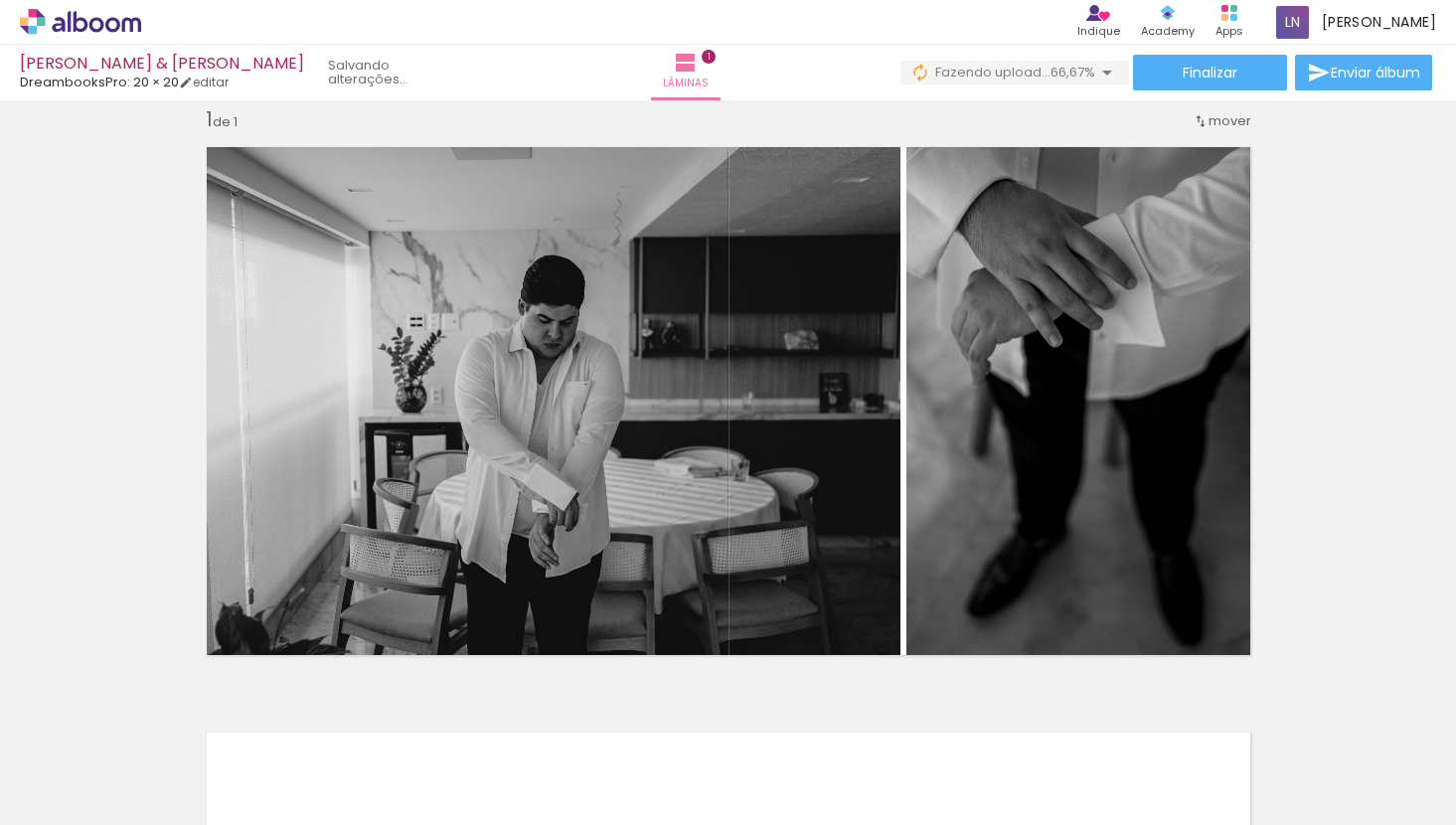 drag, startPoint x: 553, startPoint y: 777, endPoint x: 381, endPoint y: 768, distance: 172.2353 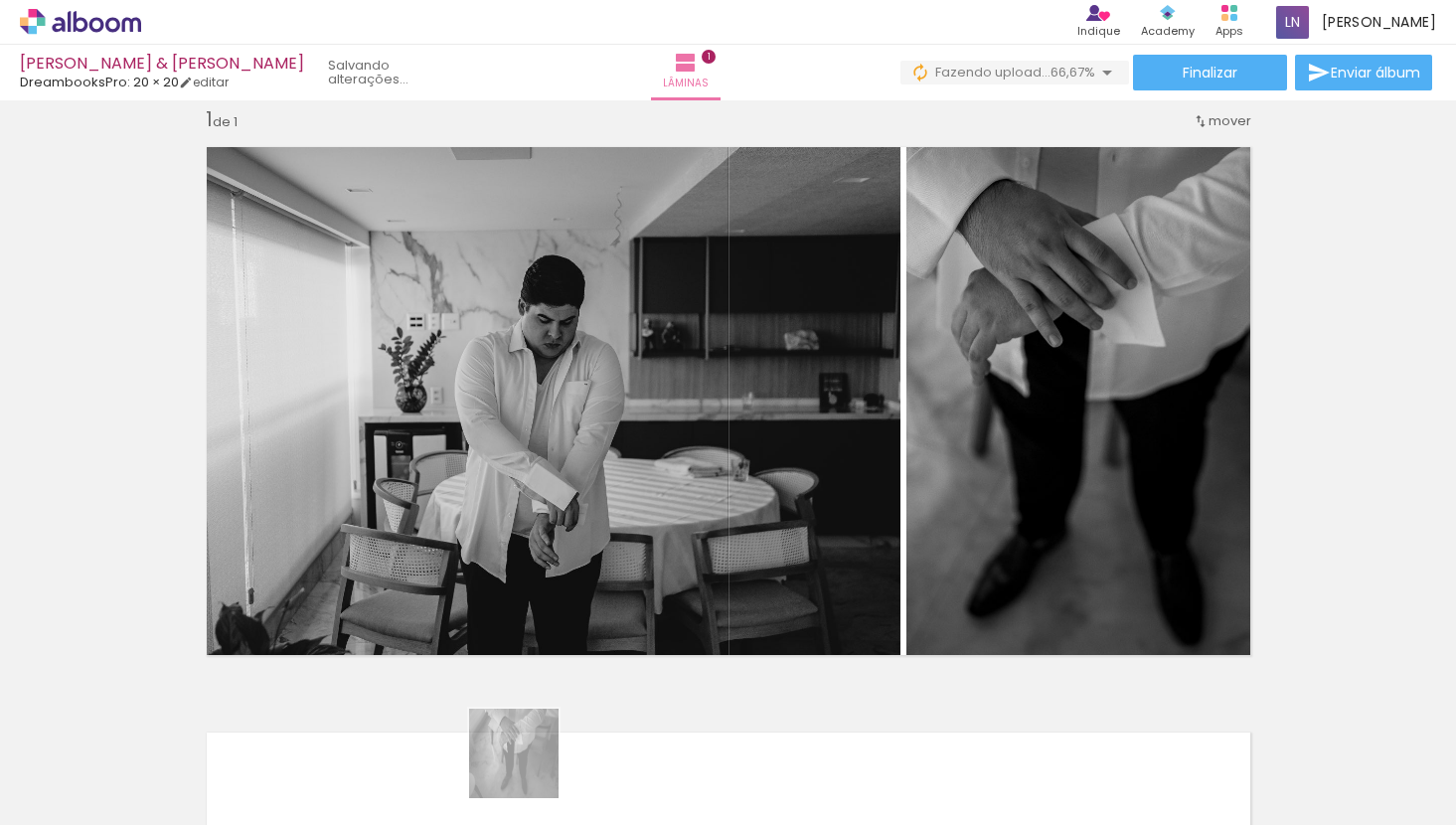drag, startPoint x: 305, startPoint y: 767, endPoint x: 543, endPoint y: 768, distance: 238.0021 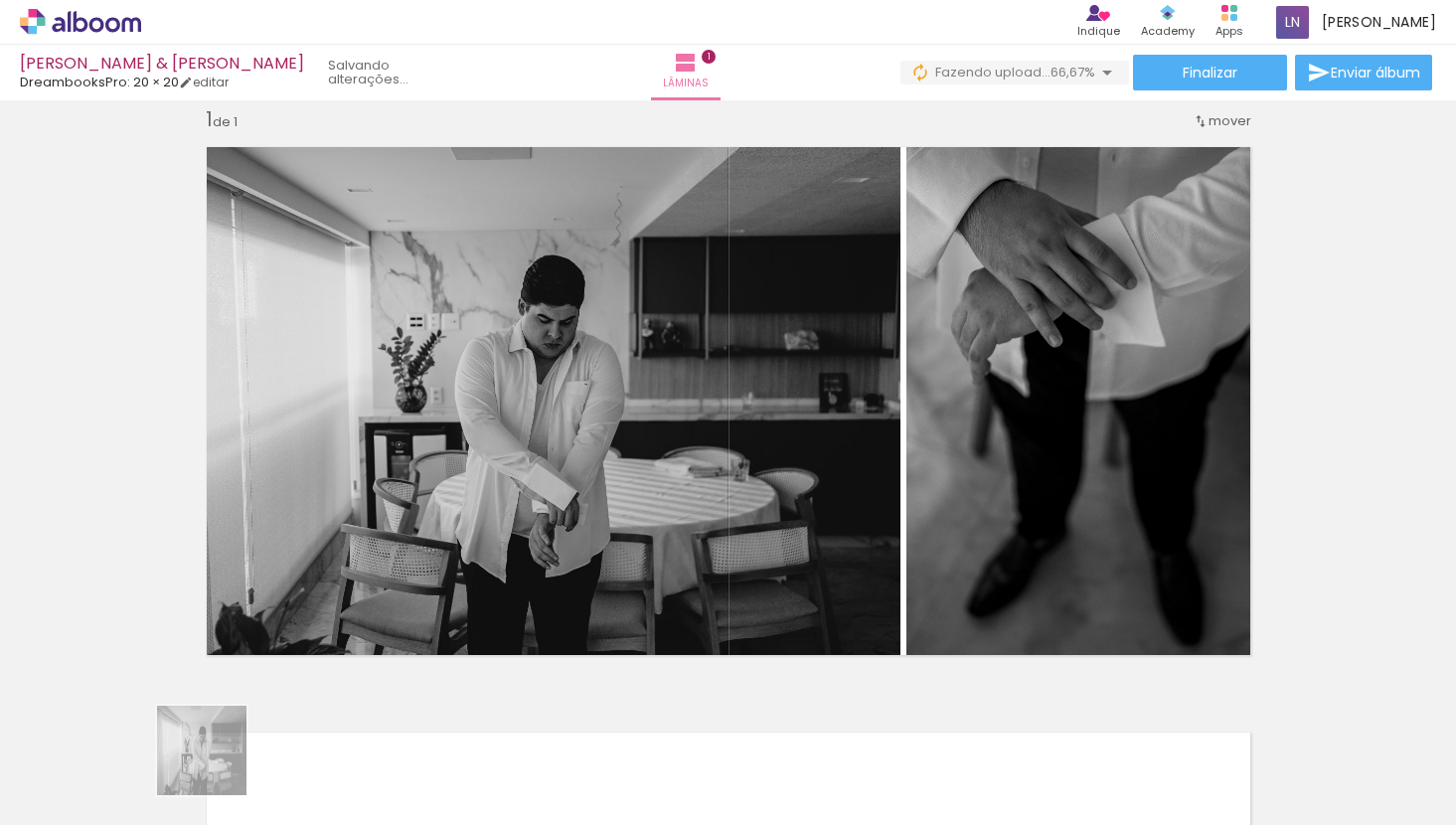 drag, startPoint x: 196, startPoint y: 765, endPoint x: 306, endPoint y: 766, distance: 110.0045 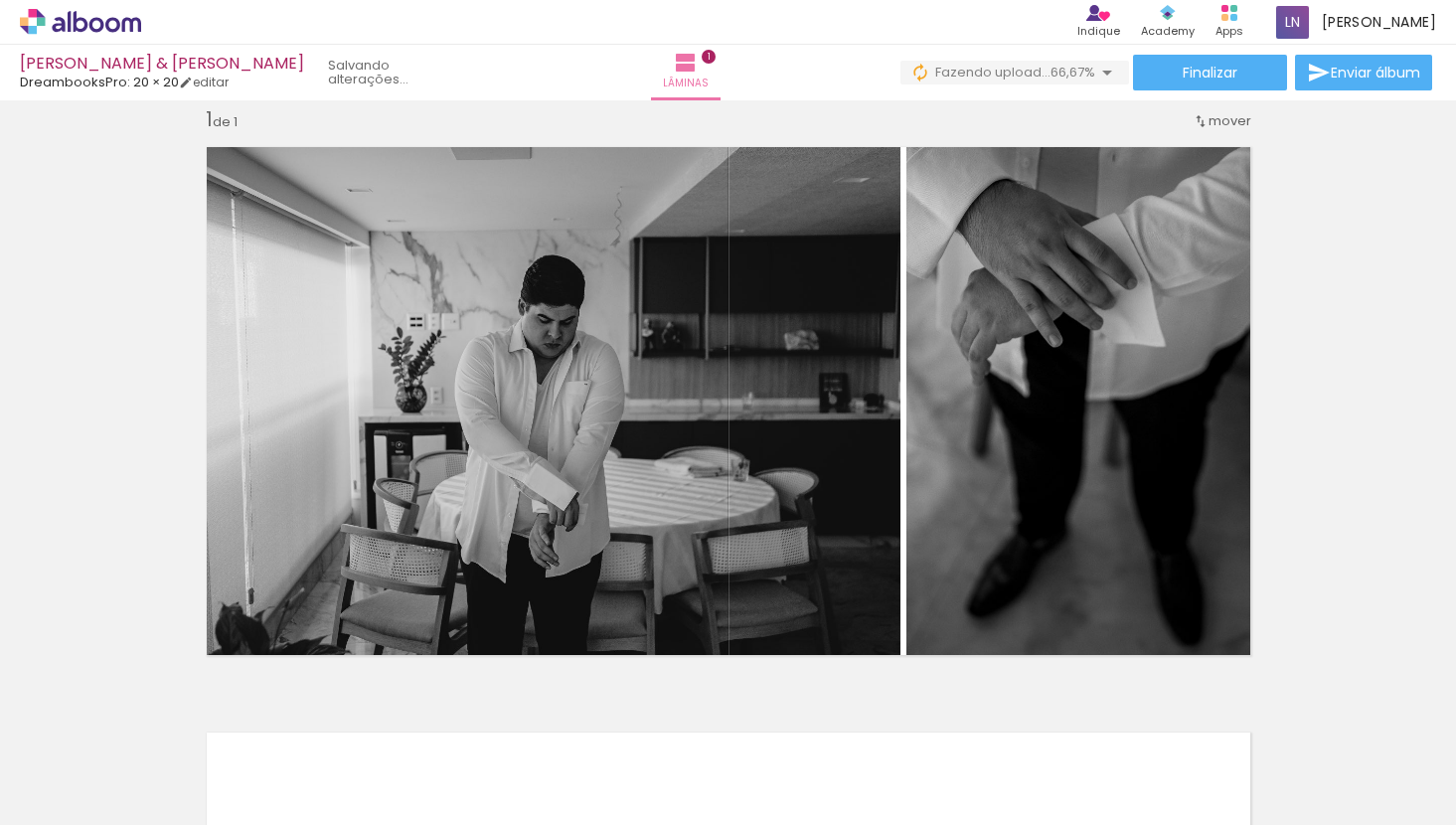 click at bounding box center (199, 758) 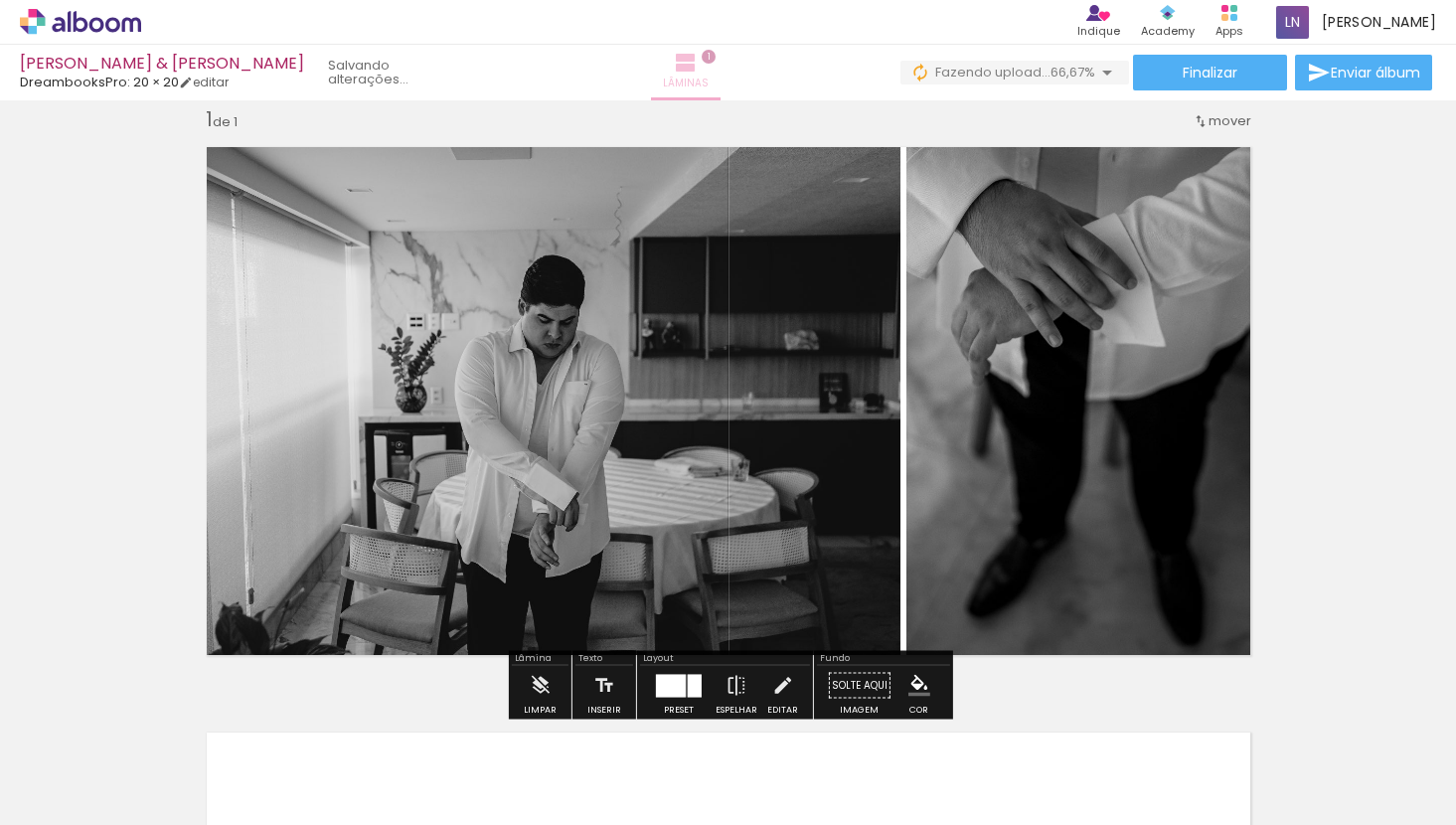 click on "Lâminas 1" at bounding box center [686, 73] 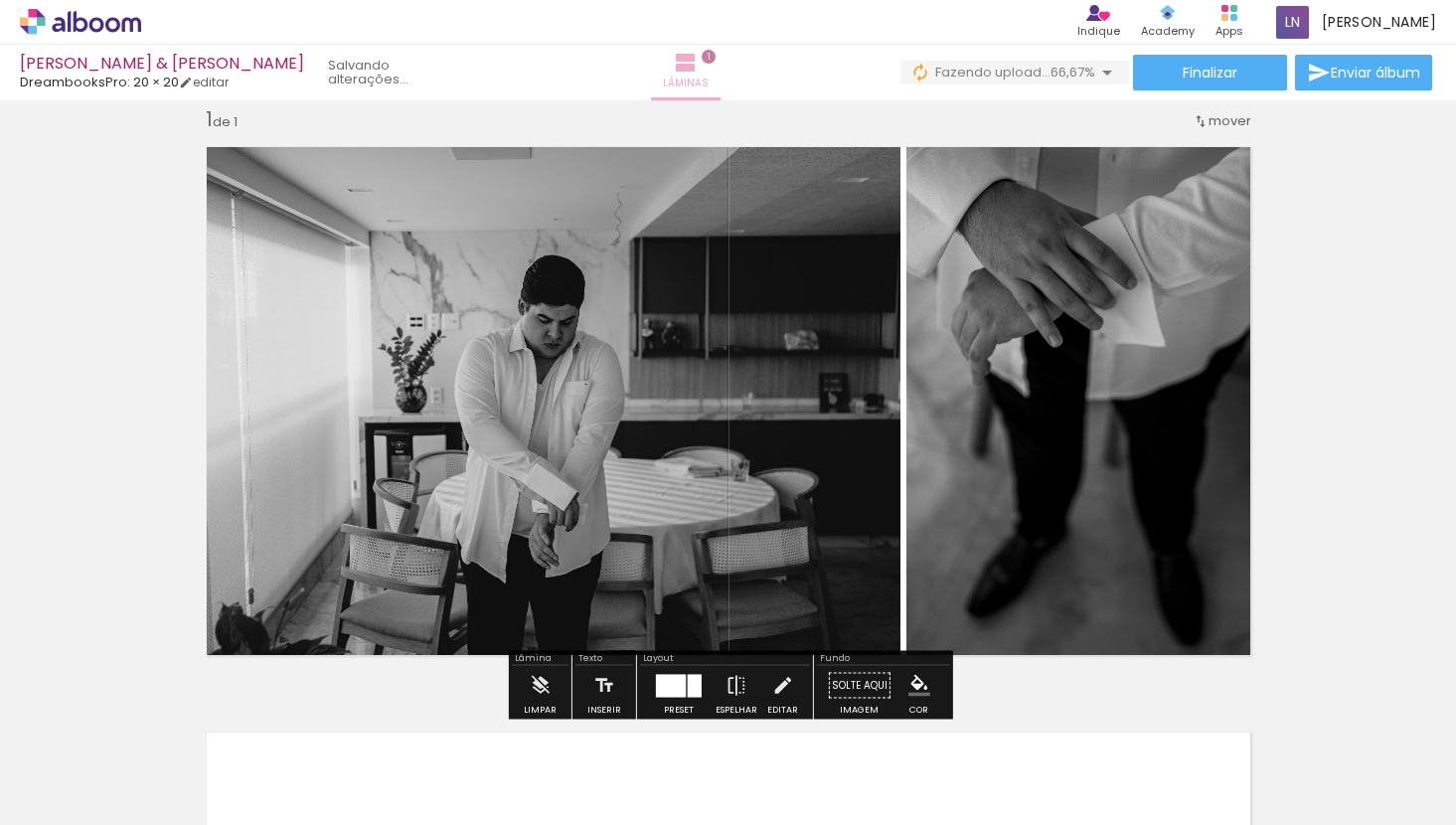 click on "1" at bounding box center (709, 57) 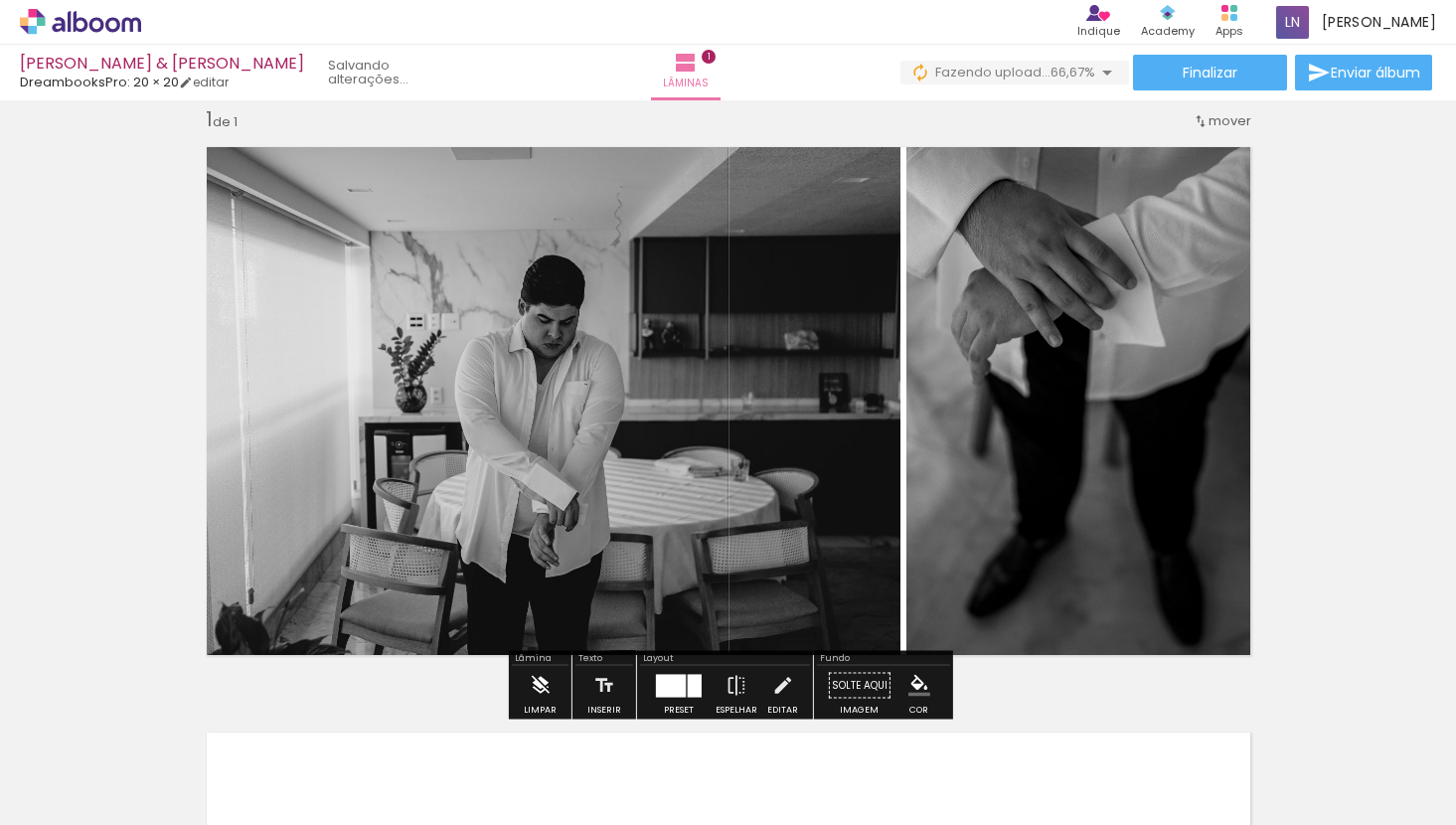 click at bounding box center (540, 686) 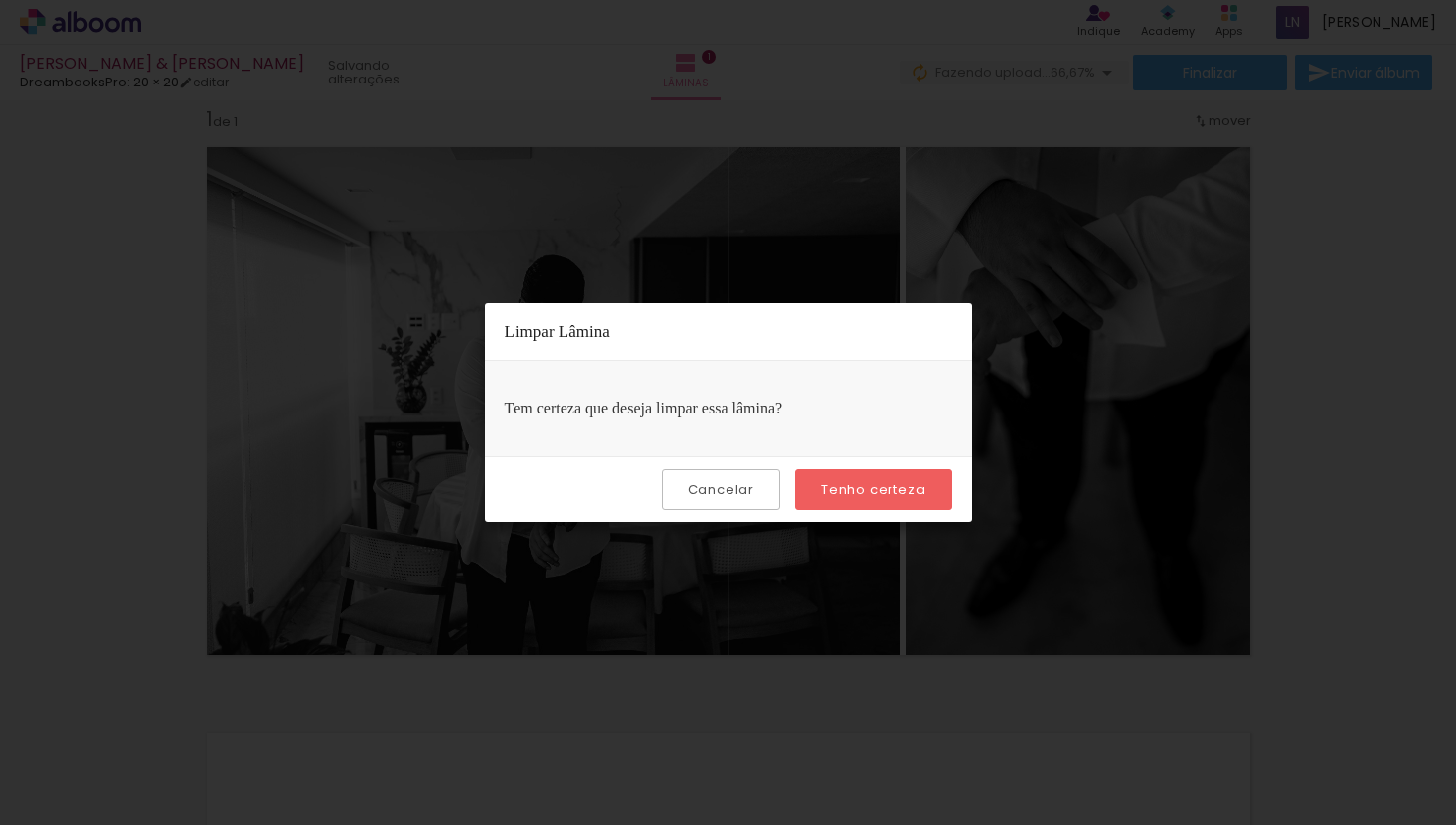 click on "Cancelar" at bounding box center [721, 489] 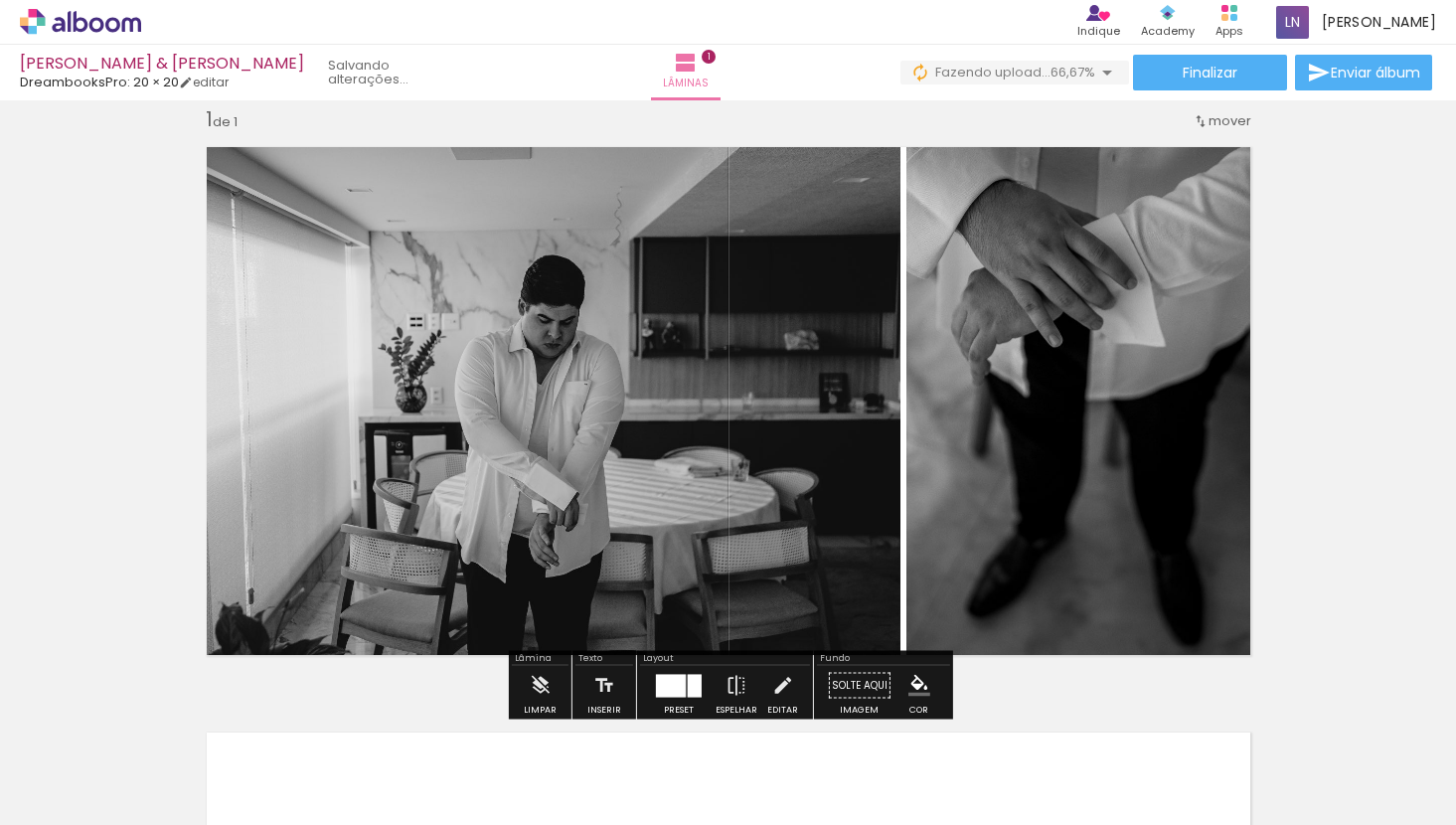 click on "Adicionar
Fotos" at bounding box center [71, 798] 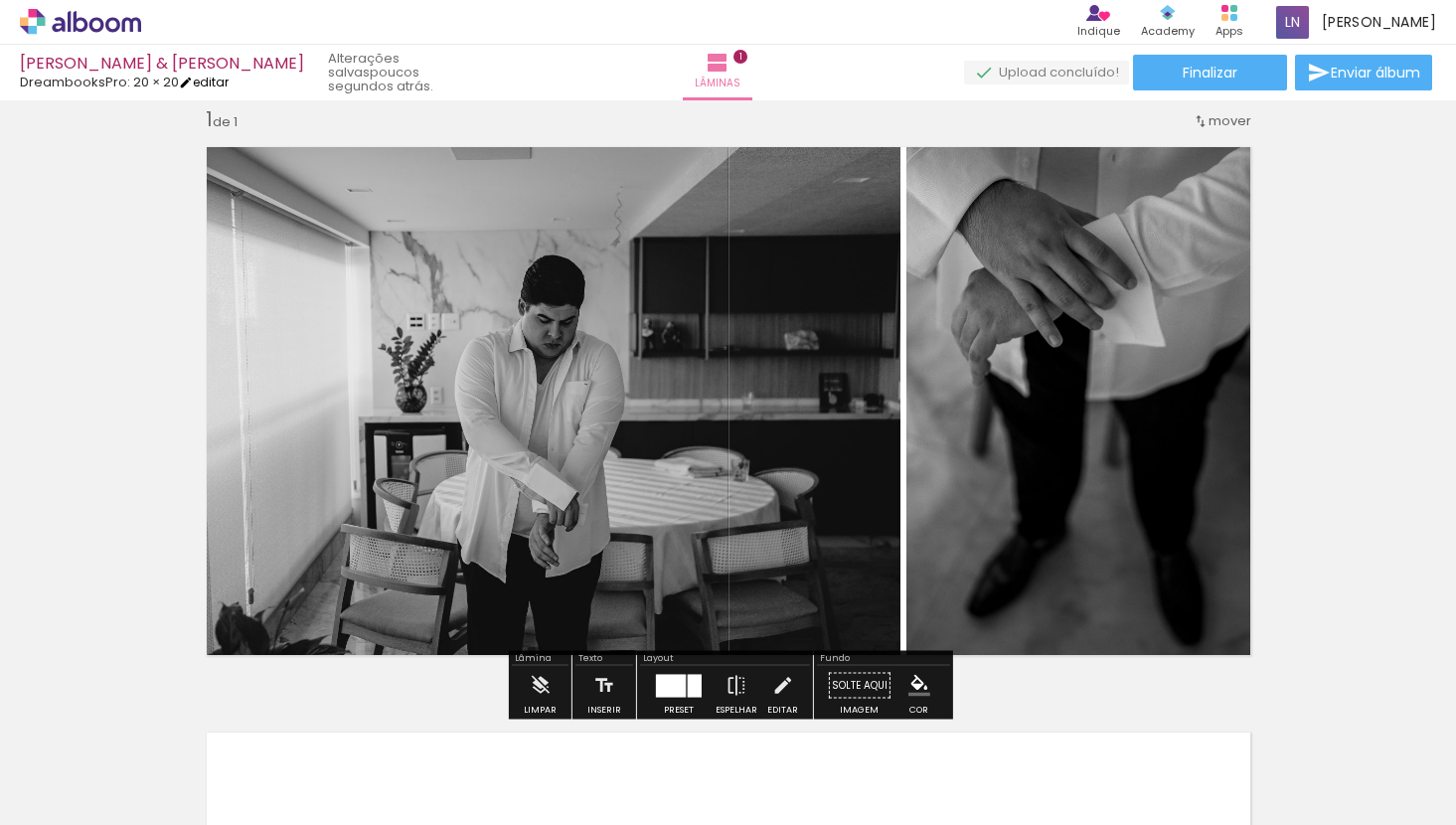 click on "editar" at bounding box center (204, 82) 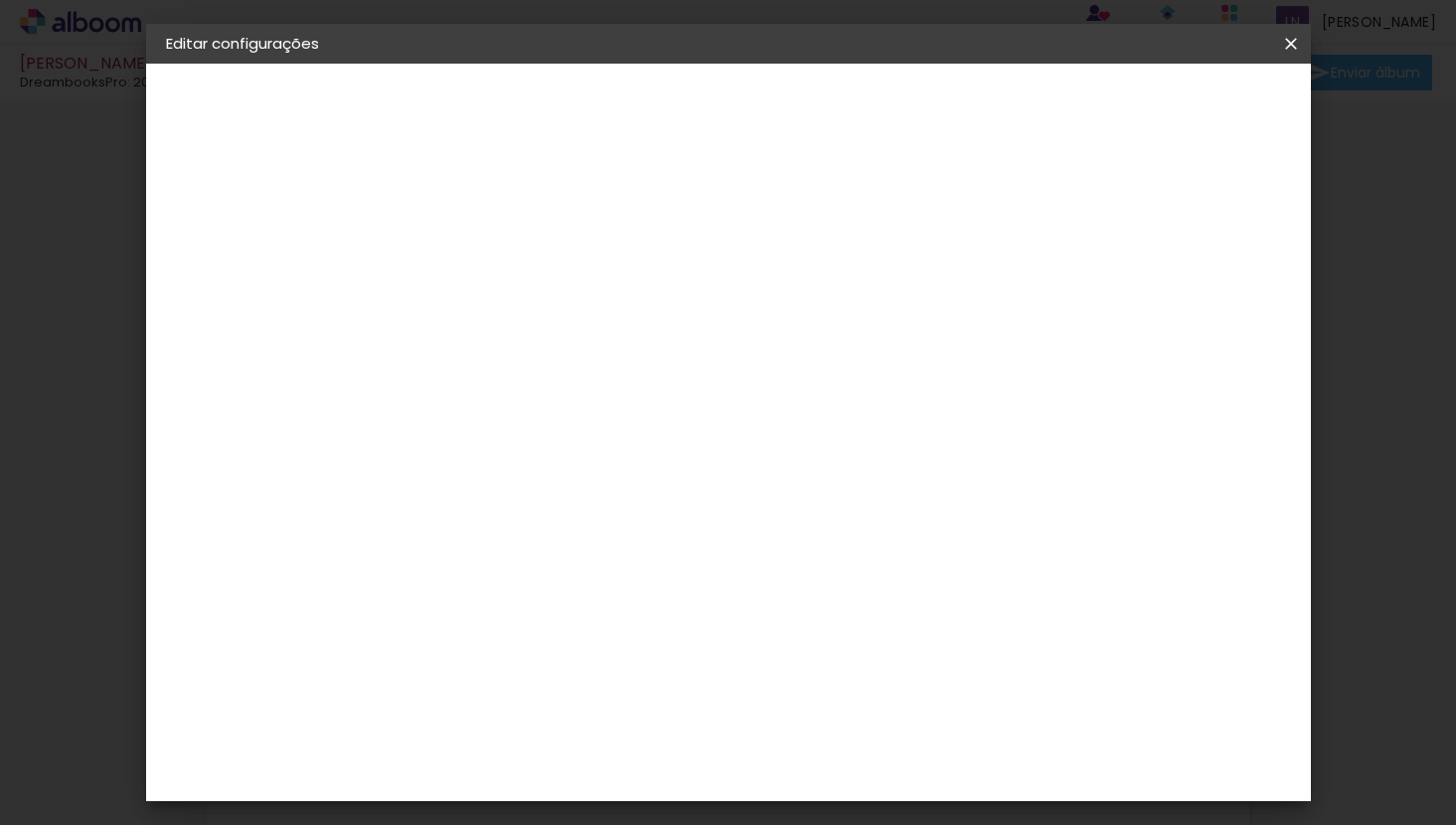 click at bounding box center (1291, 44) 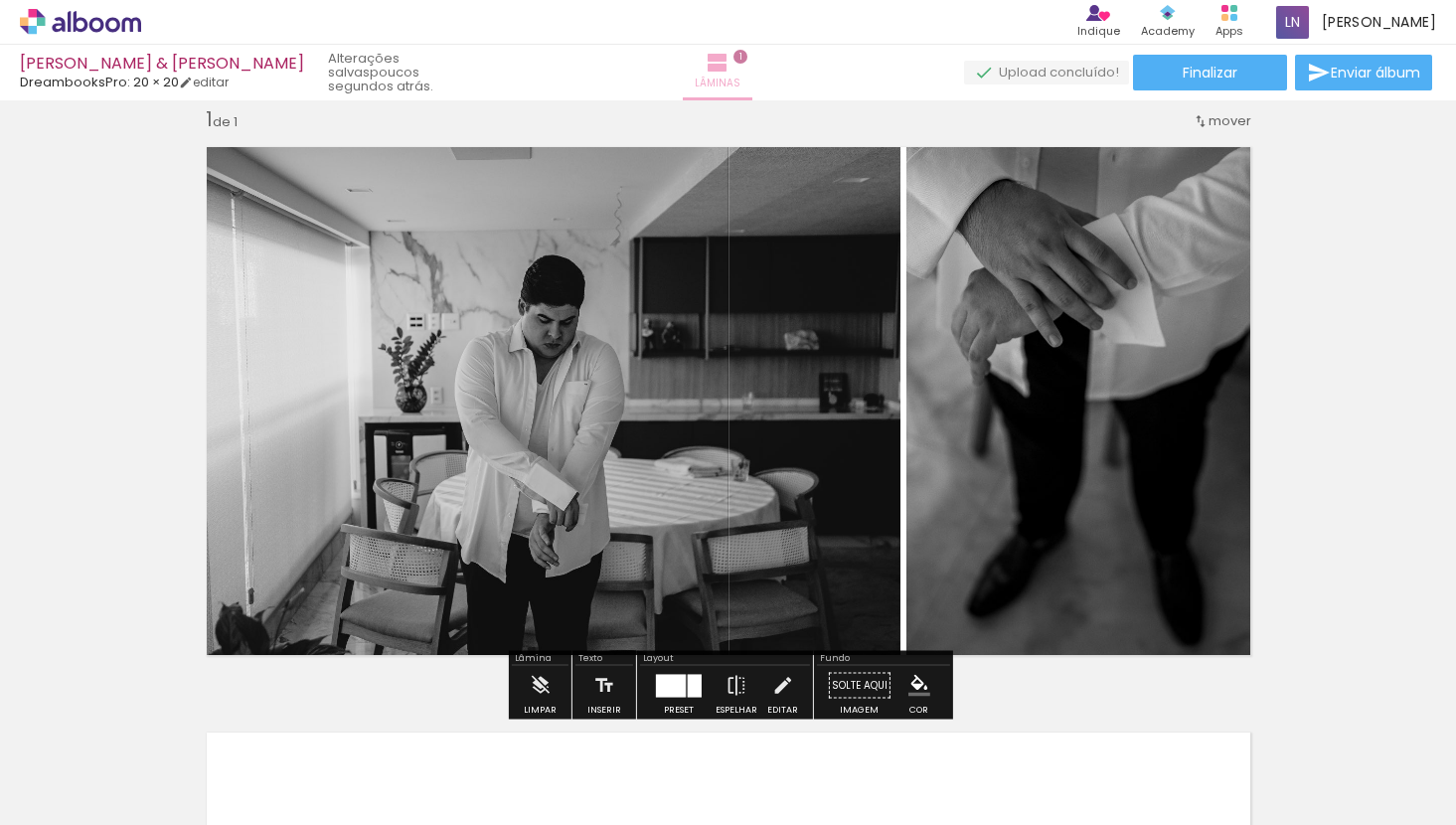 click at bounding box center [718, 63] 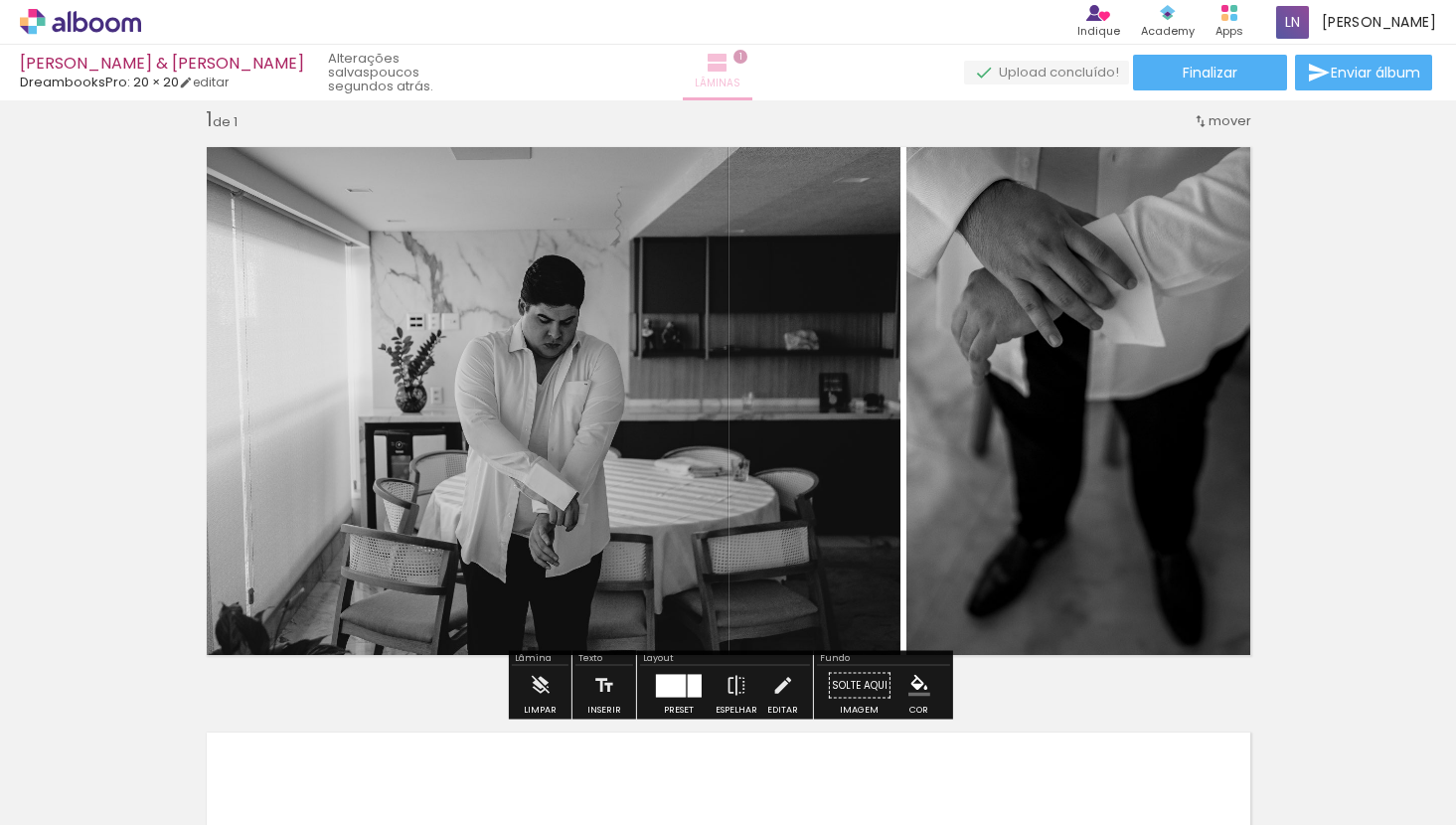 click at bounding box center [718, 63] 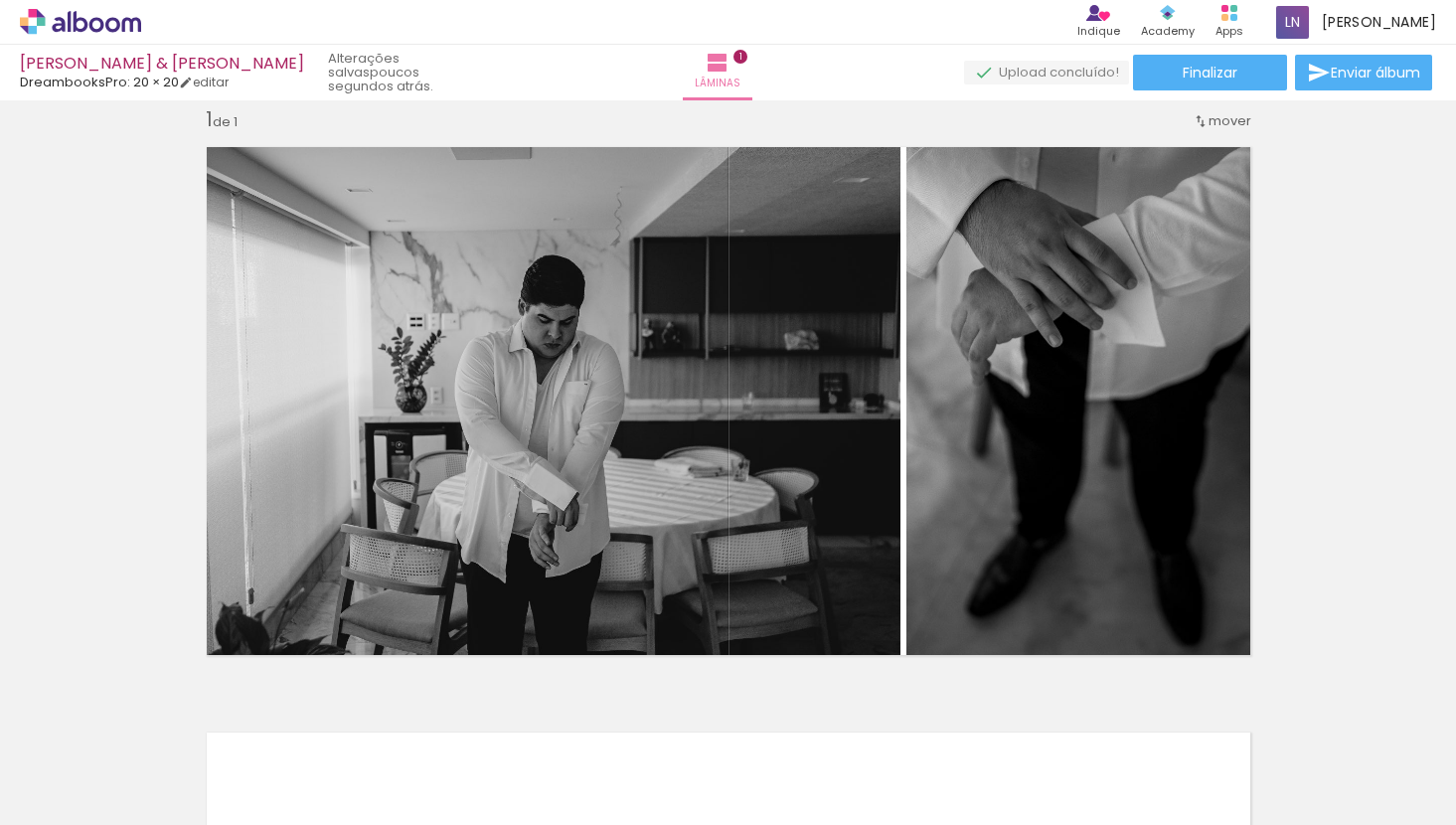 drag, startPoint x: 727, startPoint y: 59, endPoint x: 676, endPoint y: 91, distance: 60.20797 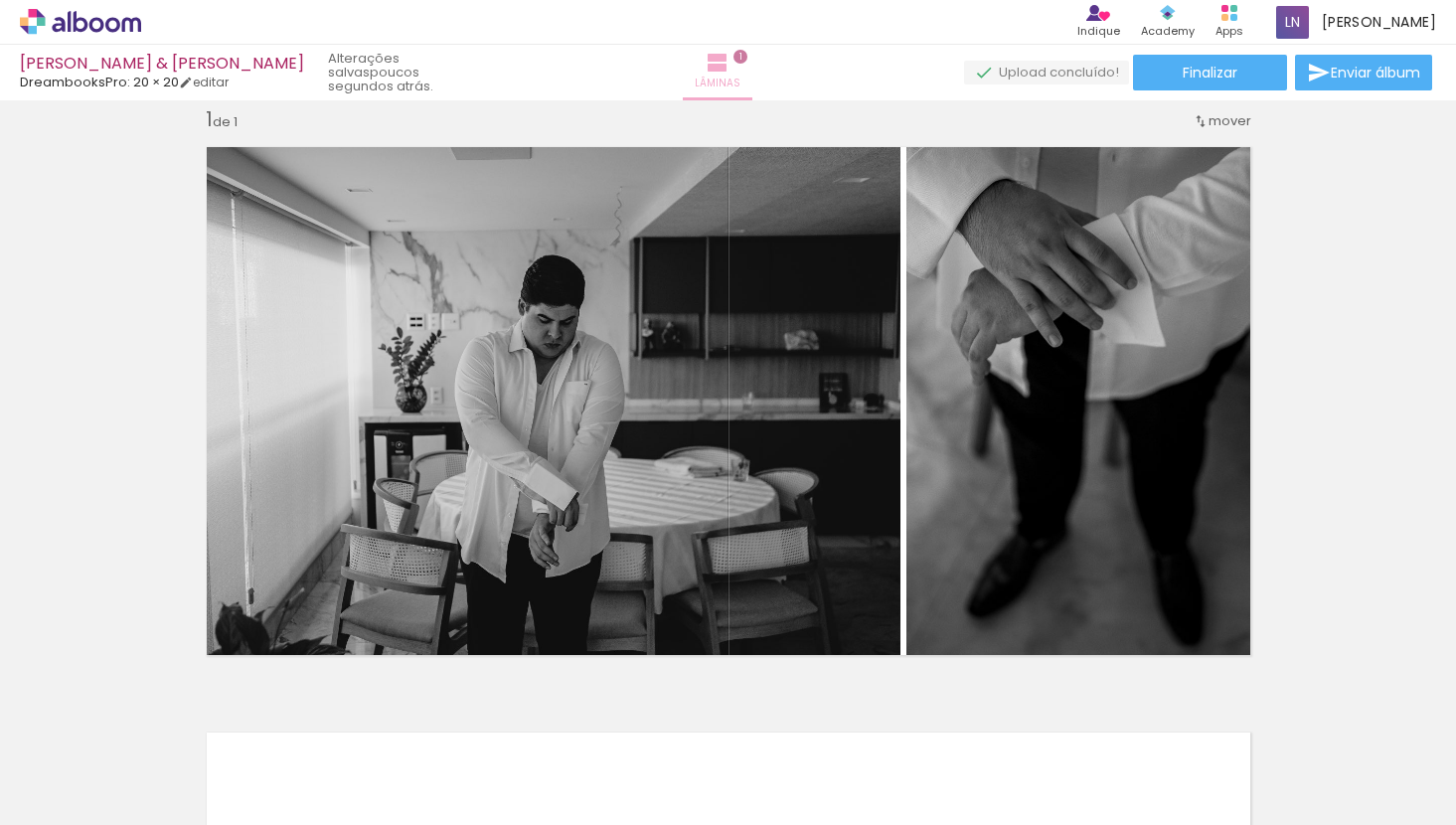 click at bounding box center [718, 63] 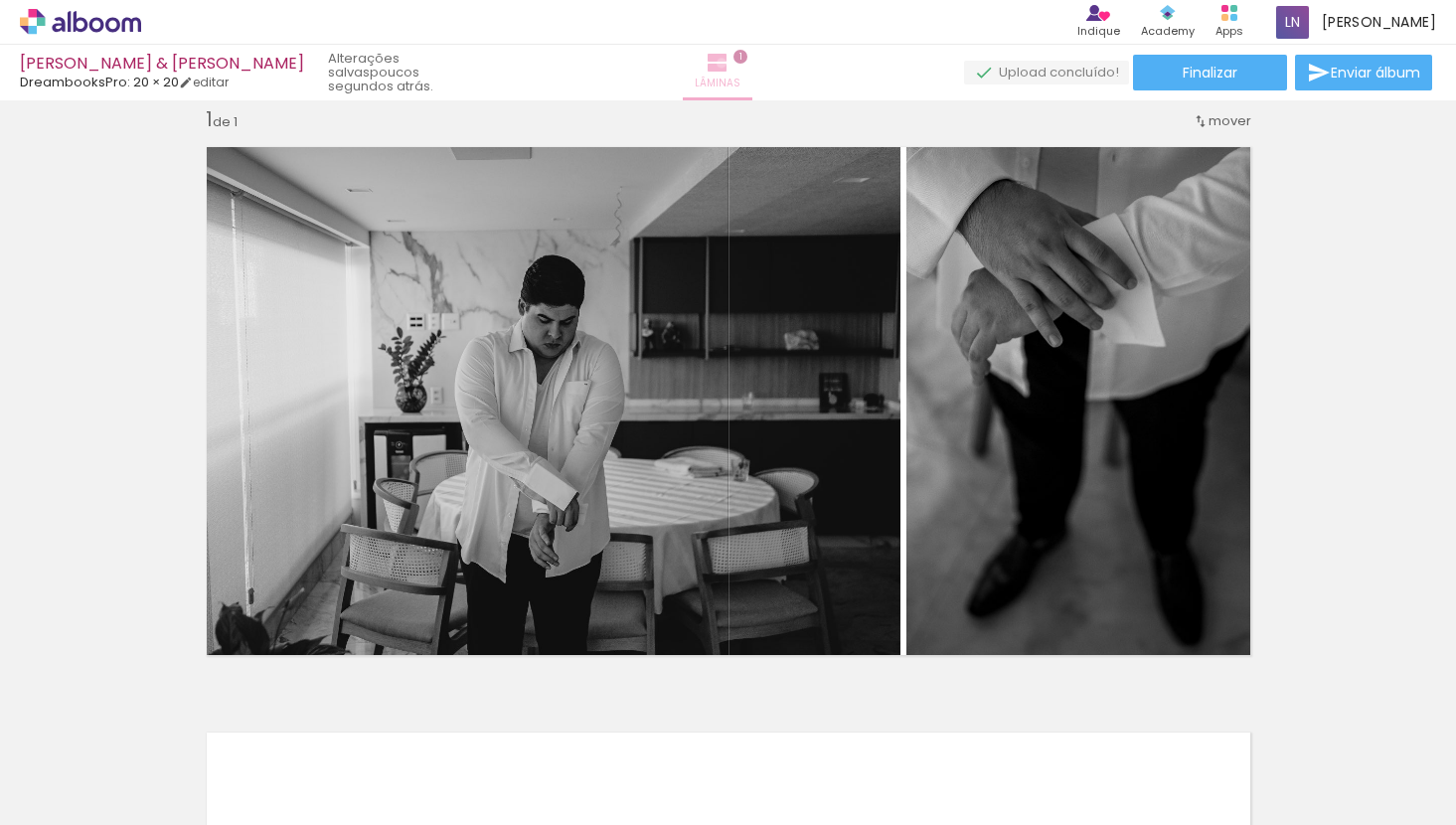 click at bounding box center [718, 63] 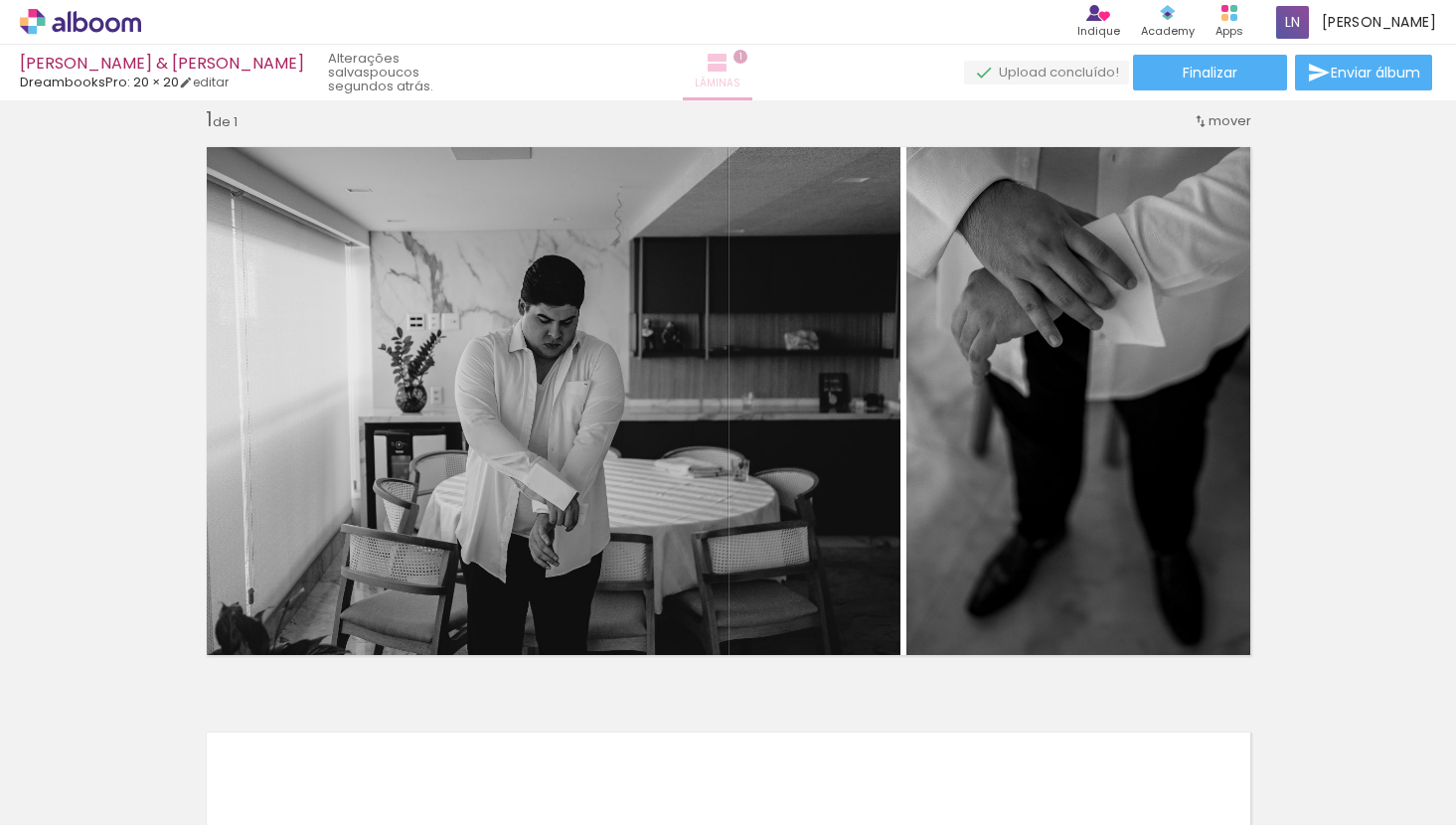 click at bounding box center (718, 63) 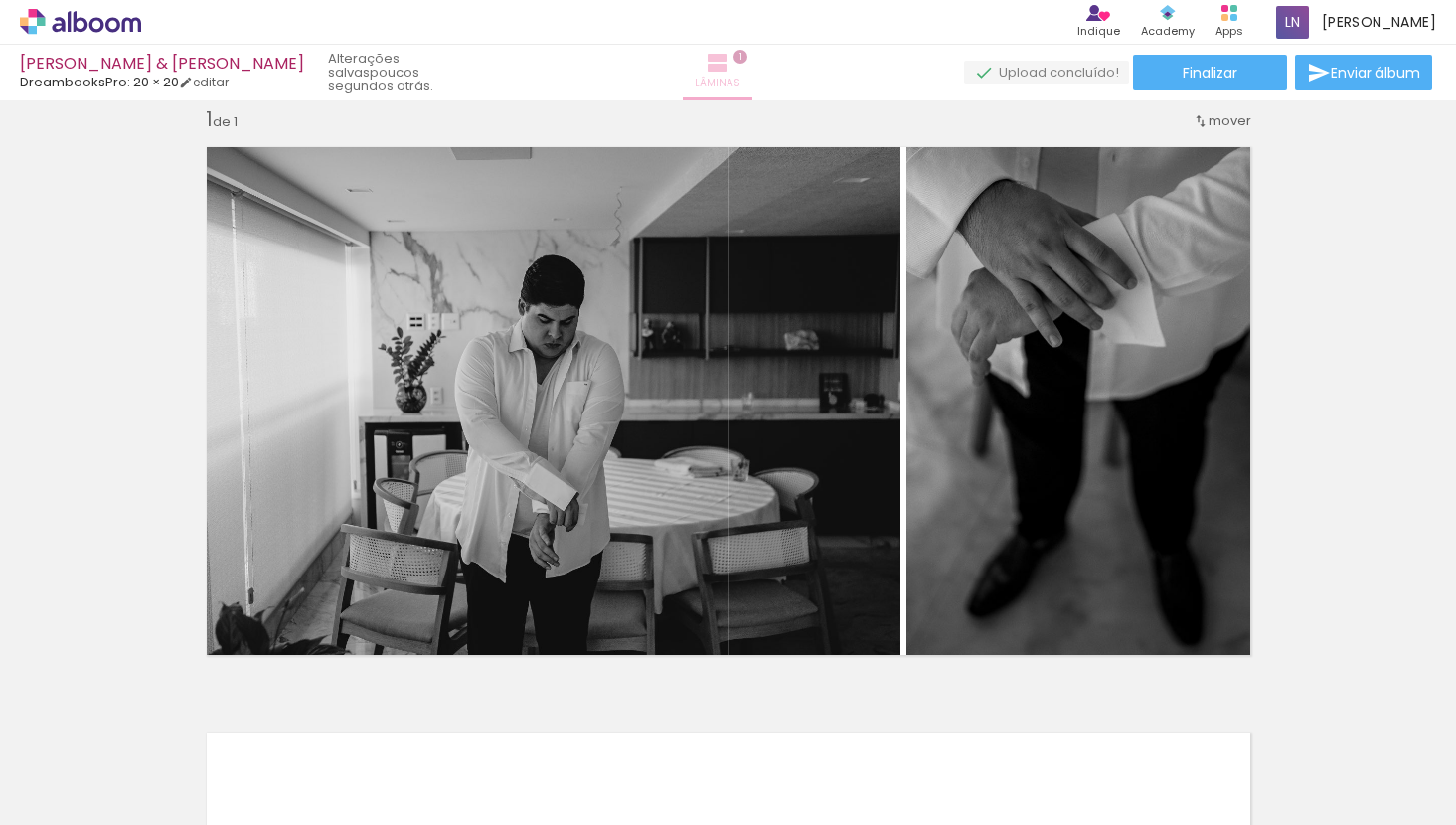 click at bounding box center (718, 63) 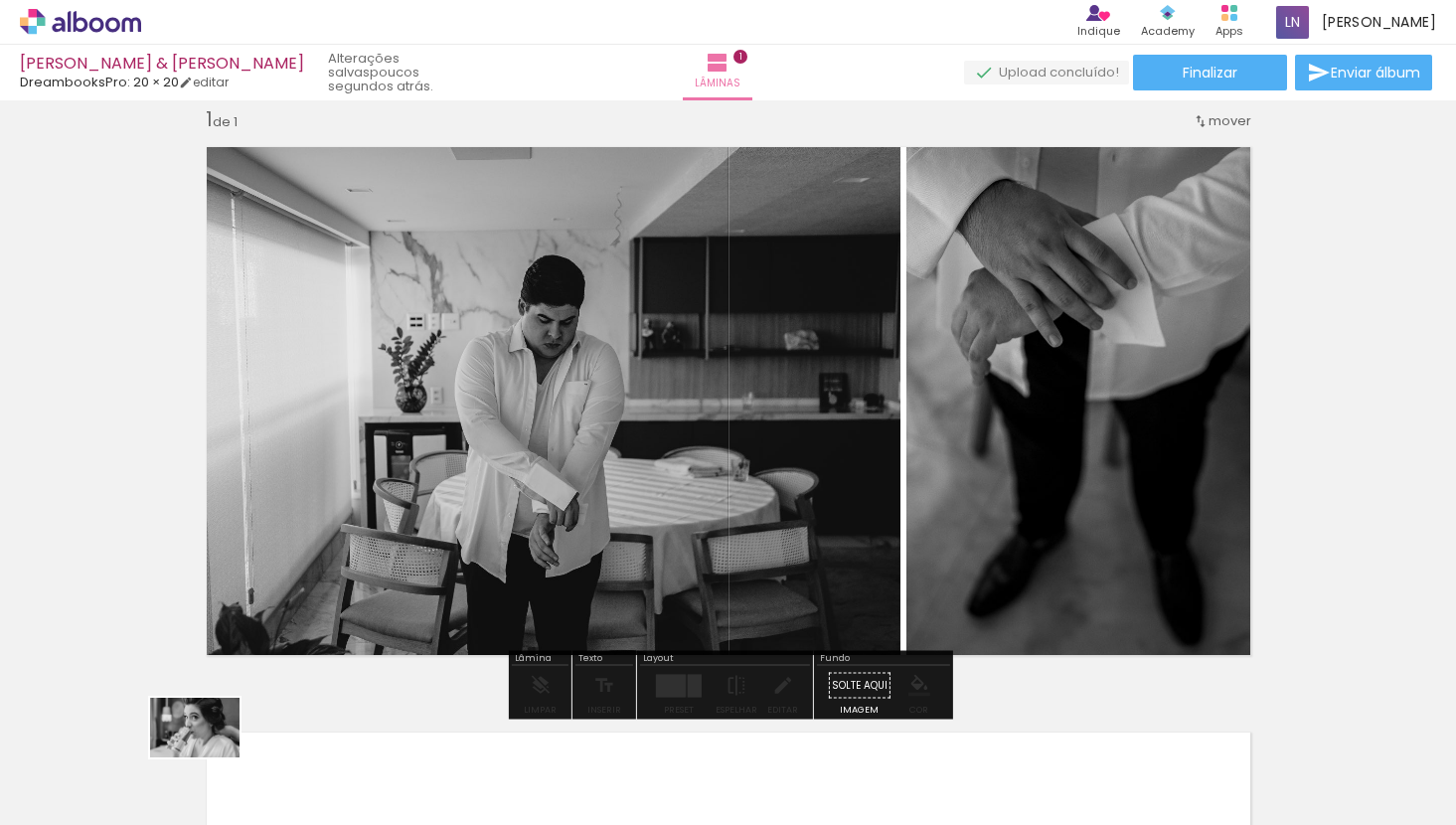 drag, startPoint x: 455, startPoint y: 772, endPoint x: 210, endPoint y: 757, distance: 245.45875 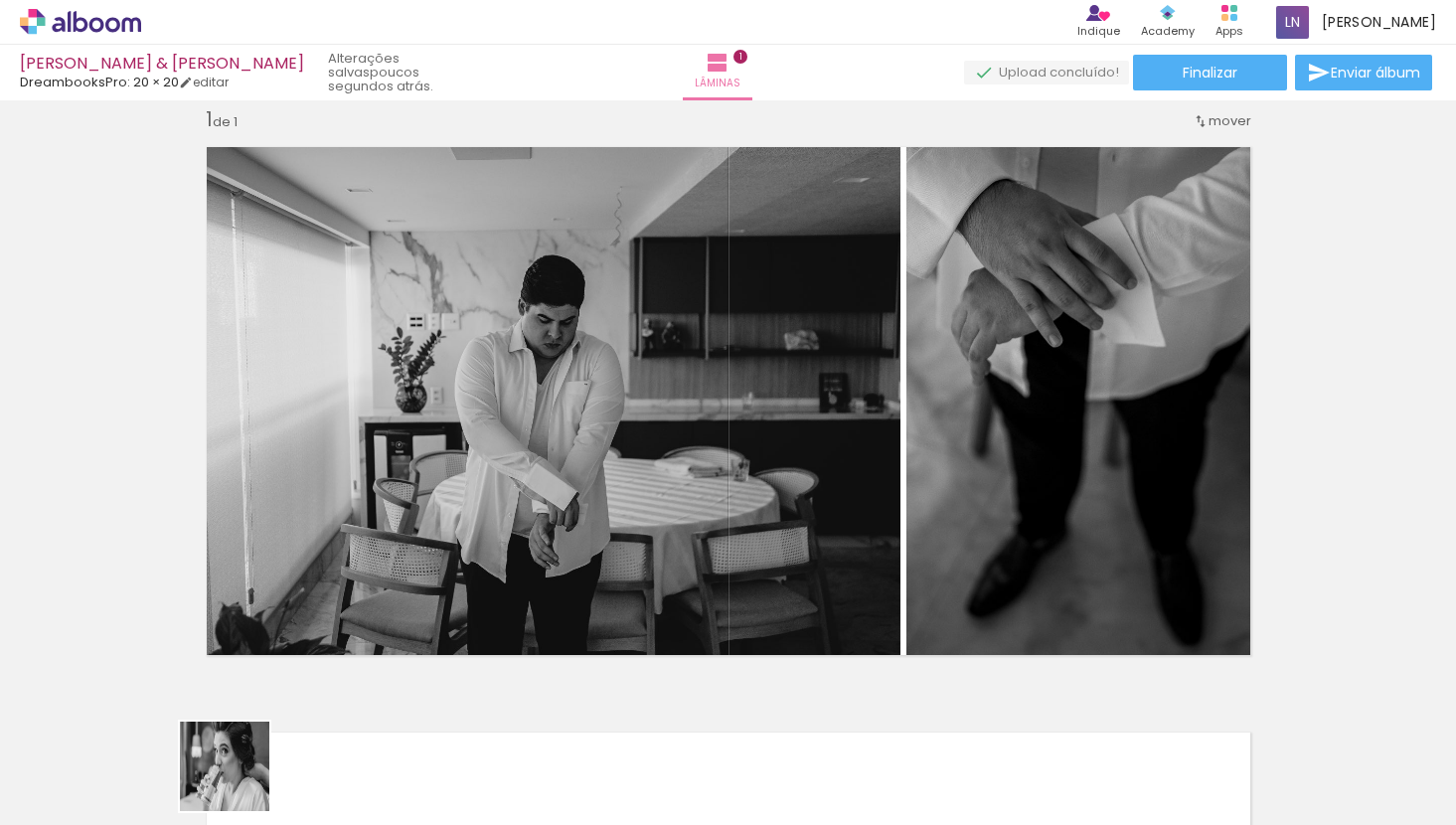 drag, startPoint x: 466, startPoint y: 763, endPoint x: 198, endPoint y: 778, distance: 268.41945 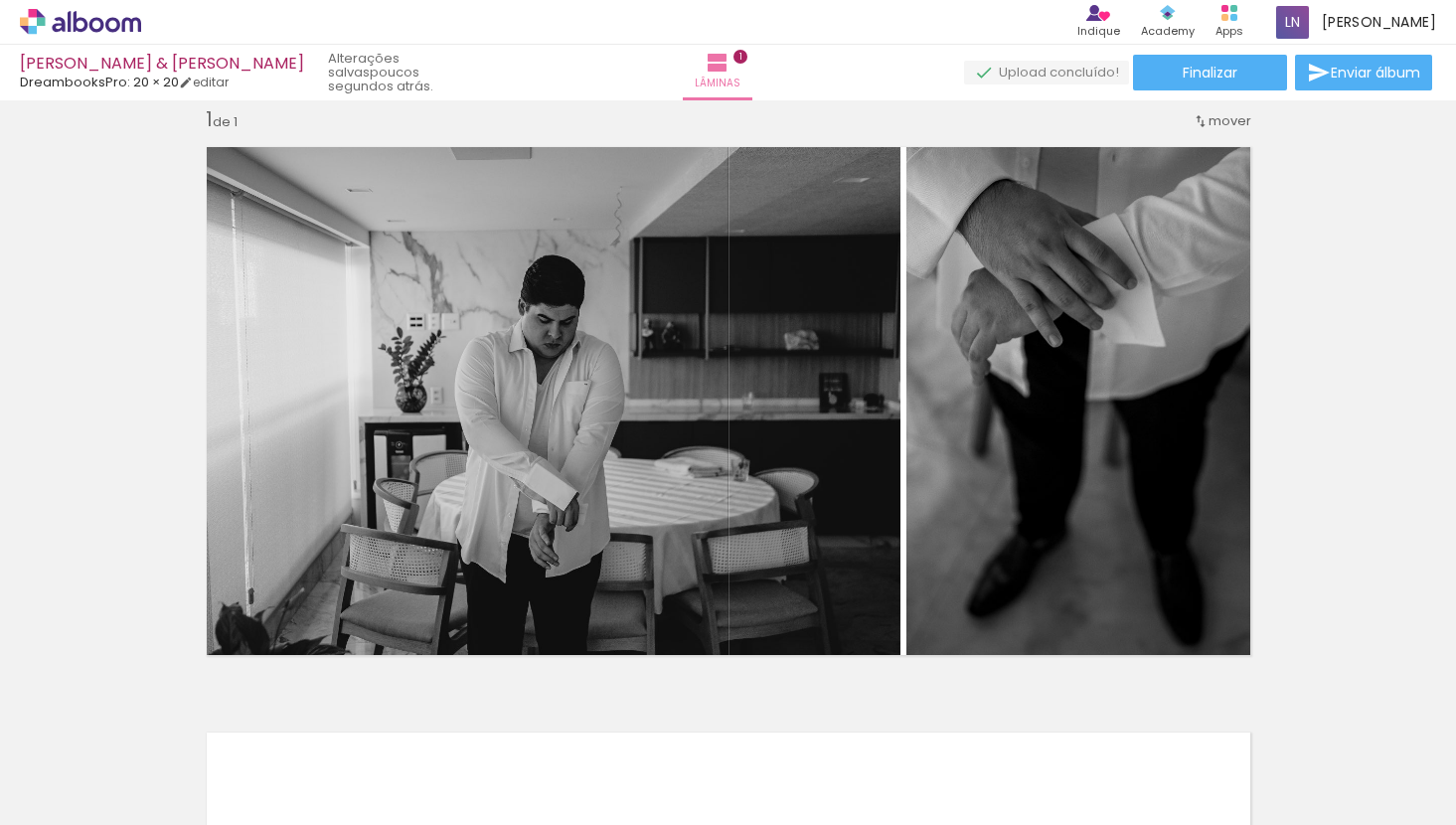 click on "Inserir lâmina 1  de 1" at bounding box center [728, 668] 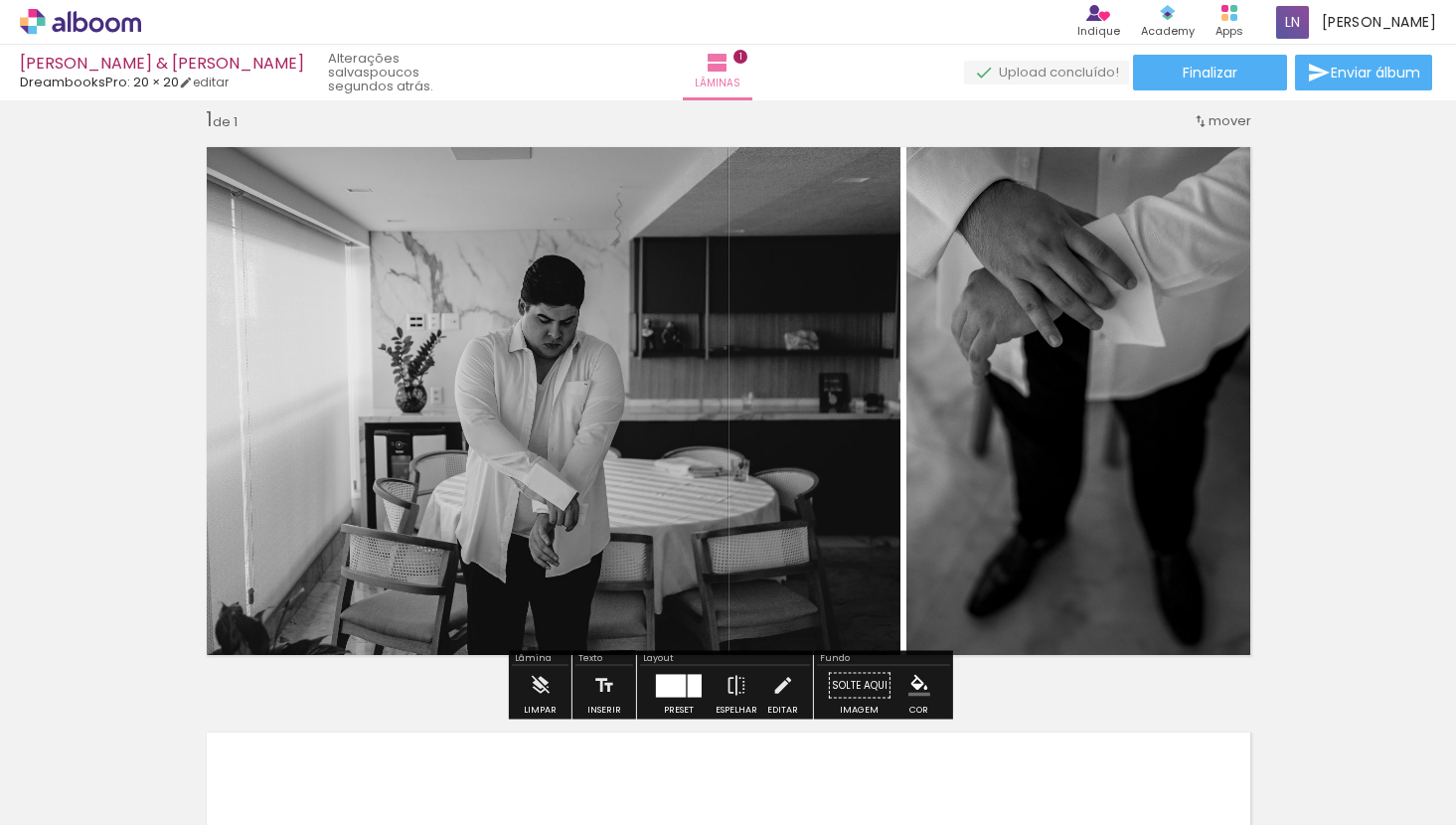 click 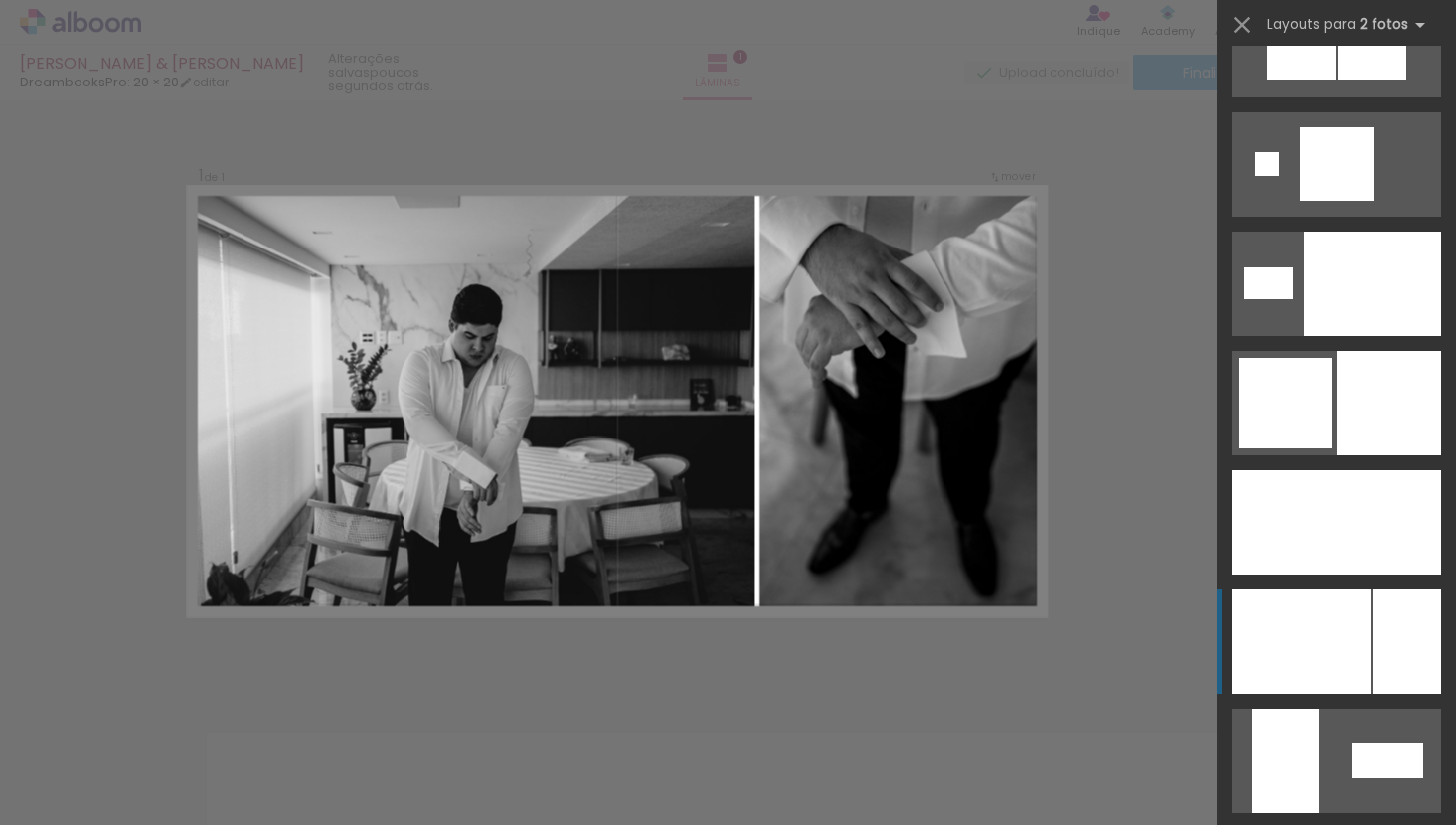 scroll, scrollTop: 6918, scrollLeft: 0, axis: vertical 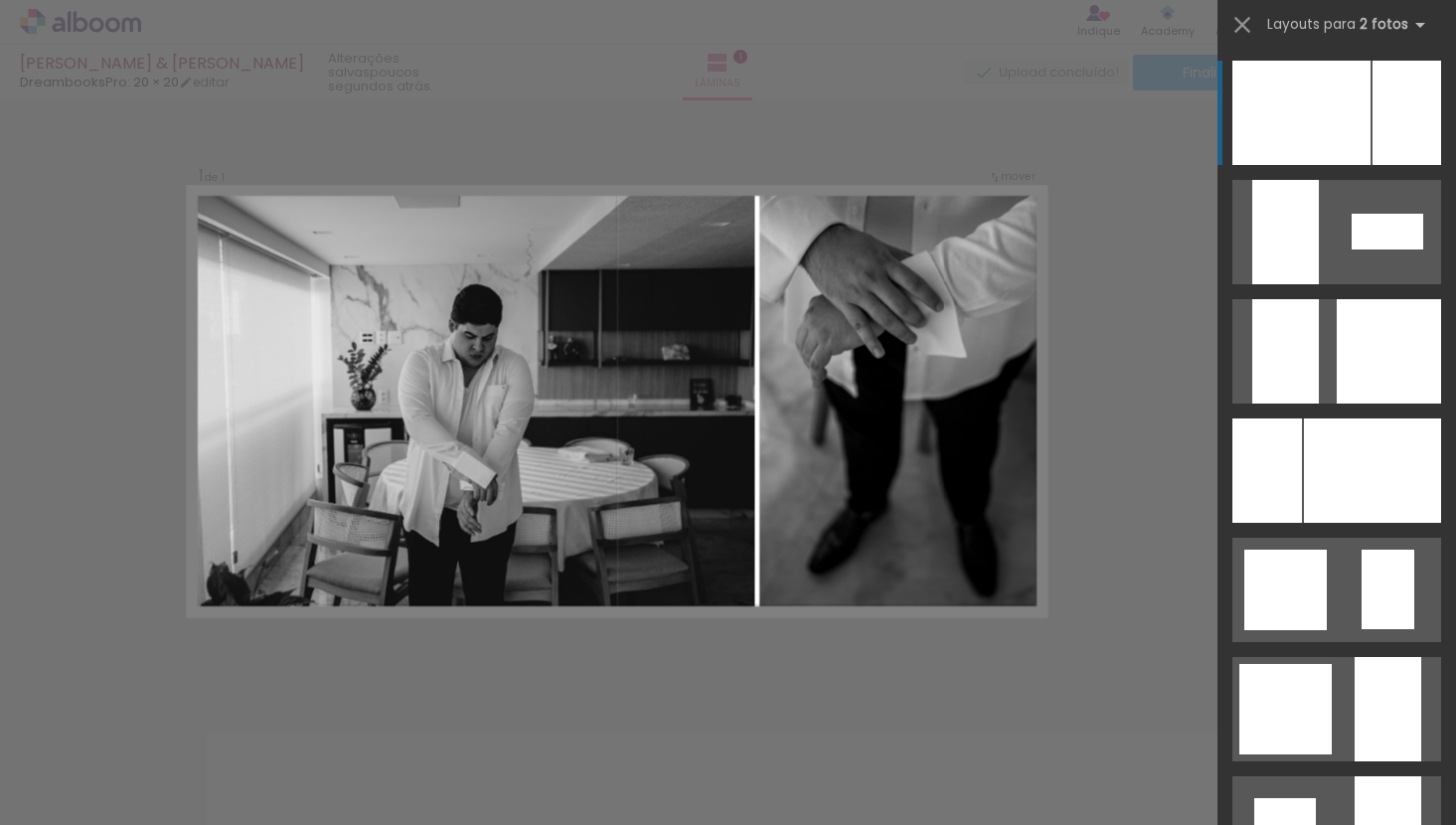 click on "Confirmar Cancelar" at bounding box center [728, 685] 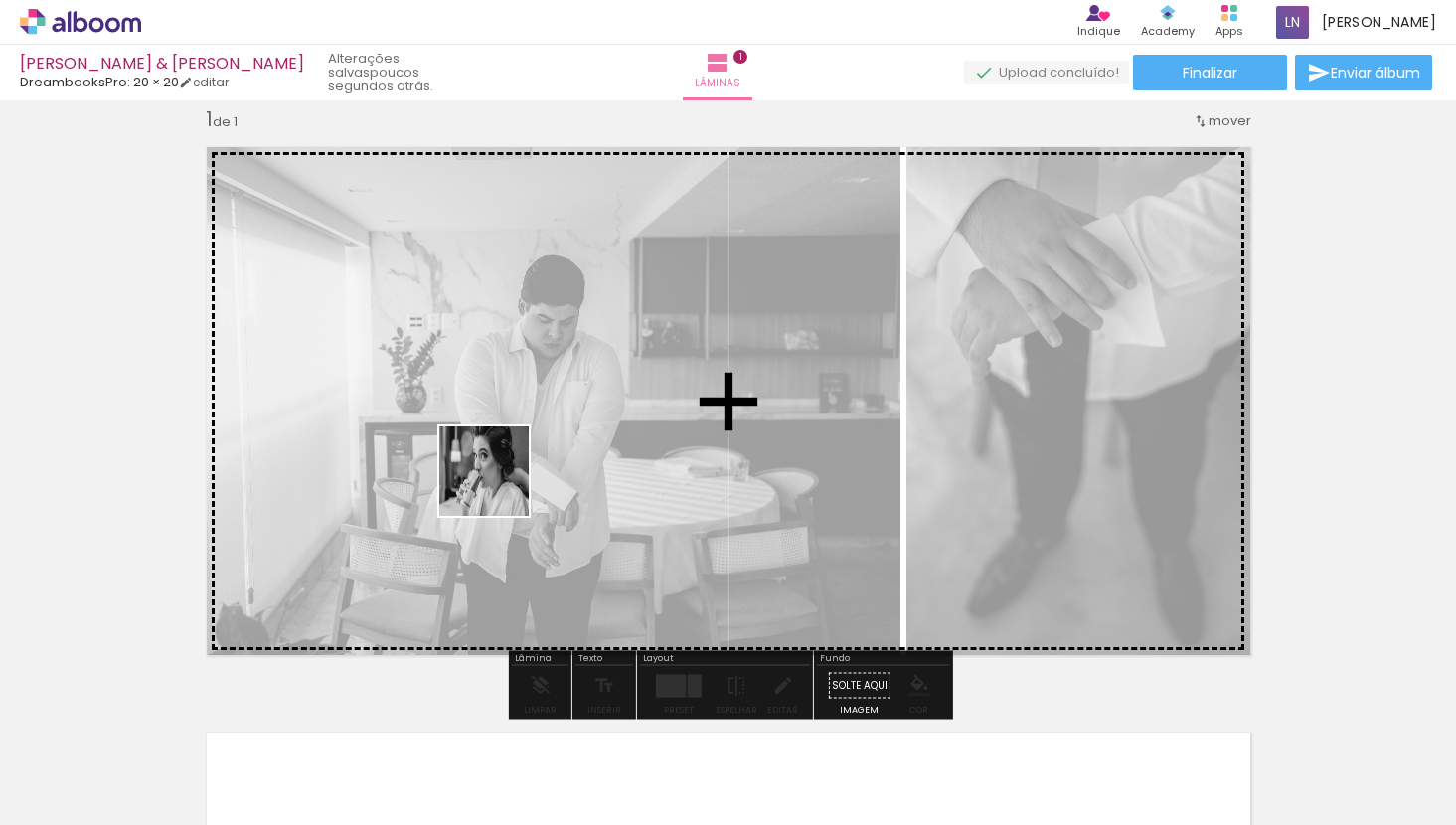 drag, startPoint x: 450, startPoint y: 767, endPoint x: 531, endPoint y: 372, distance: 403.21954 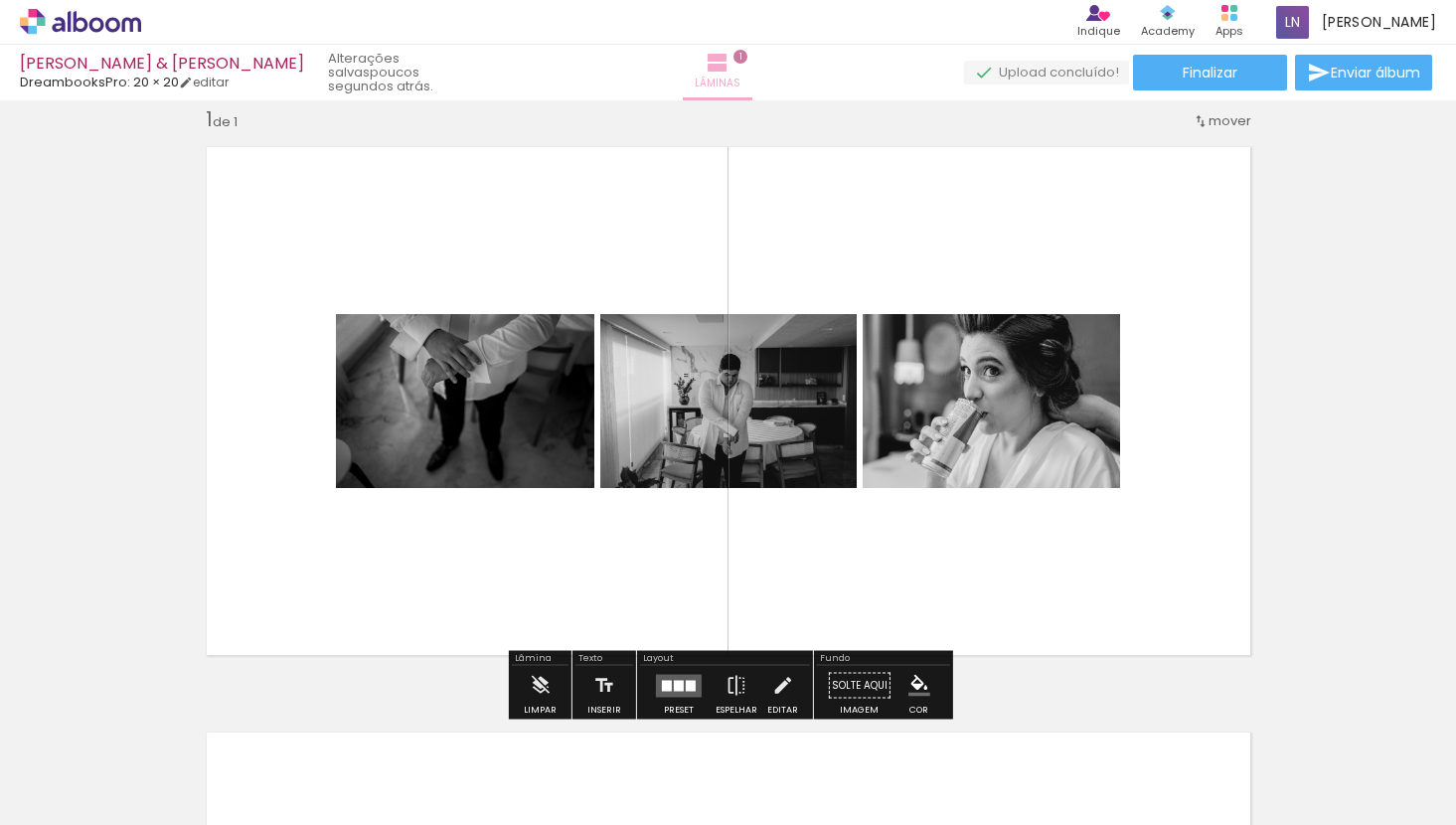 click on "Lâminas 1" at bounding box center [718, 73] 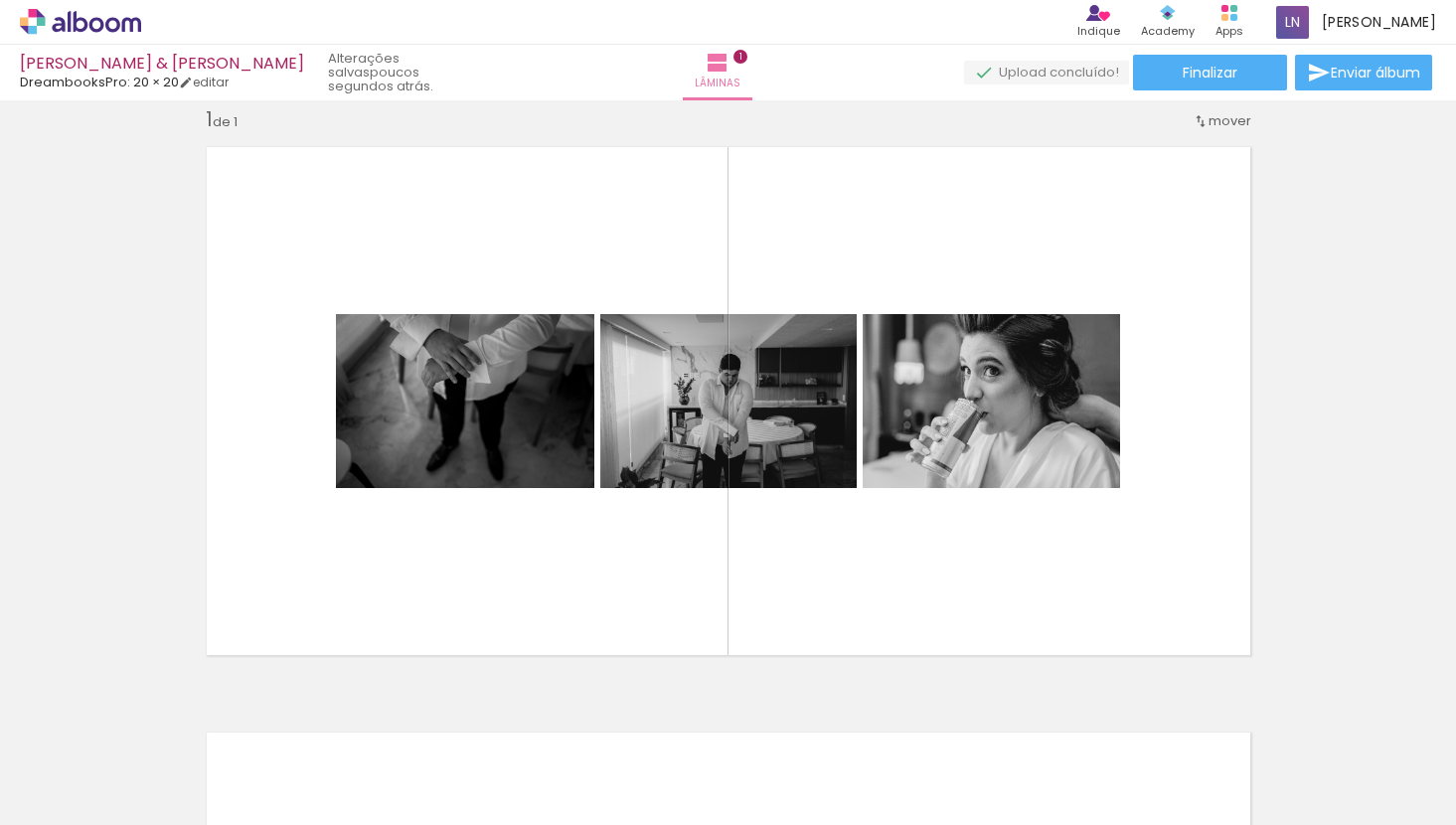 click at bounding box center [1047, 73] 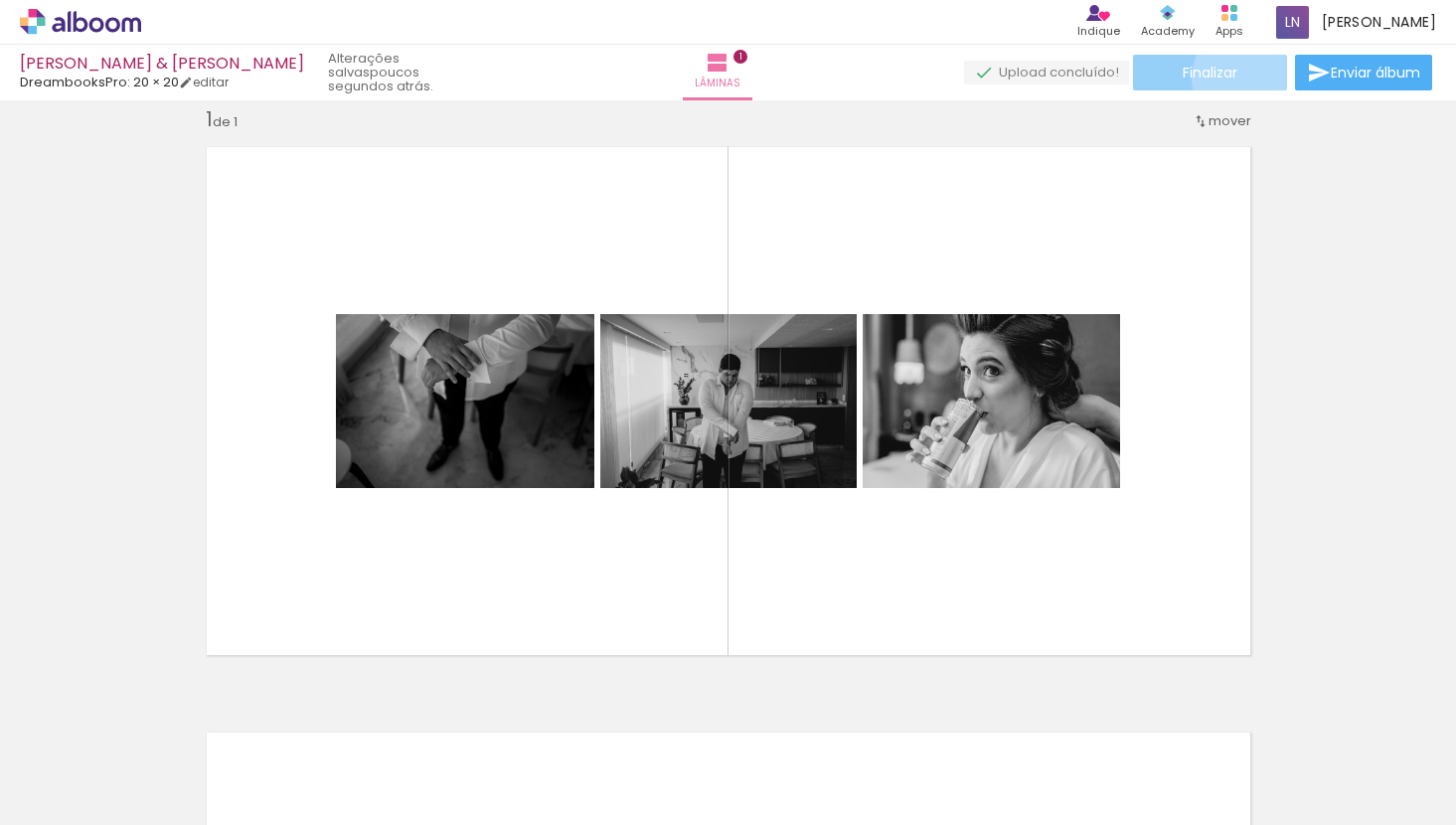 click on "Finalizar" 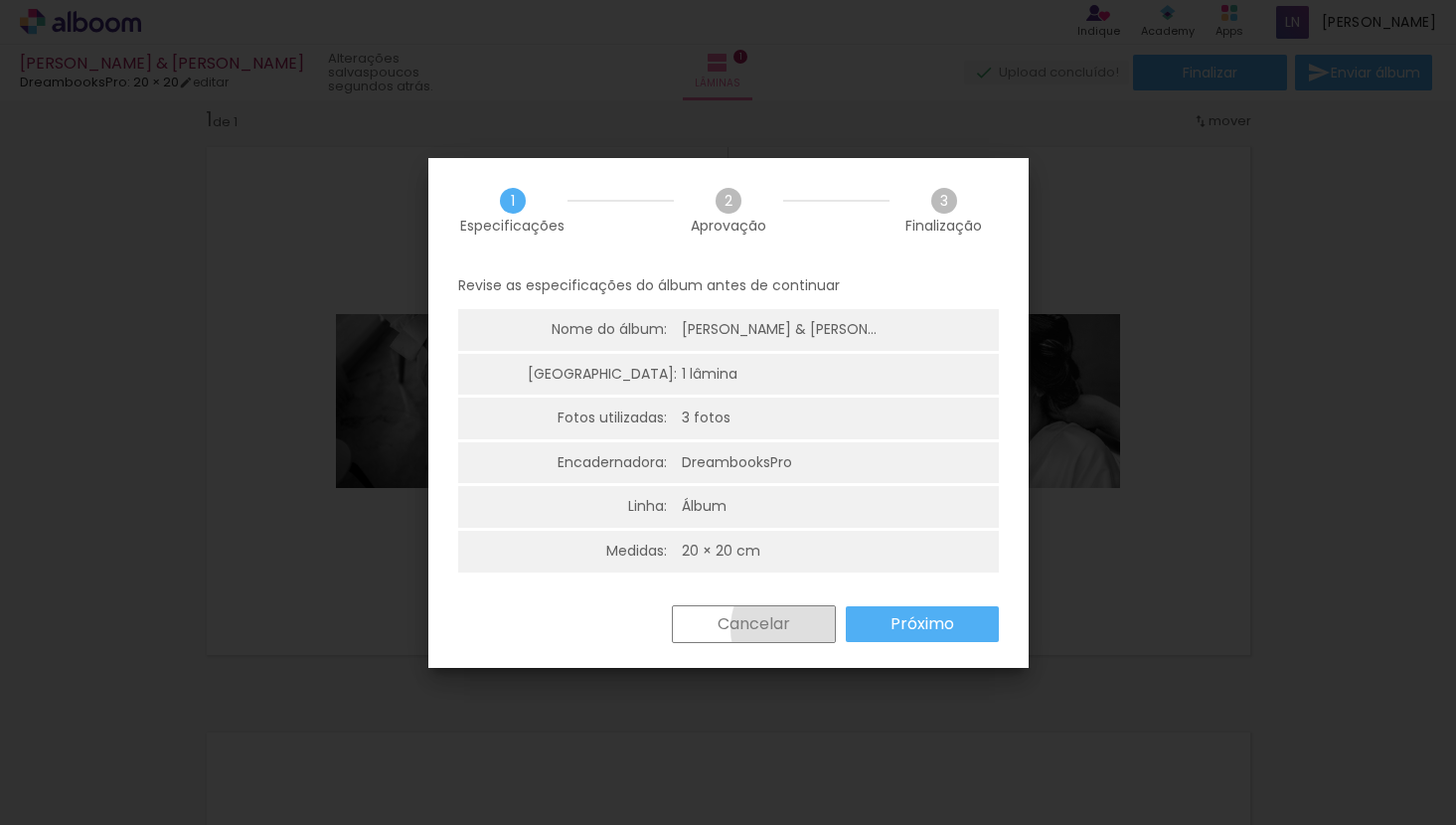 click on "Cancelar" at bounding box center (753, 624) 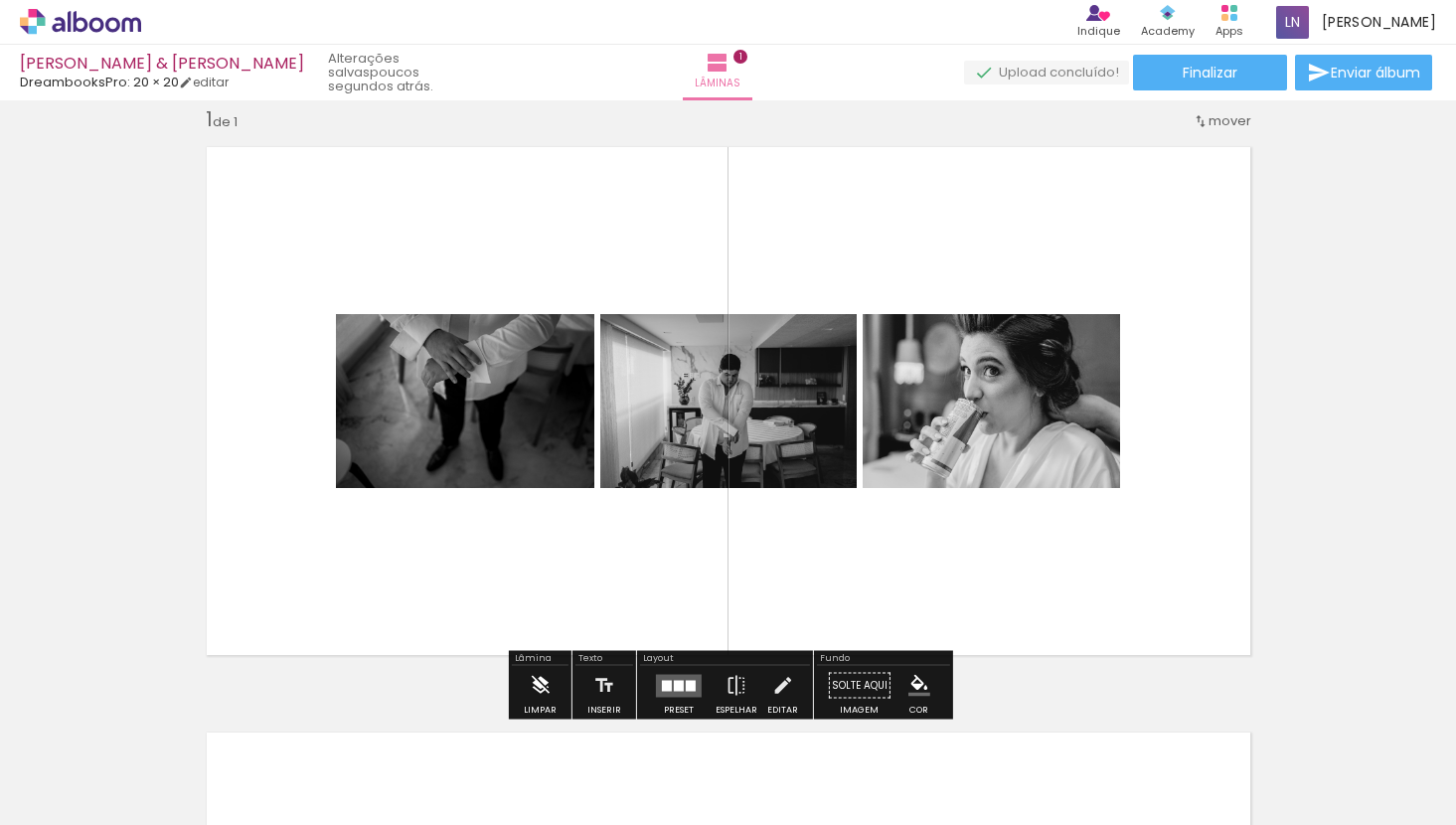 click at bounding box center (540, 686) 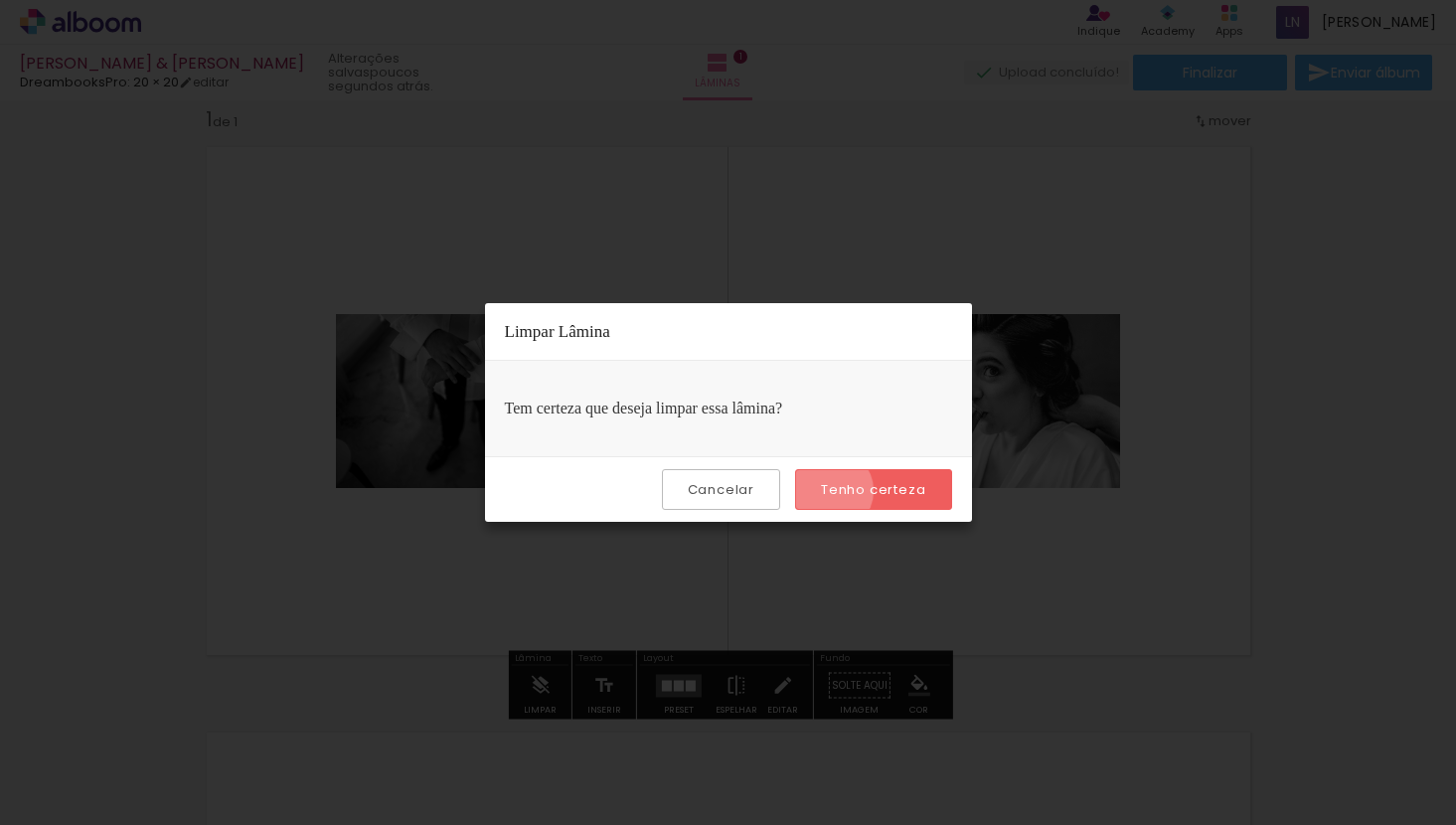 click on "Tenho certeza" at bounding box center (0, 0) 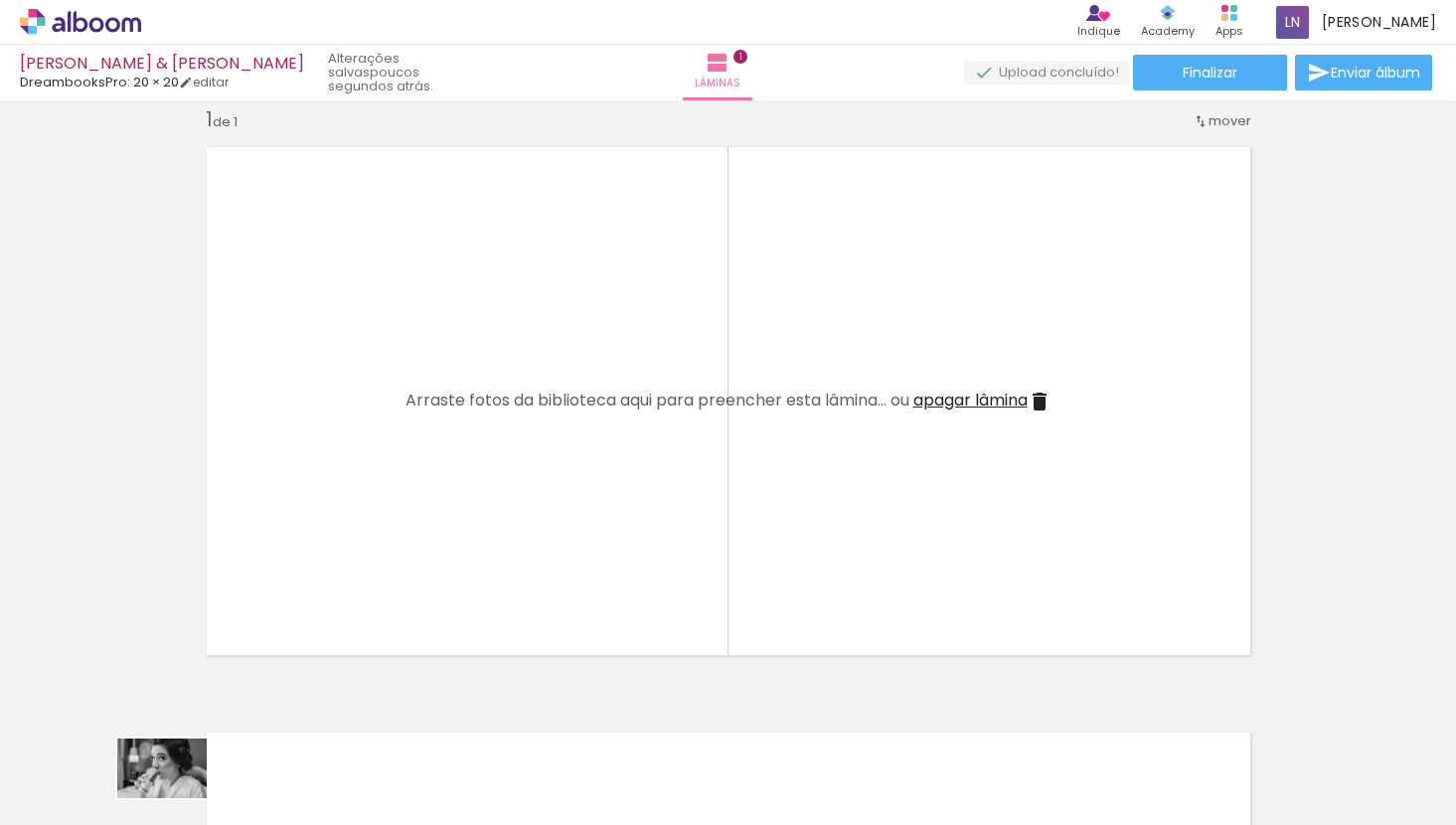drag, startPoint x: 407, startPoint y: 753, endPoint x: 188, endPoint y: 803, distance: 224.63526 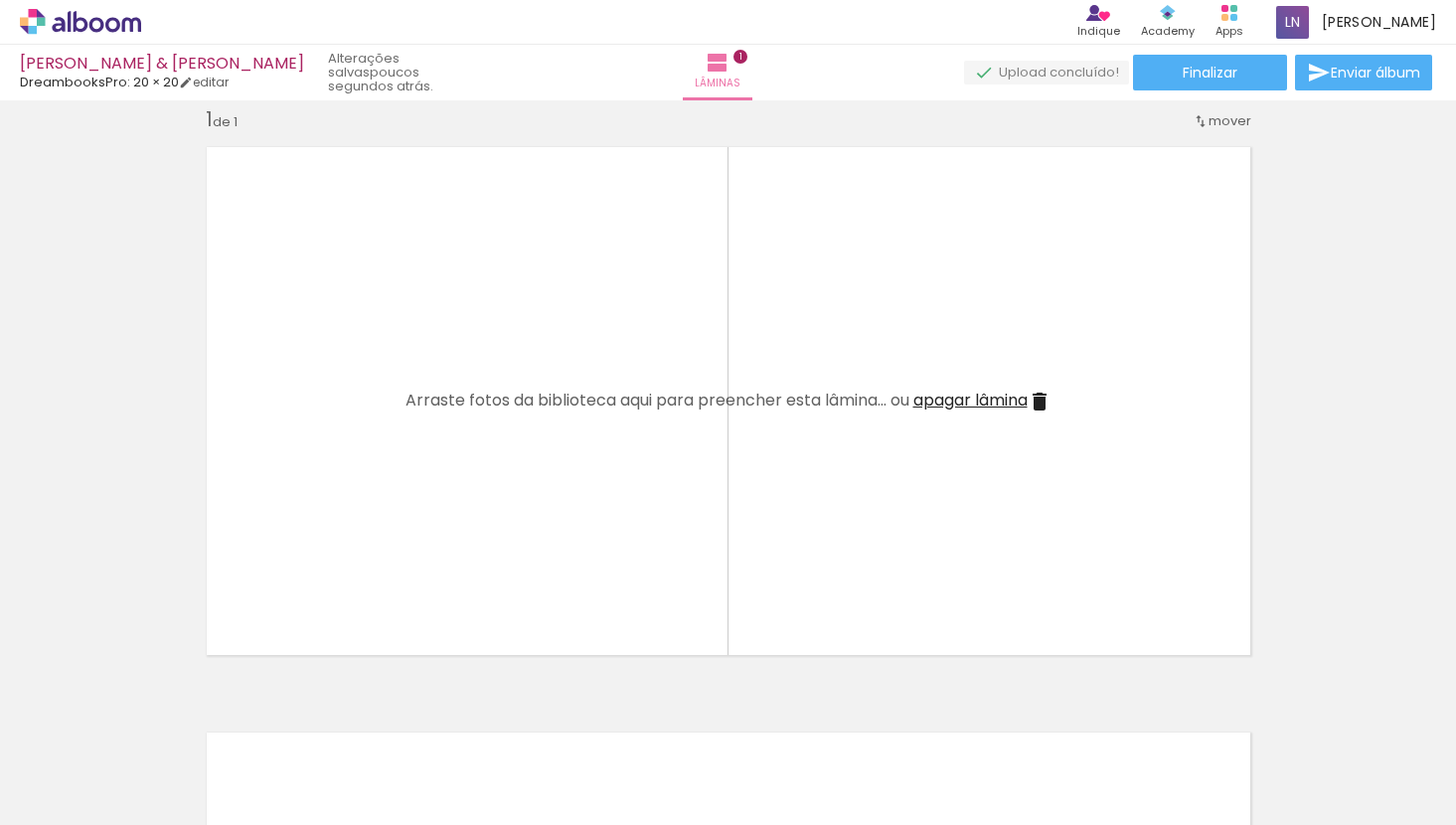click at bounding box center (199, 758) 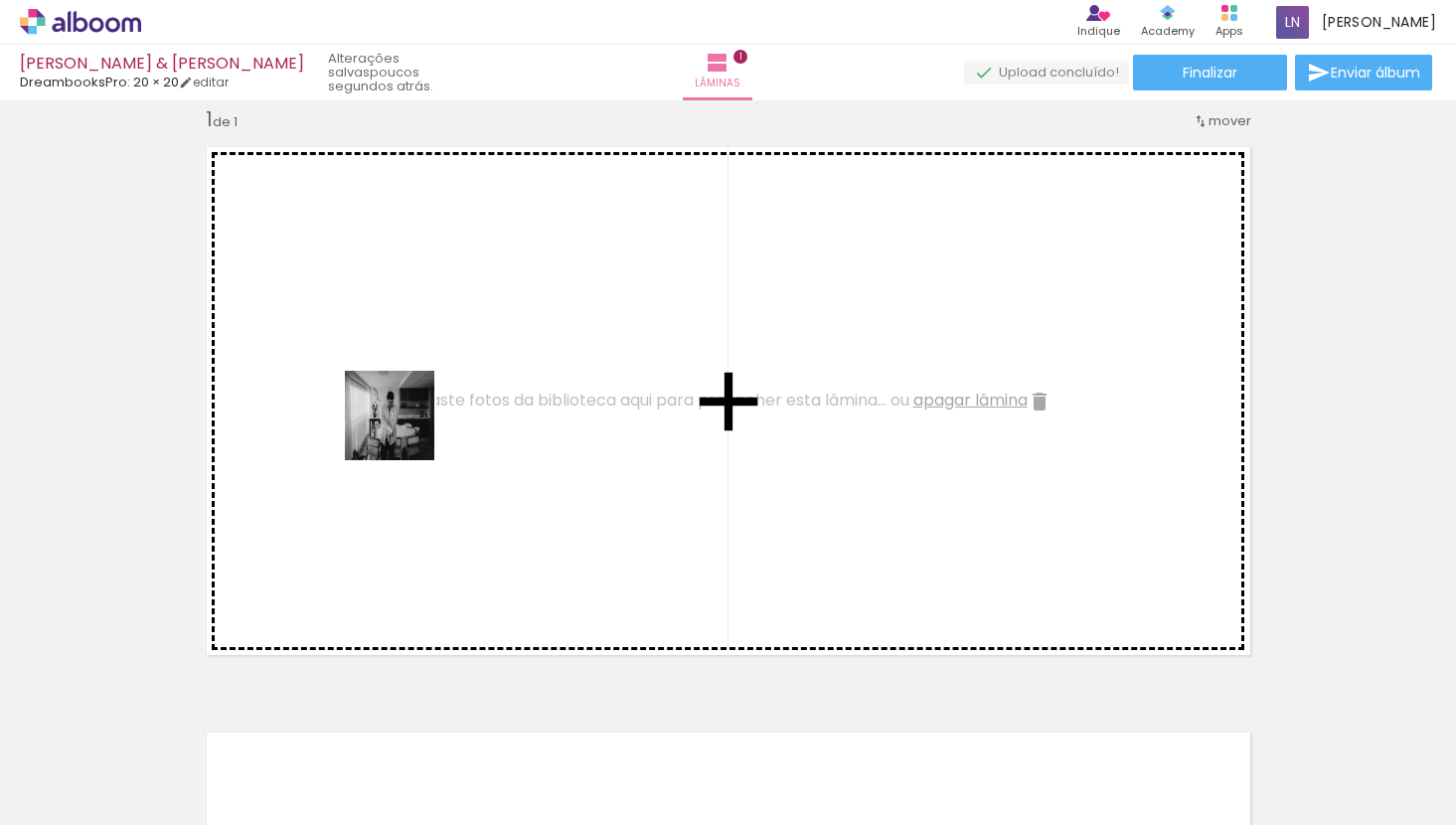 drag, startPoint x: 202, startPoint y: 780, endPoint x: 420, endPoint y: 406, distance: 432.89722 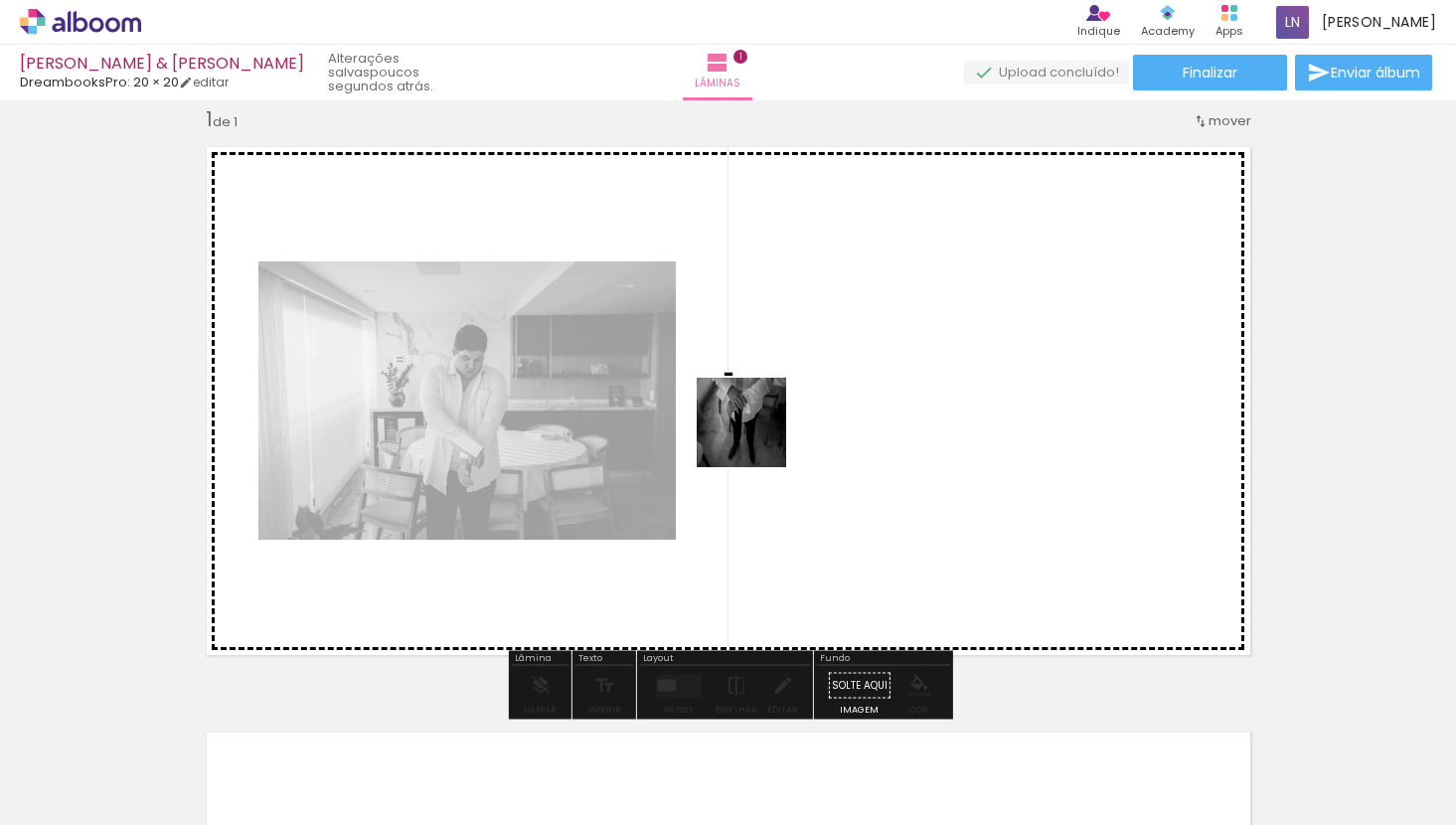 drag, startPoint x: 314, startPoint y: 769, endPoint x: 770, endPoint y: 430, distance: 568.2051 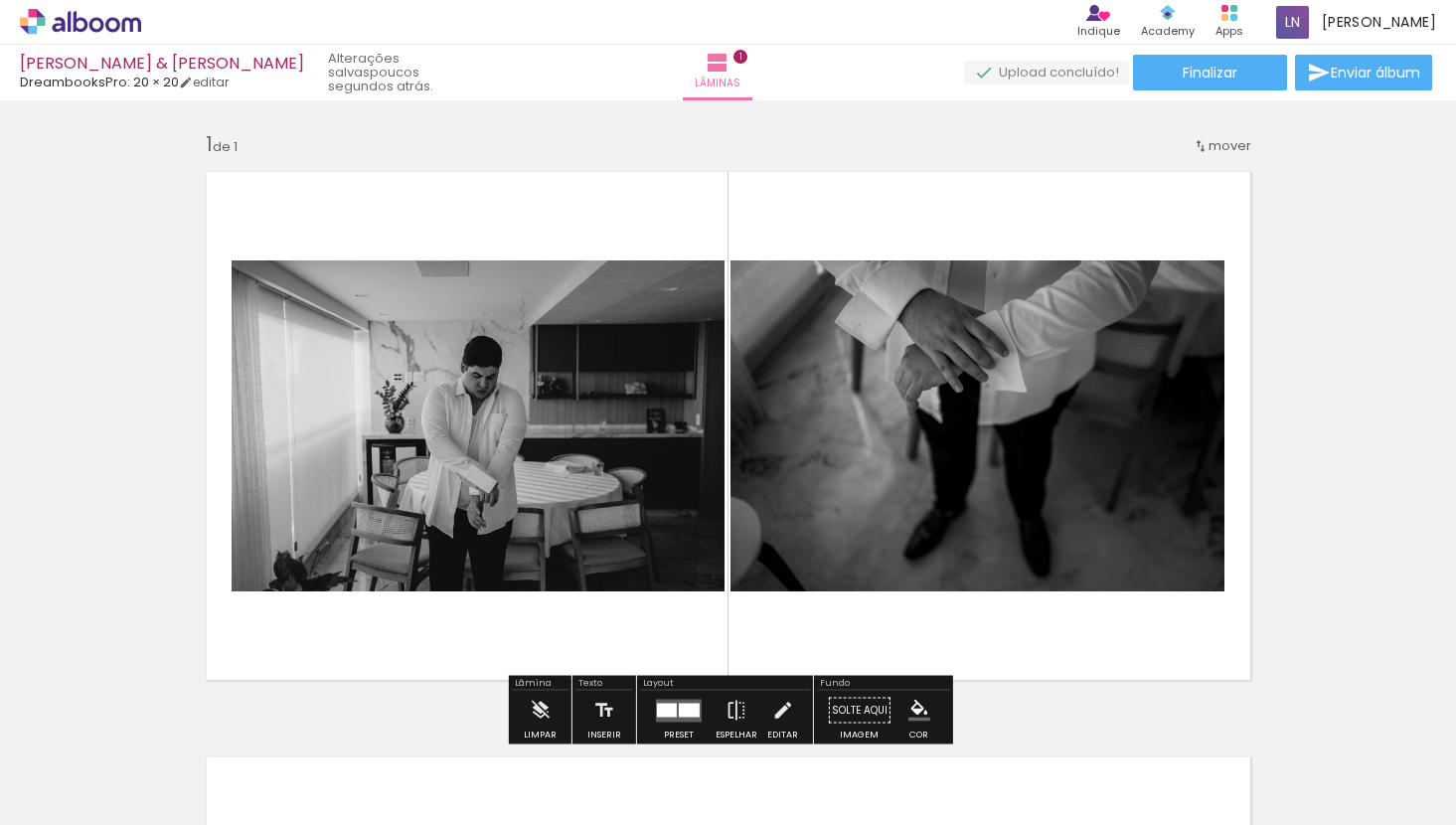 scroll, scrollTop: 0, scrollLeft: 0, axis: both 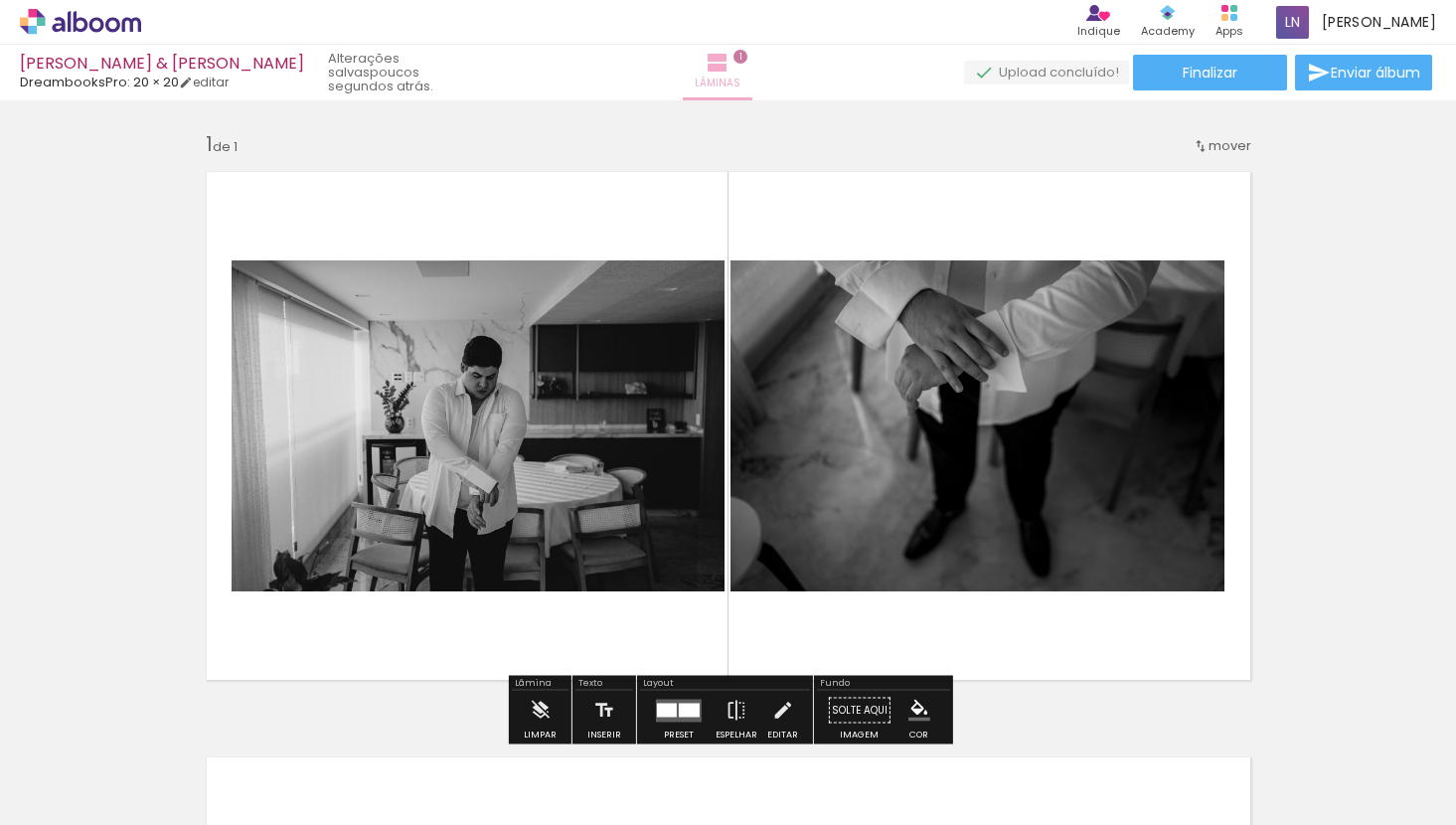 click on "Lâminas 1" at bounding box center [718, 73] 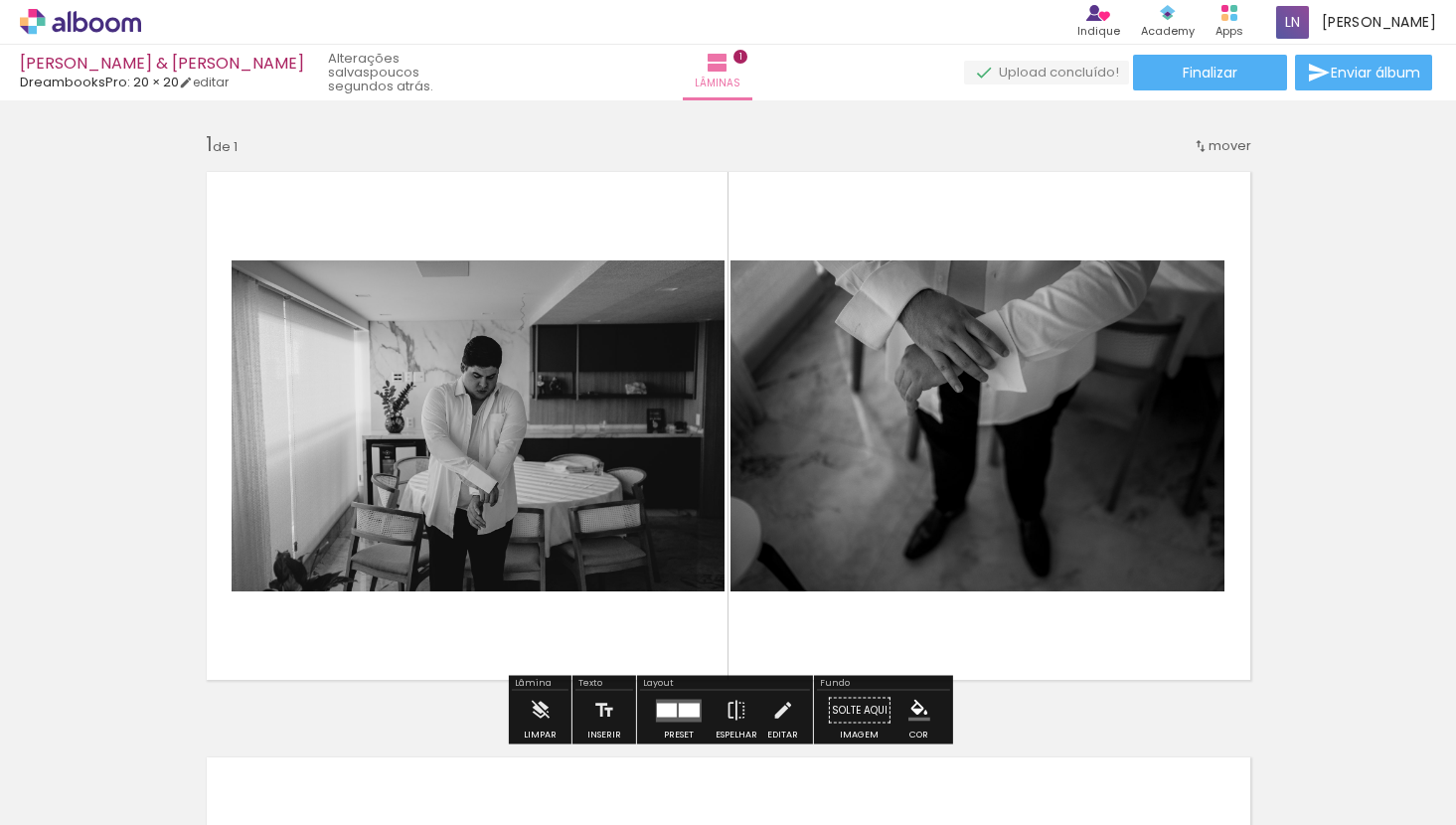 click on "Layout" at bounding box center (725, 685) 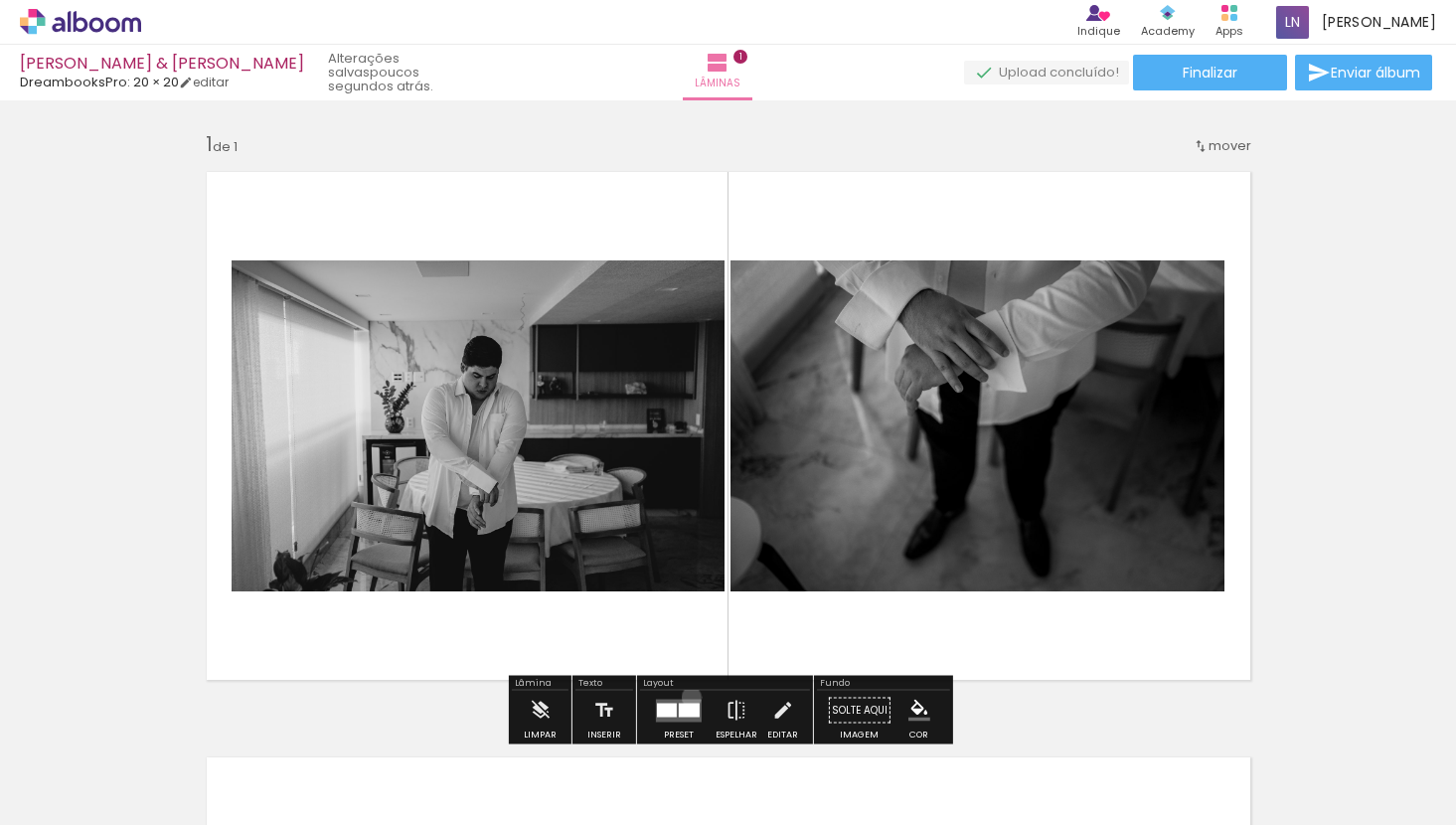 click at bounding box center (679, 711) 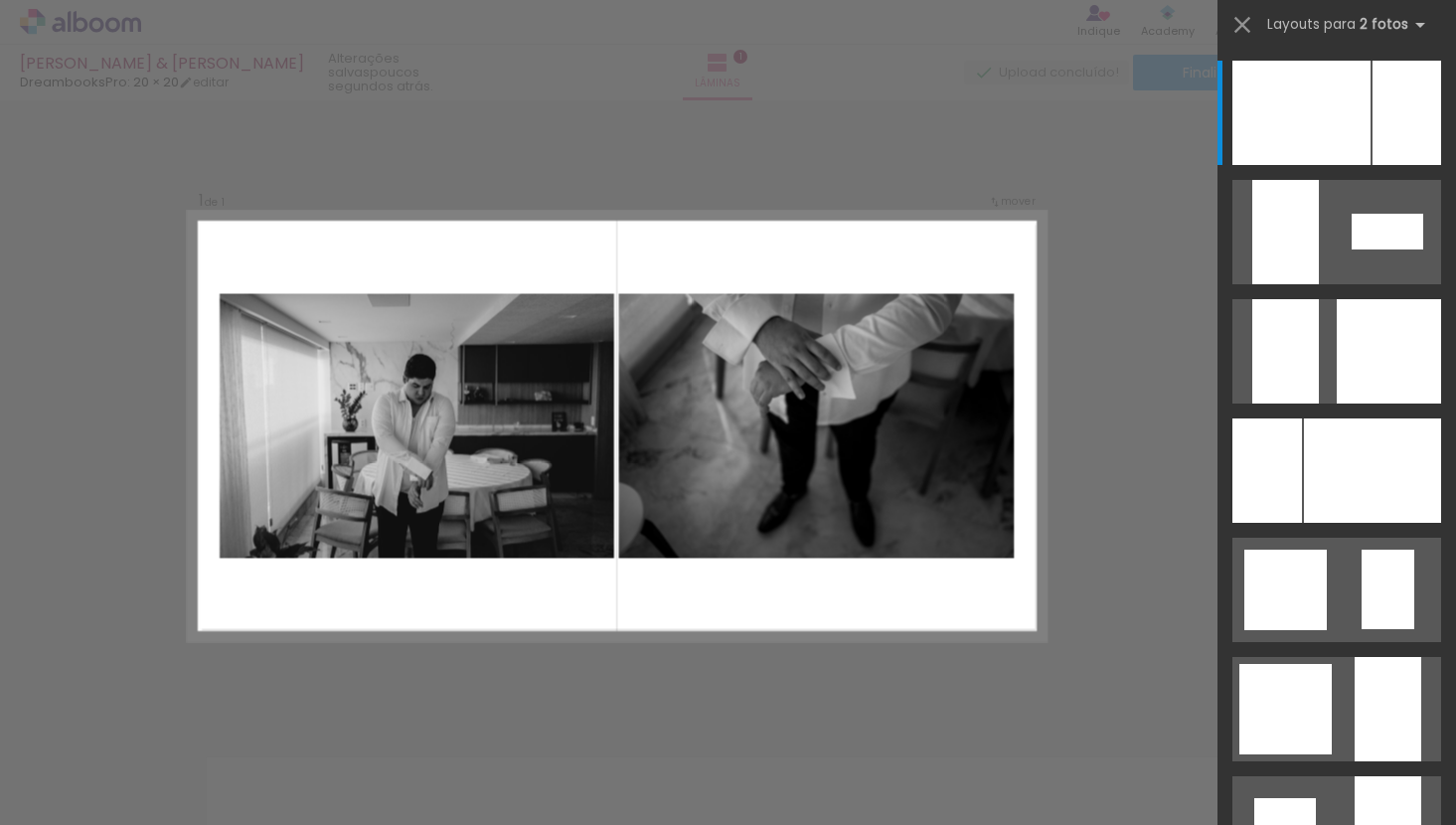 scroll, scrollTop: 0, scrollLeft: 0, axis: both 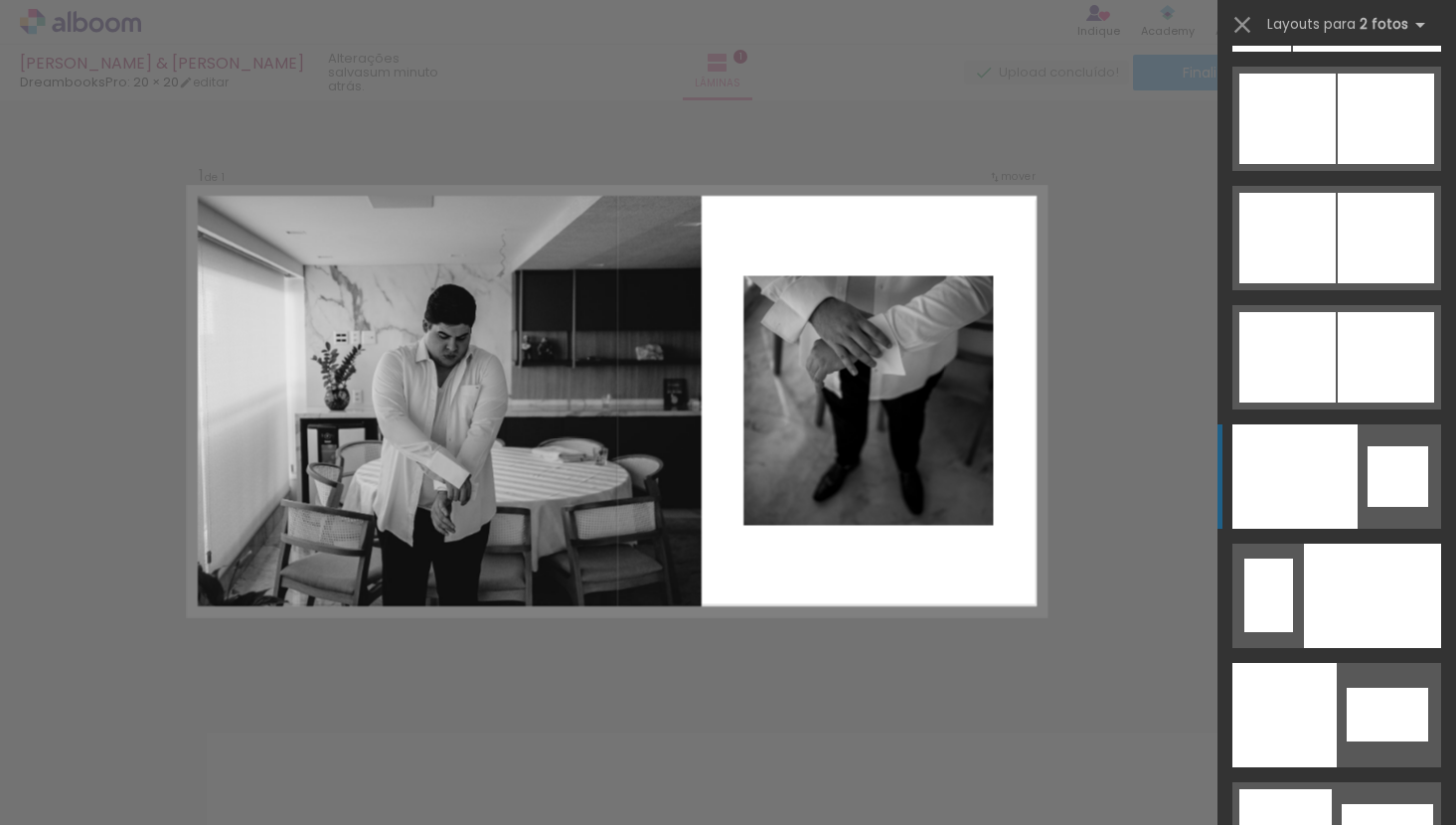 click at bounding box center (1337, 1192) 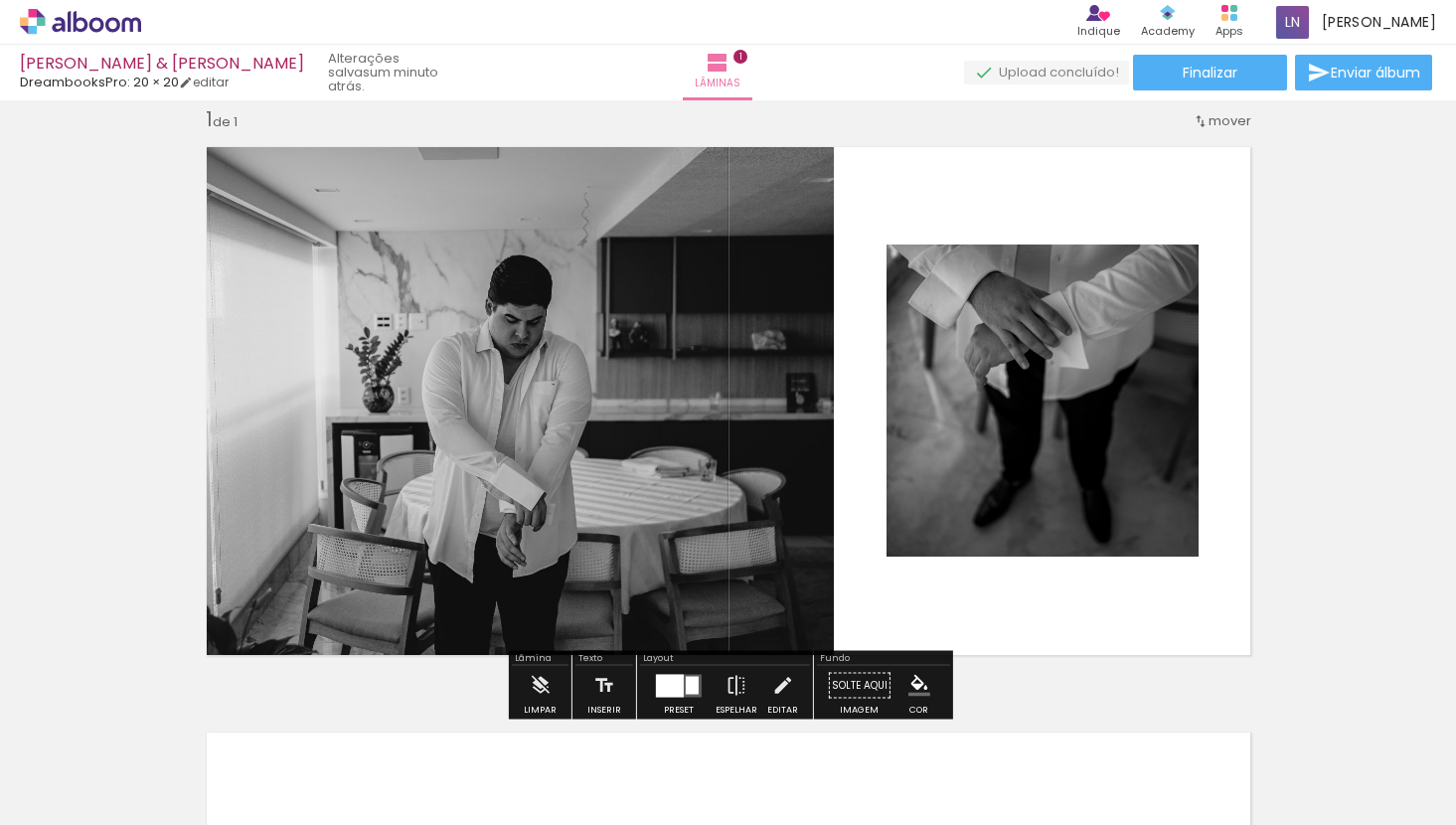 click on "Inserir lâmina 1  de 1" at bounding box center [728, 668] 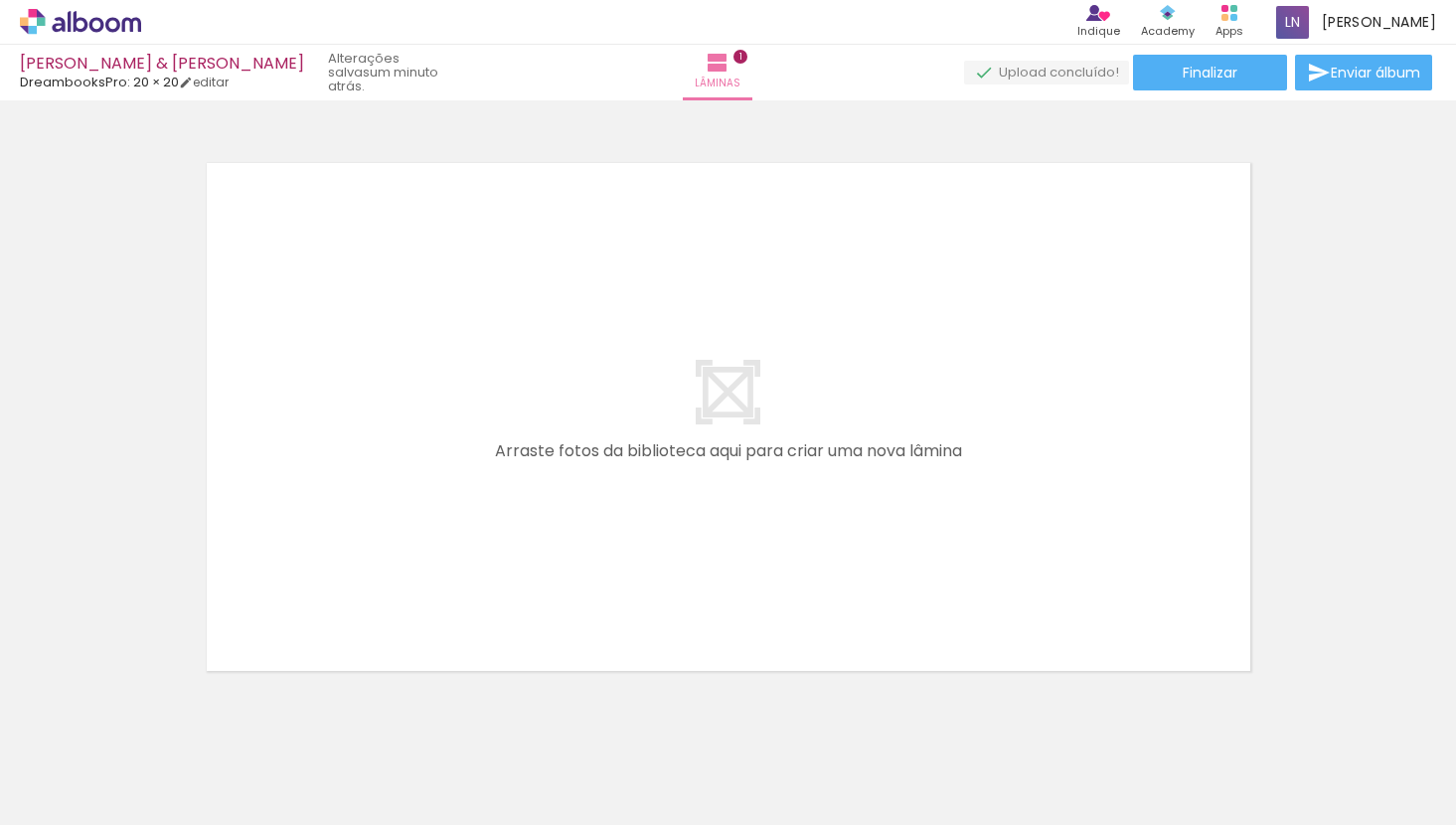 scroll, scrollTop: 587, scrollLeft: 0, axis: vertical 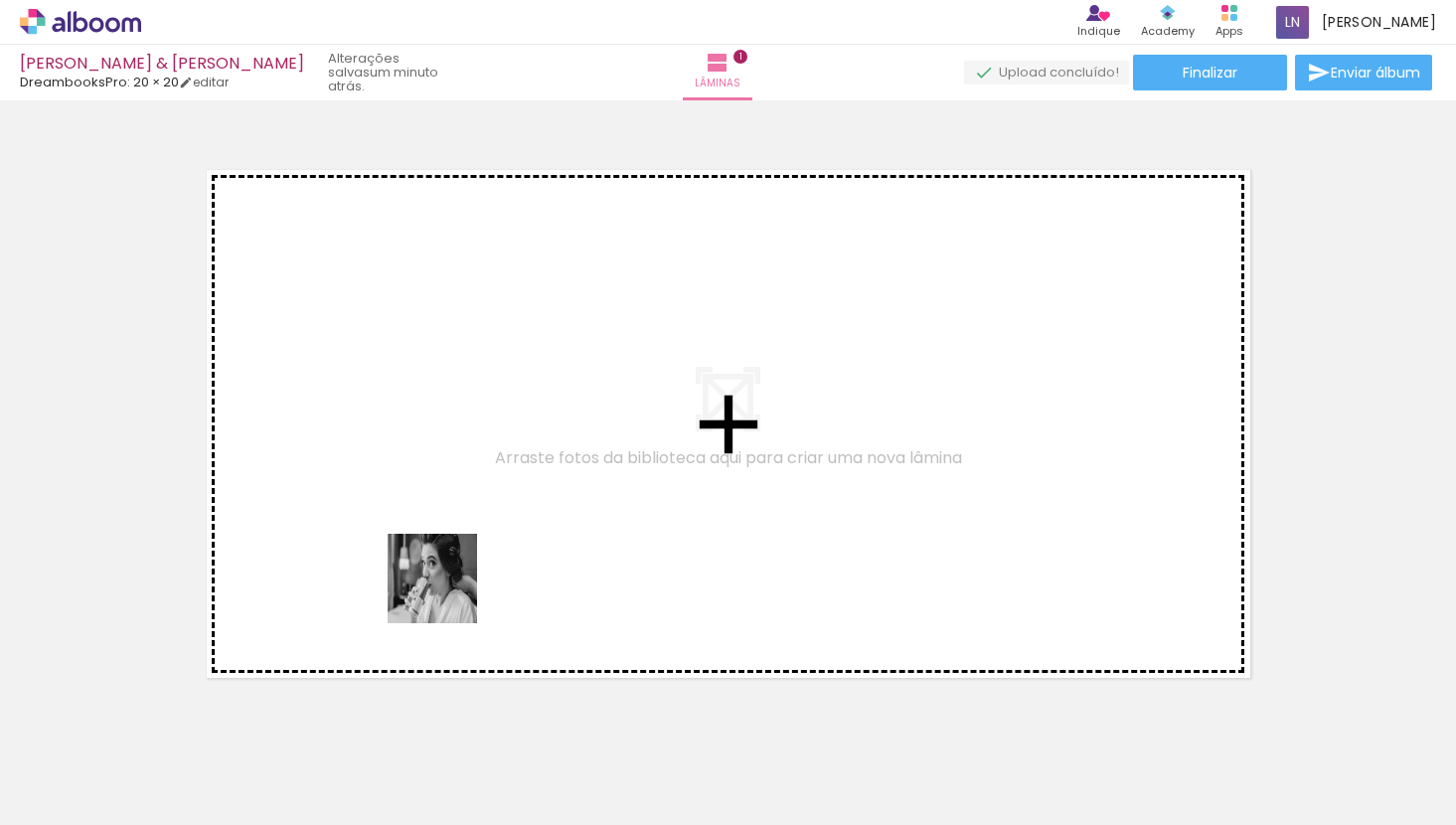 drag, startPoint x: 436, startPoint y: 768, endPoint x: 486, endPoint y: 503, distance: 269.6757 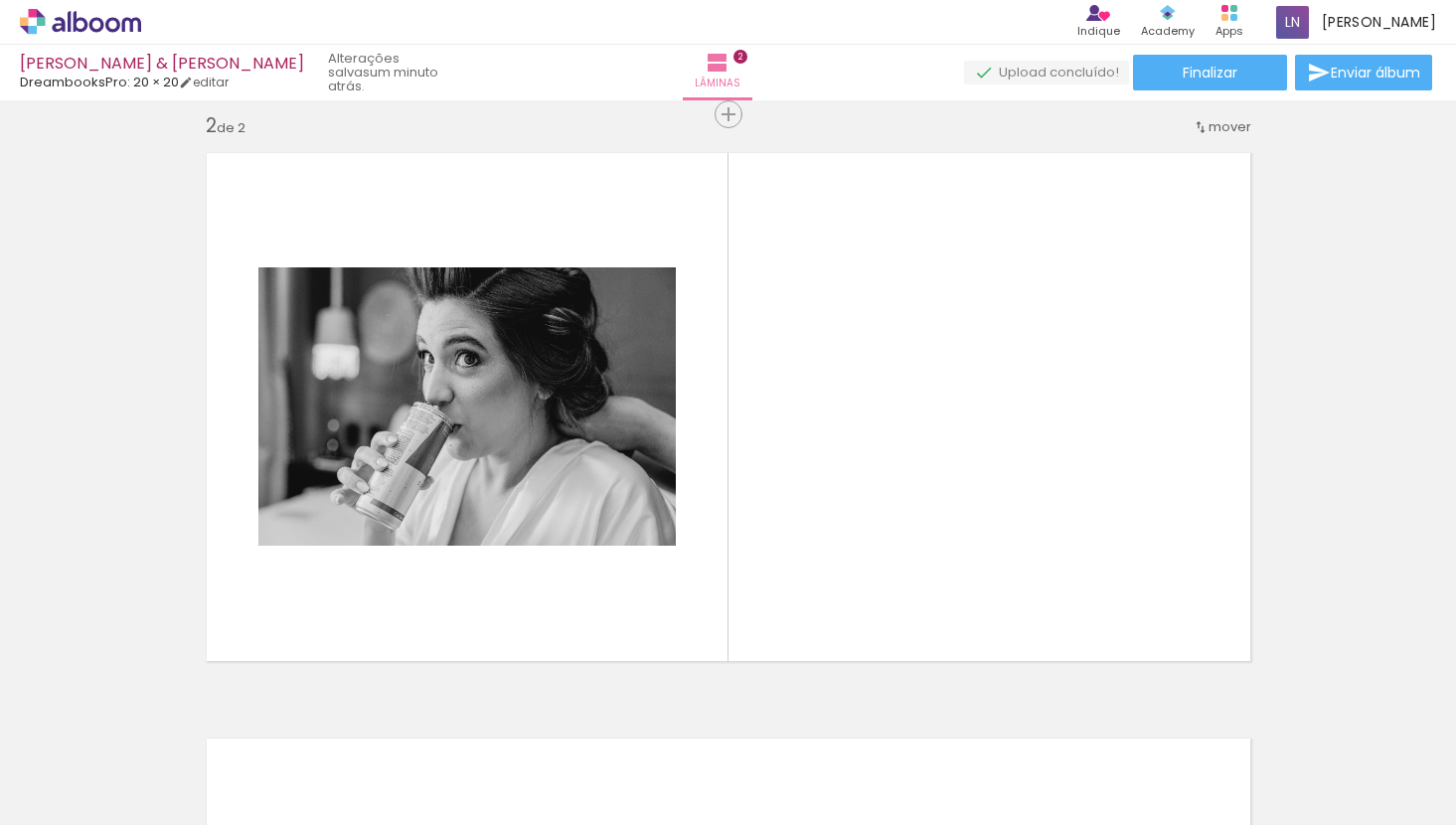 scroll, scrollTop: 610, scrollLeft: 0, axis: vertical 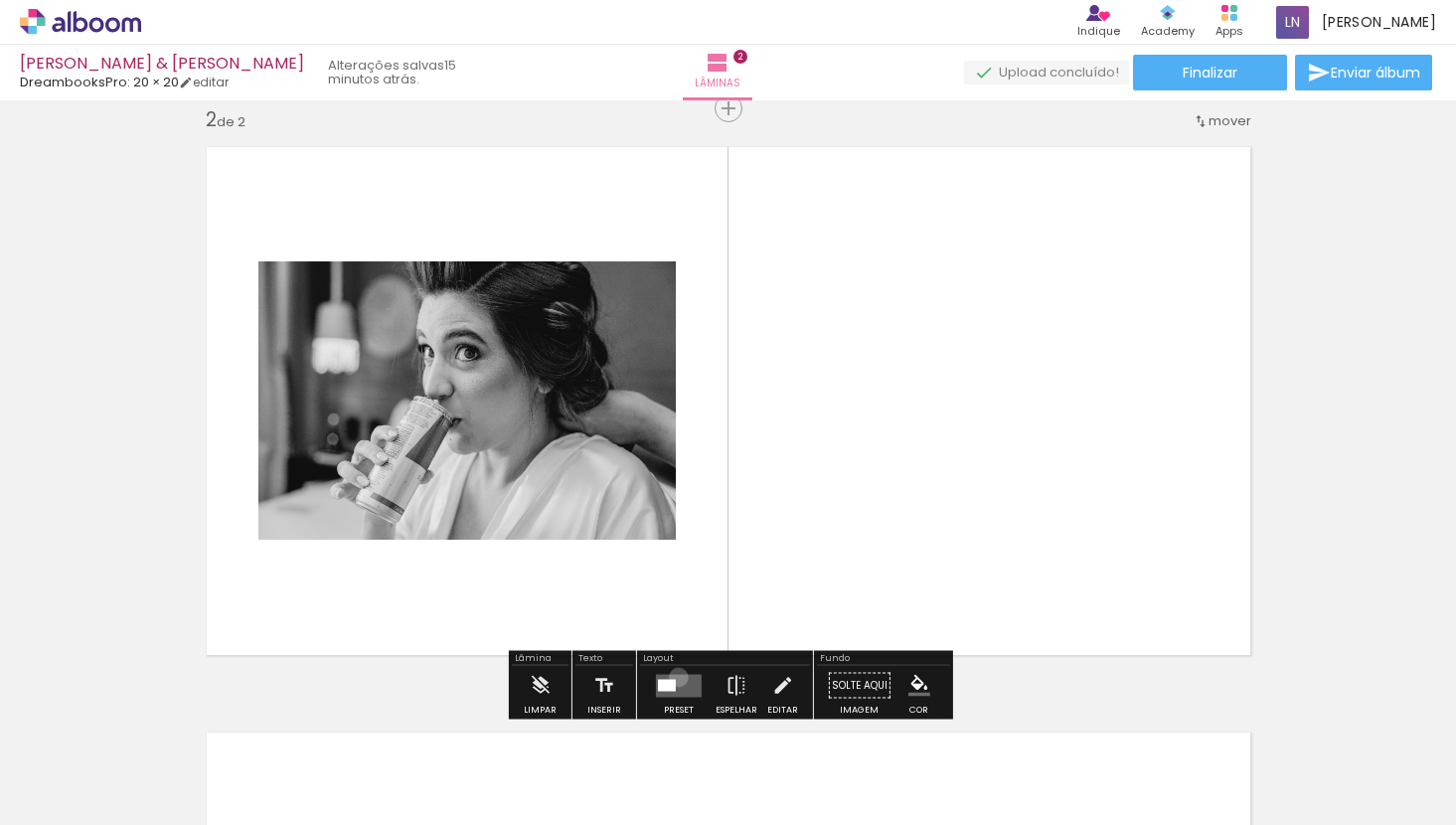 click at bounding box center [679, 685] 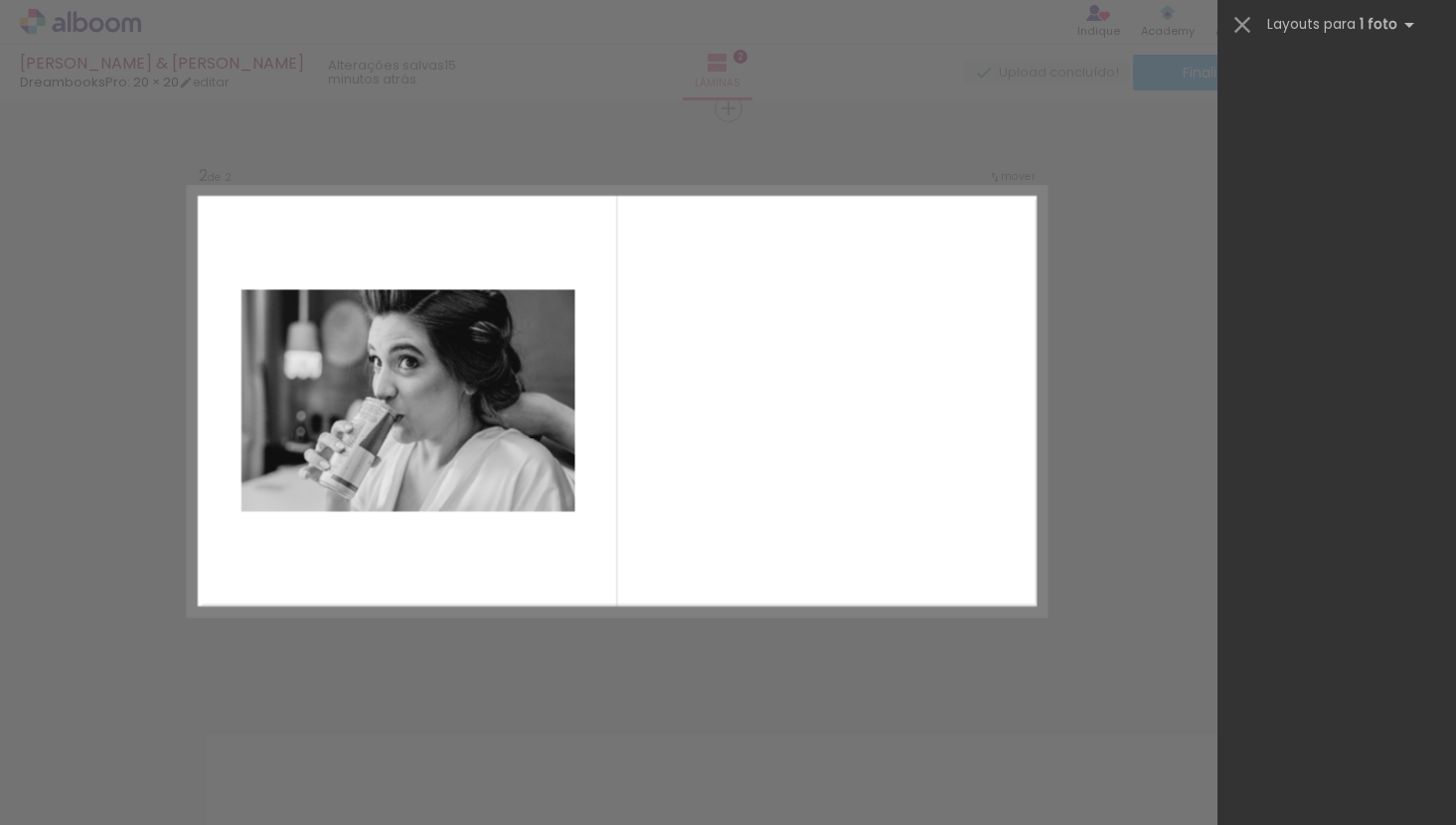 click at bounding box center [199, 758] 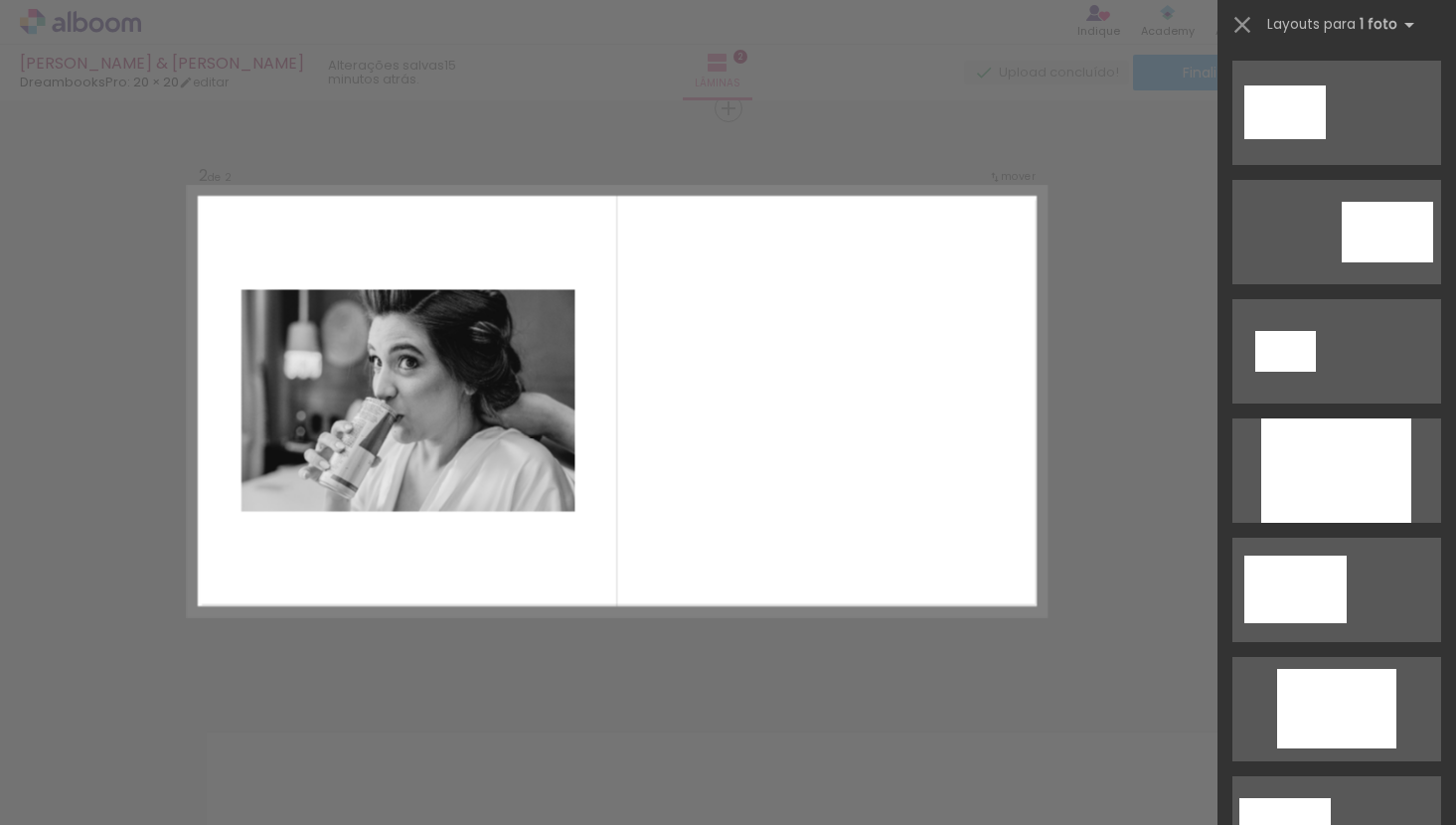 click on "Adicionar
Fotos" at bounding box center (71, 798) 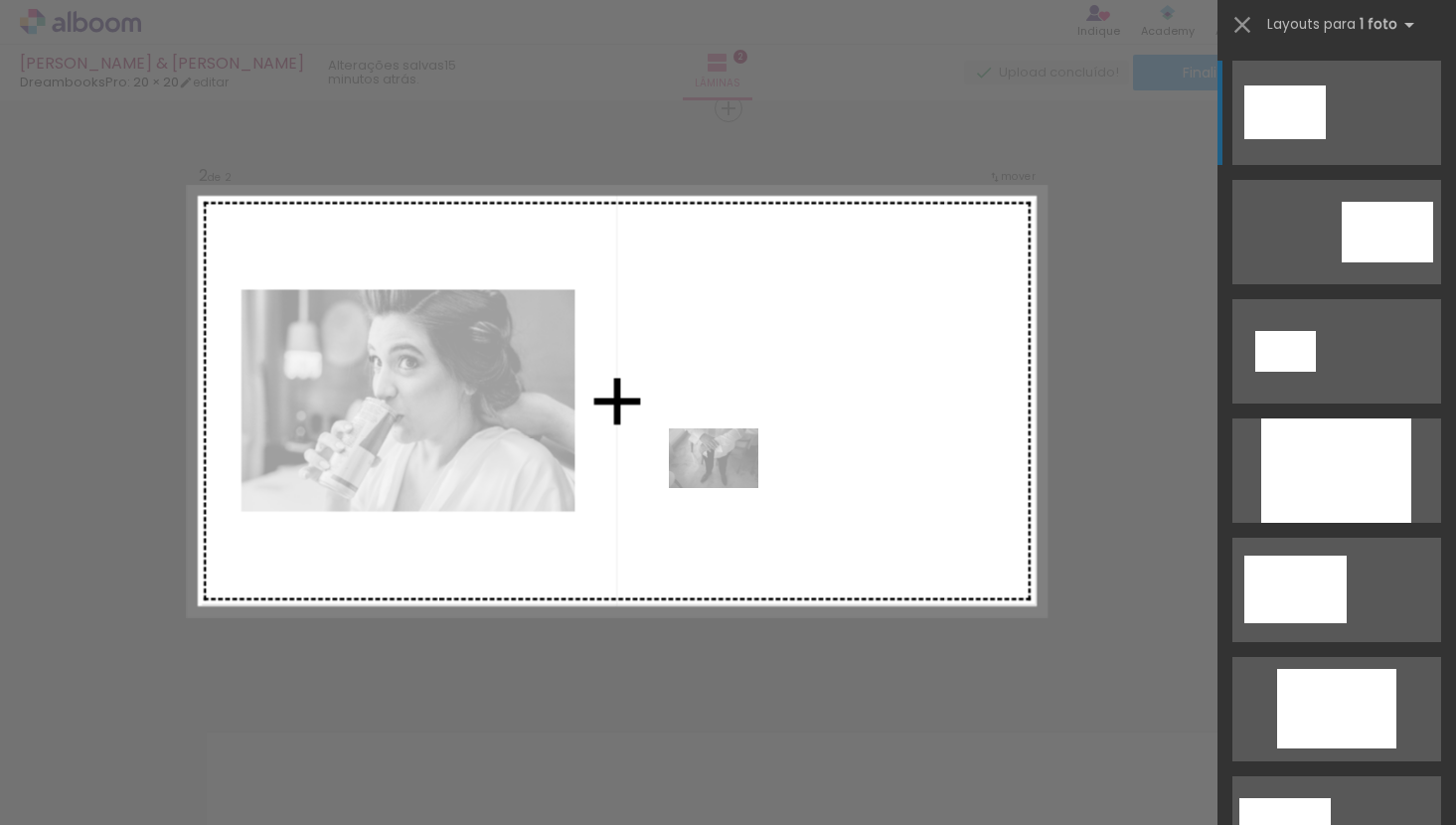 drag, startPoint x: 305, startPoint y: 771, endPoint x: 728, endPoint y: 488, distance: 508.93811 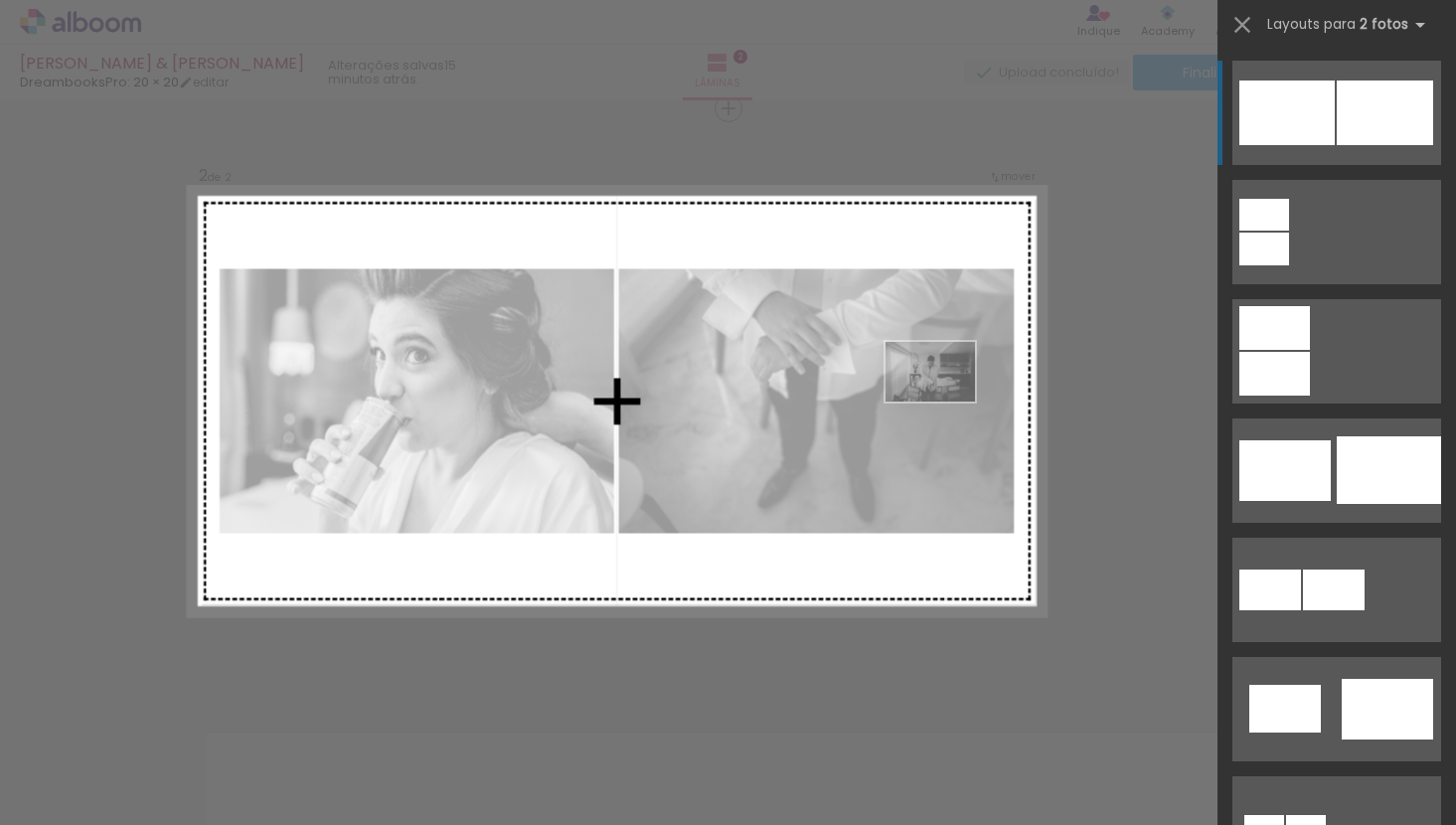 drag, startPoint x: 219, startPoint y: 750, endPoint x: 961, endPoint y: 402, distance: 819.5535 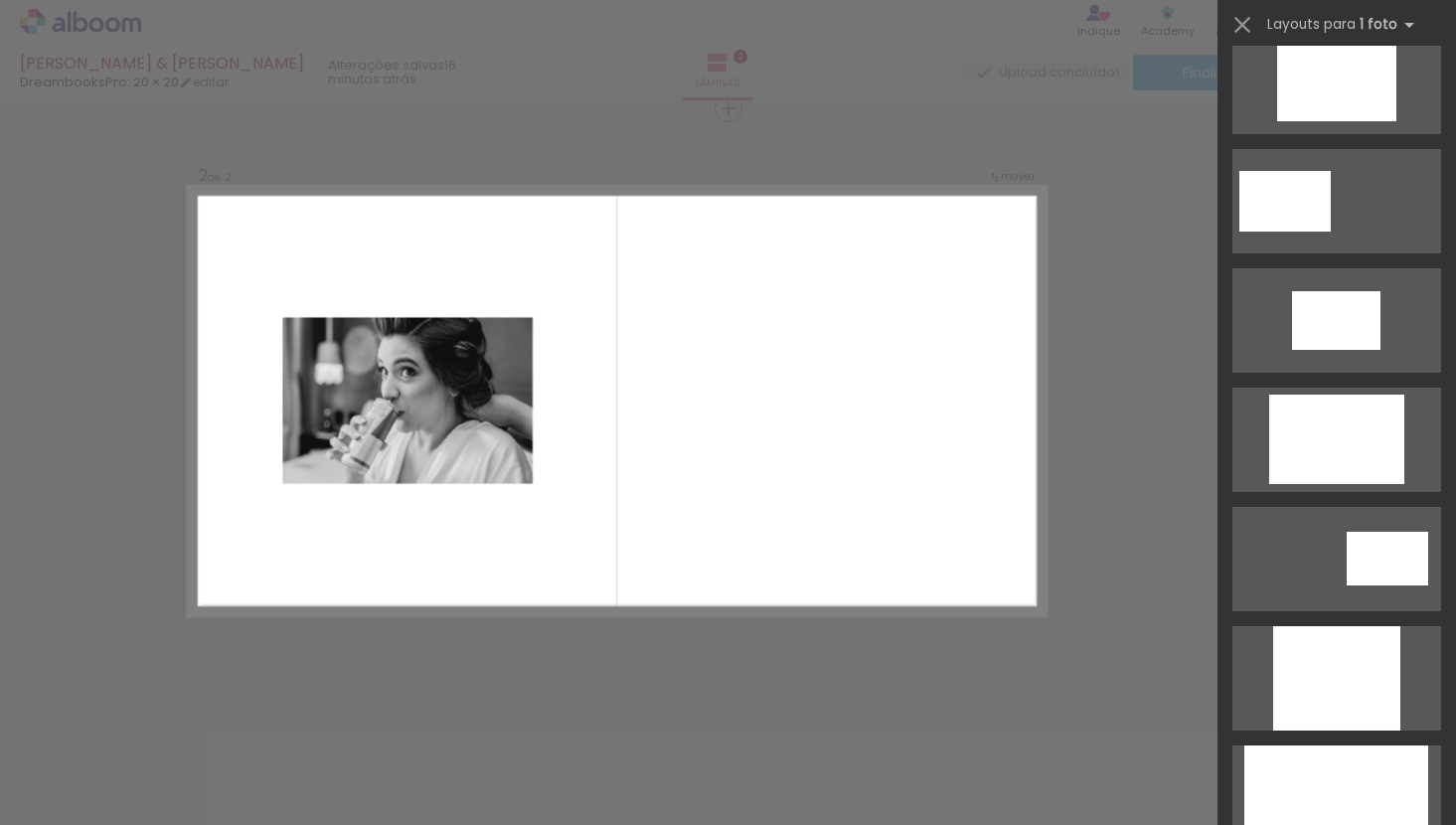 scroll, scrollTop: 769, scrollLeft: 0, axis: vertical 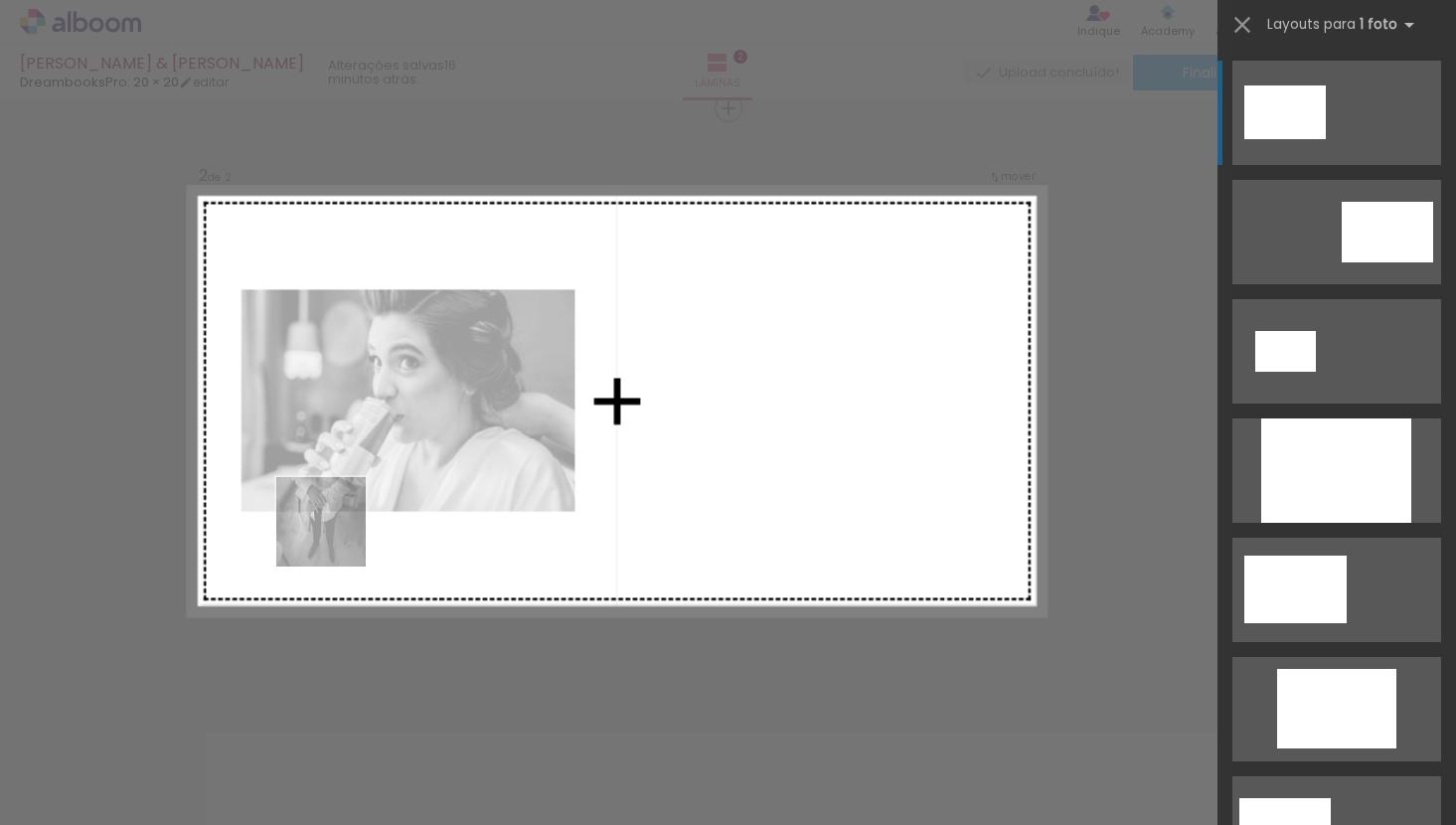 drag, startPoint x: 299, startPoint y: 778, endPoint x: 357, endPoint y: 475, distance: 308.5012 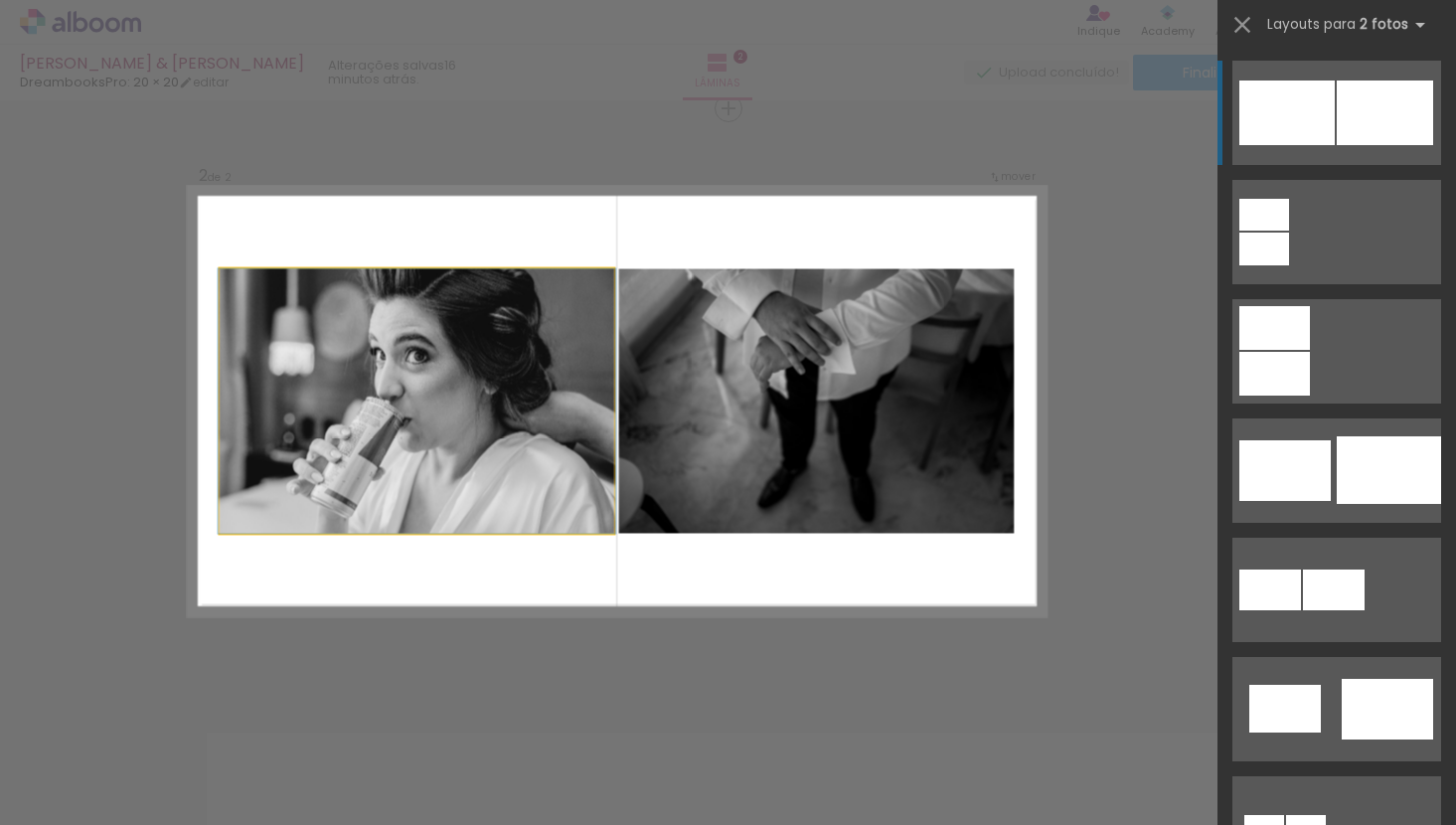 click 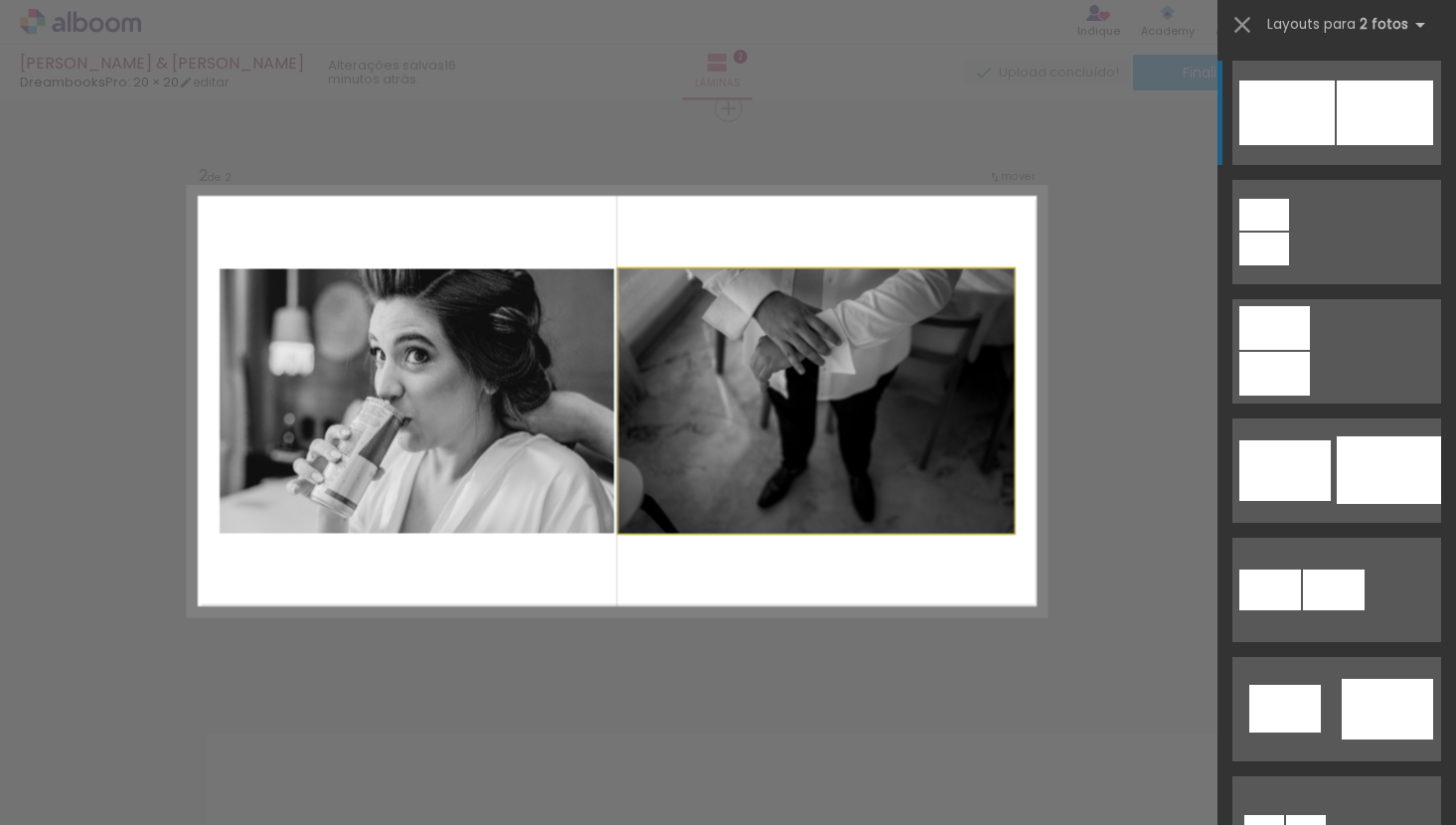 click 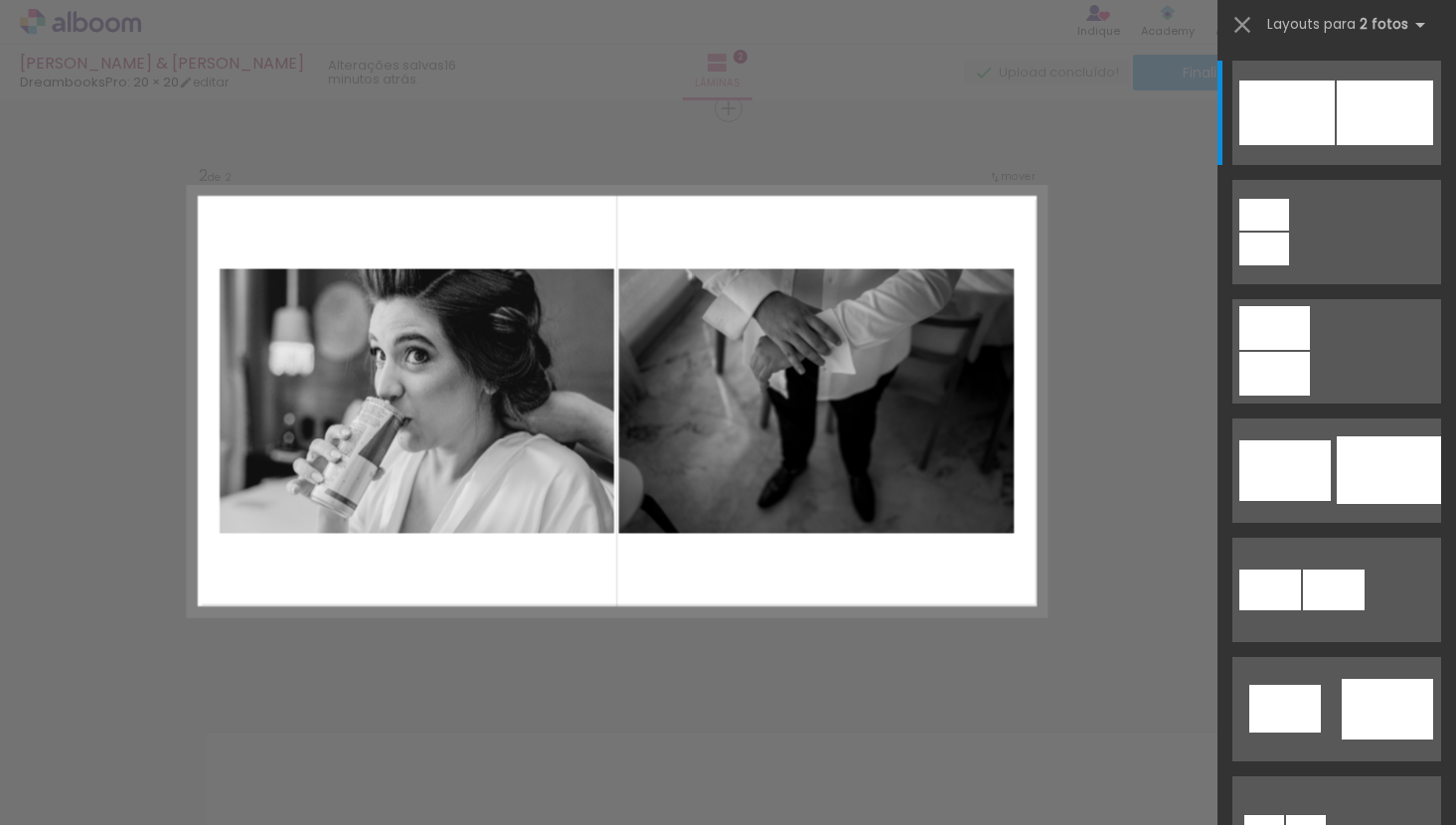 click at bounding box center (199, 758) 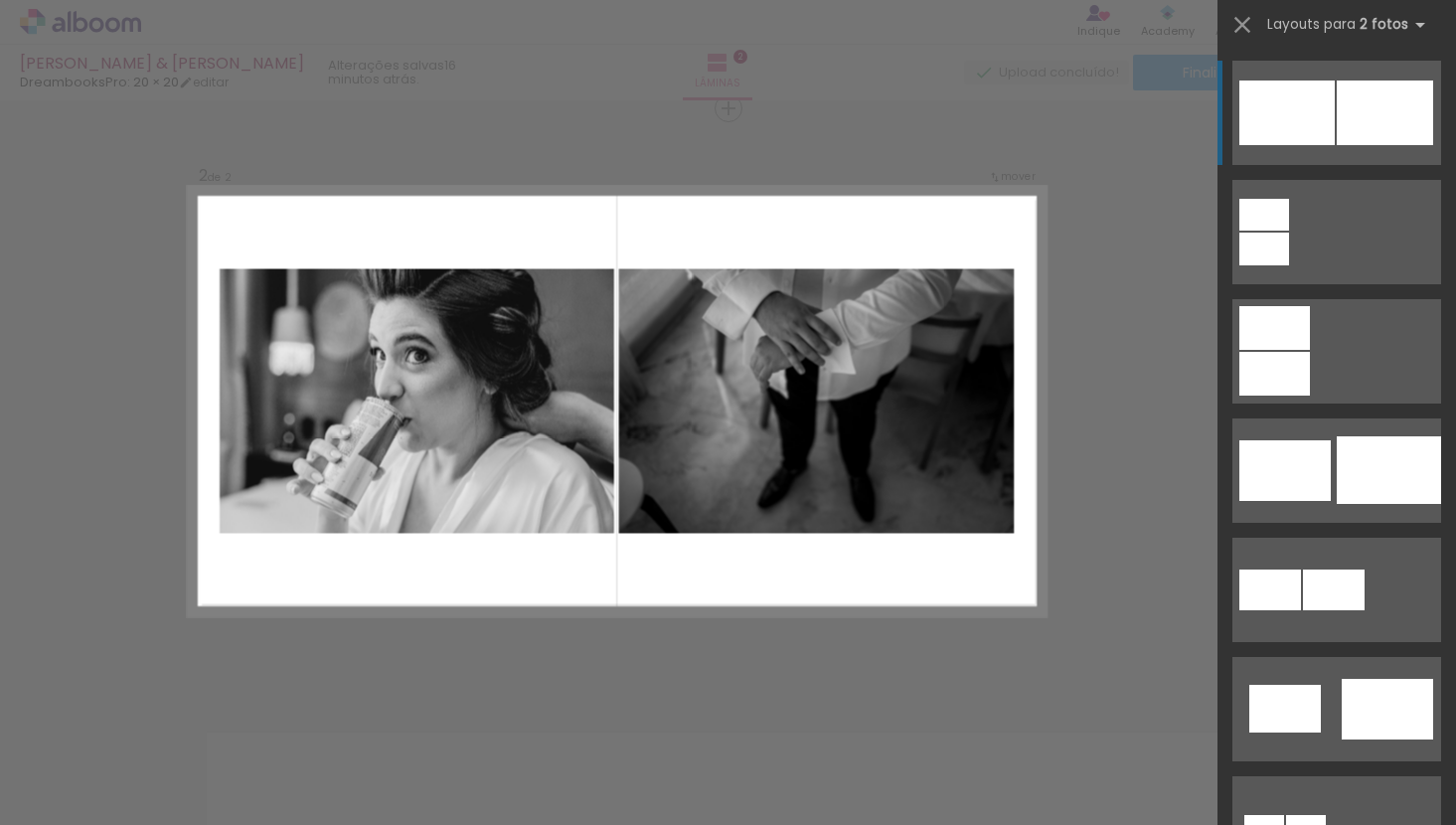 click at bounding box center [616, 401] 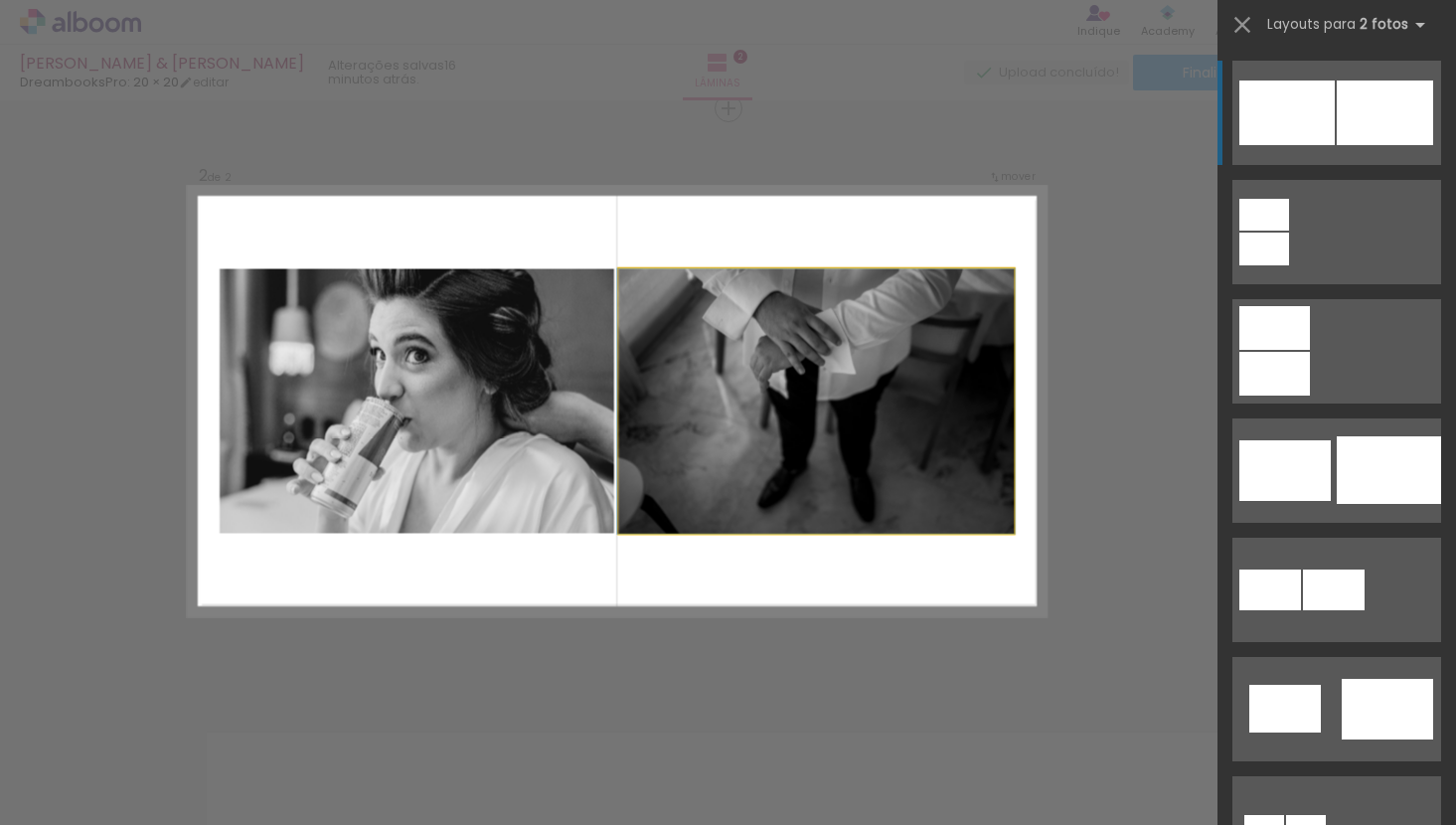 drag, startPoint x: 654, startPoint y: 284, endPoint x: 565, endPoint y: 301, distance: 90.60905 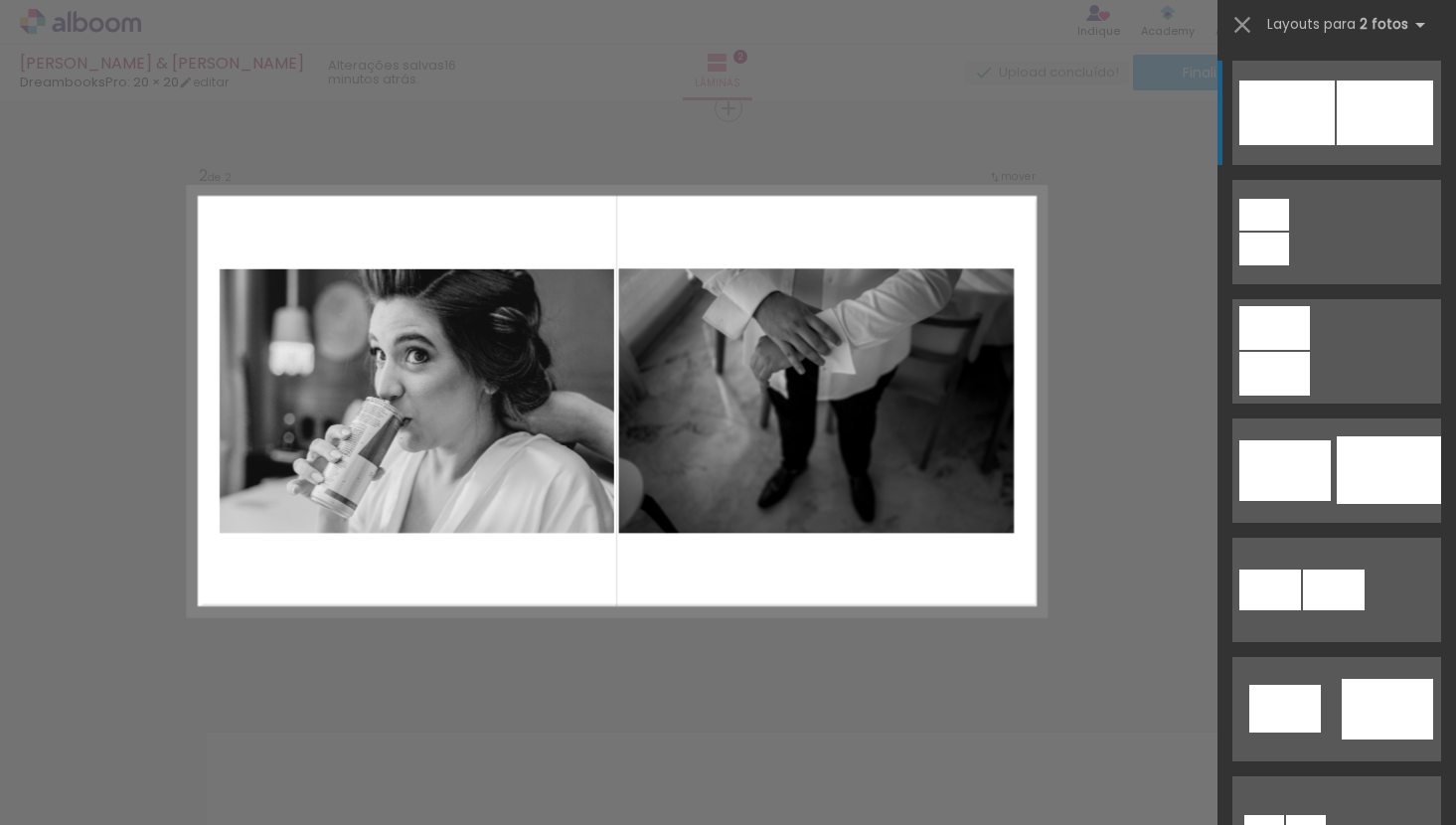 click on "Confirmar Cancelar" at bounding box center (728, 392) 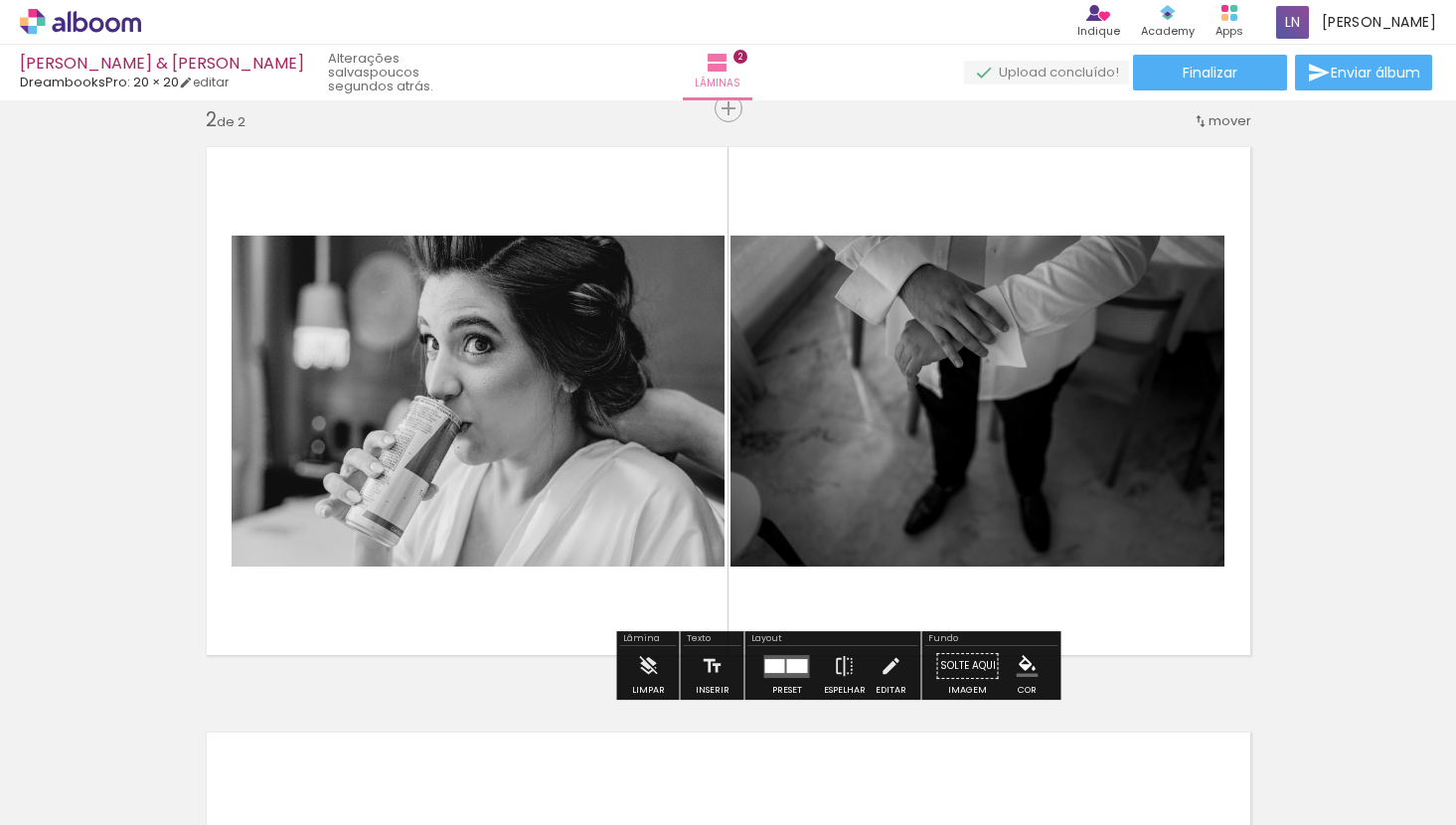 click 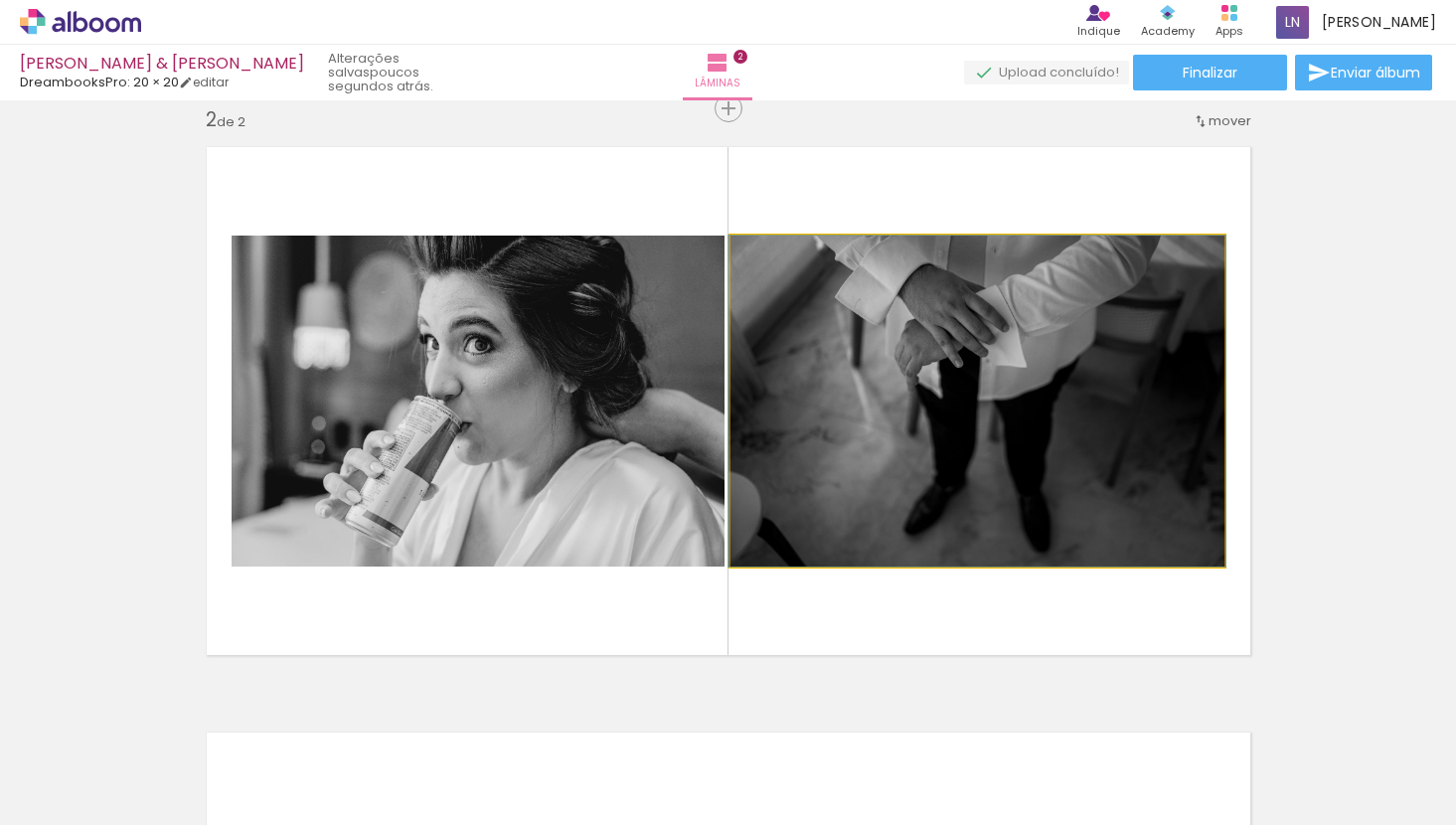 click 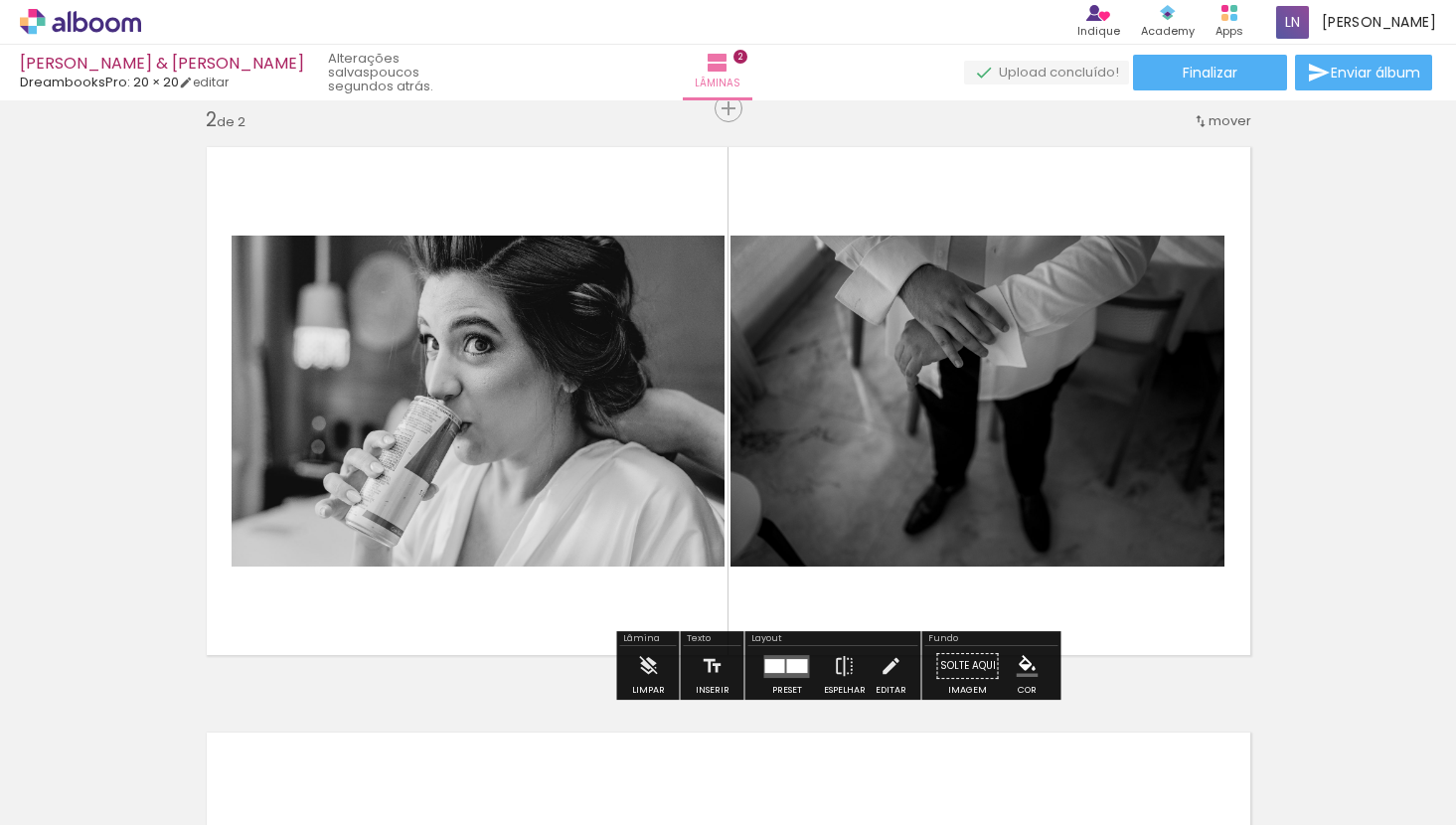 drag, startPoint x: 930, startPoint y: 258, endPoint x: 916, endPoint y: 259, distance: 14.035669 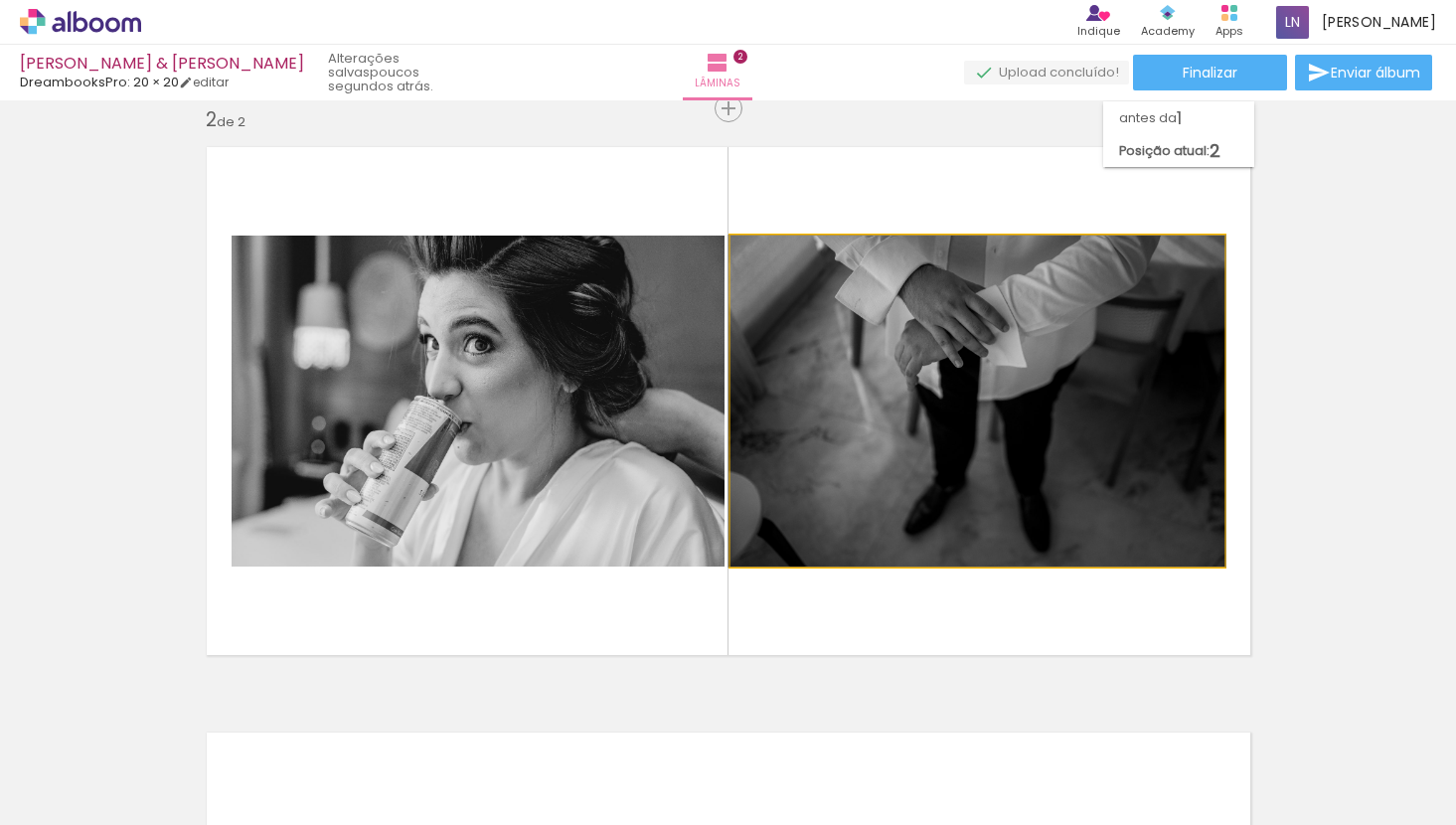 click 